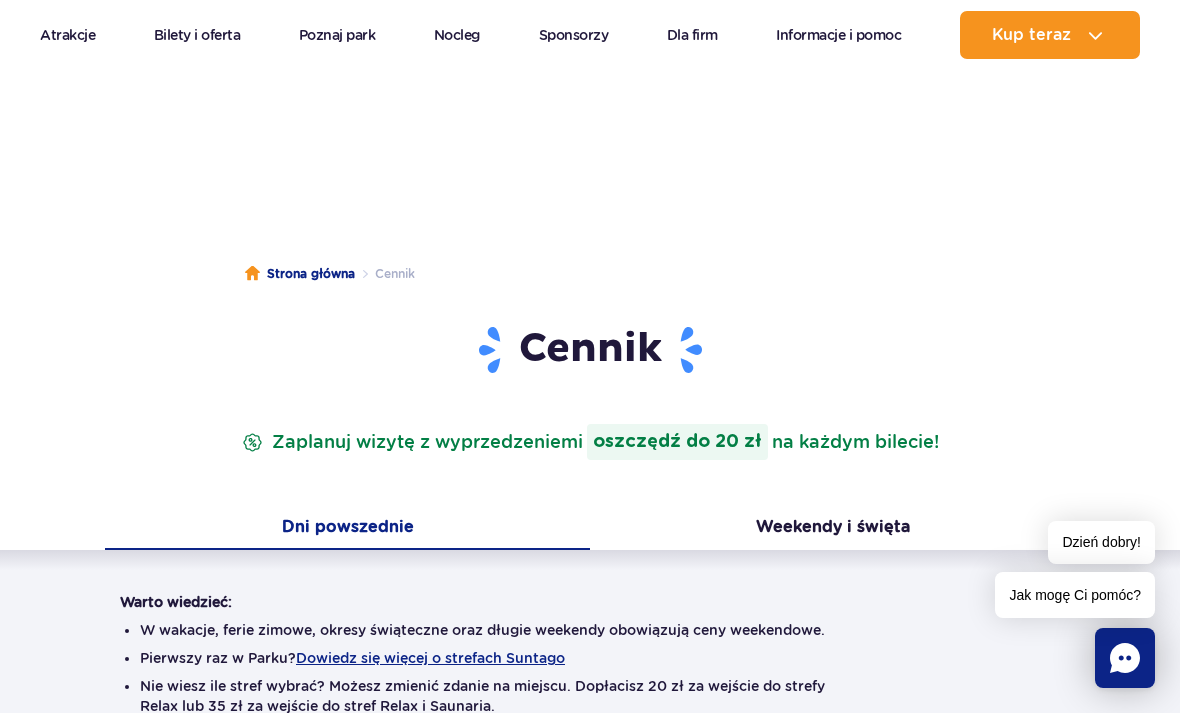 scroll, scrollTop: 20, scrollLeft: 0, axis: vertical 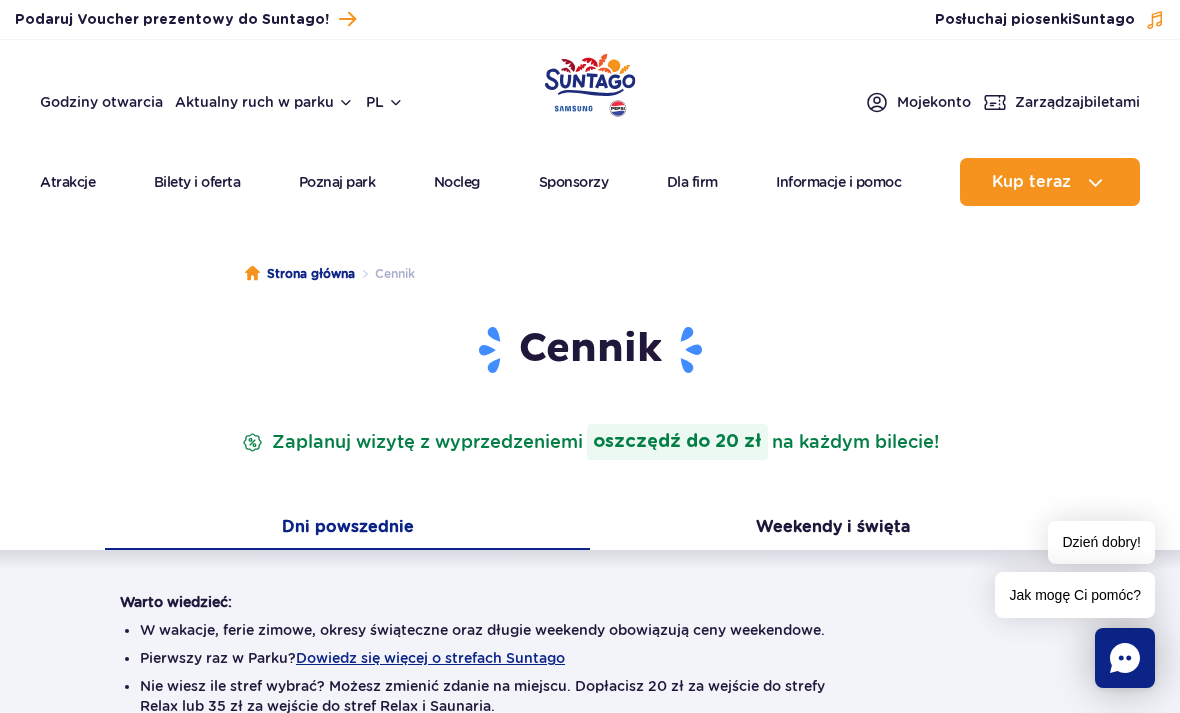 click on "Moje  konto" at bounding box center (934, 102) 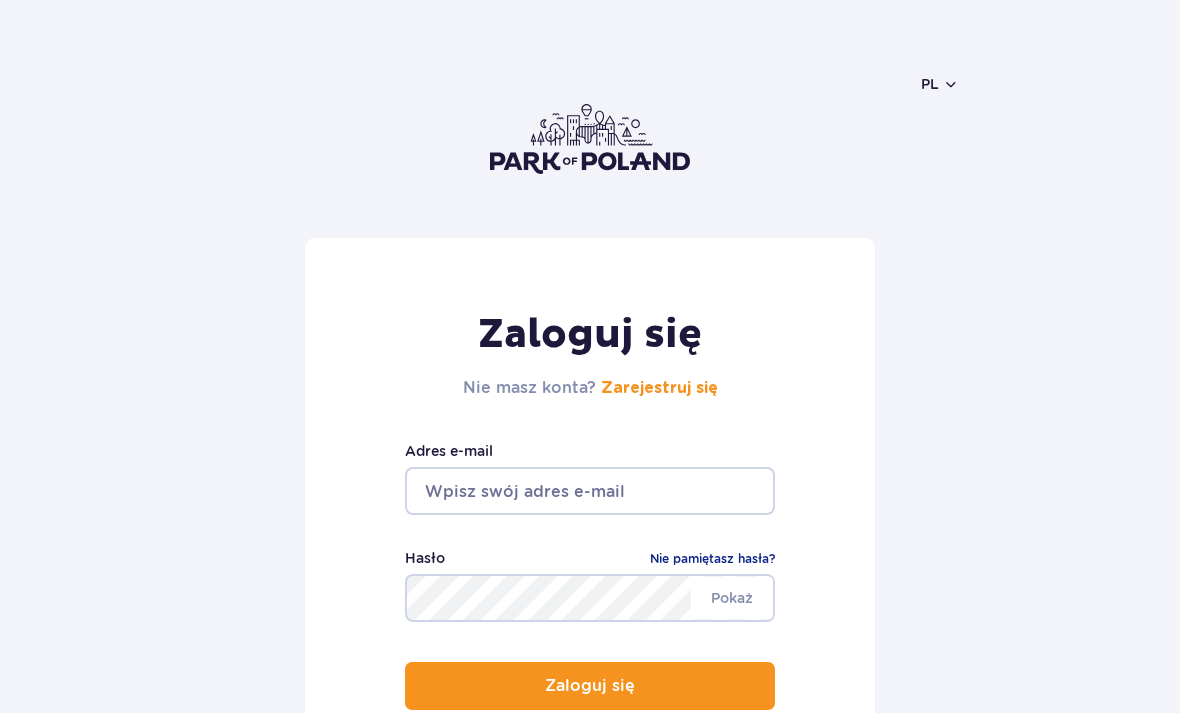 scroll, scrollTop: 0, scrollLeft: 0, axis: both 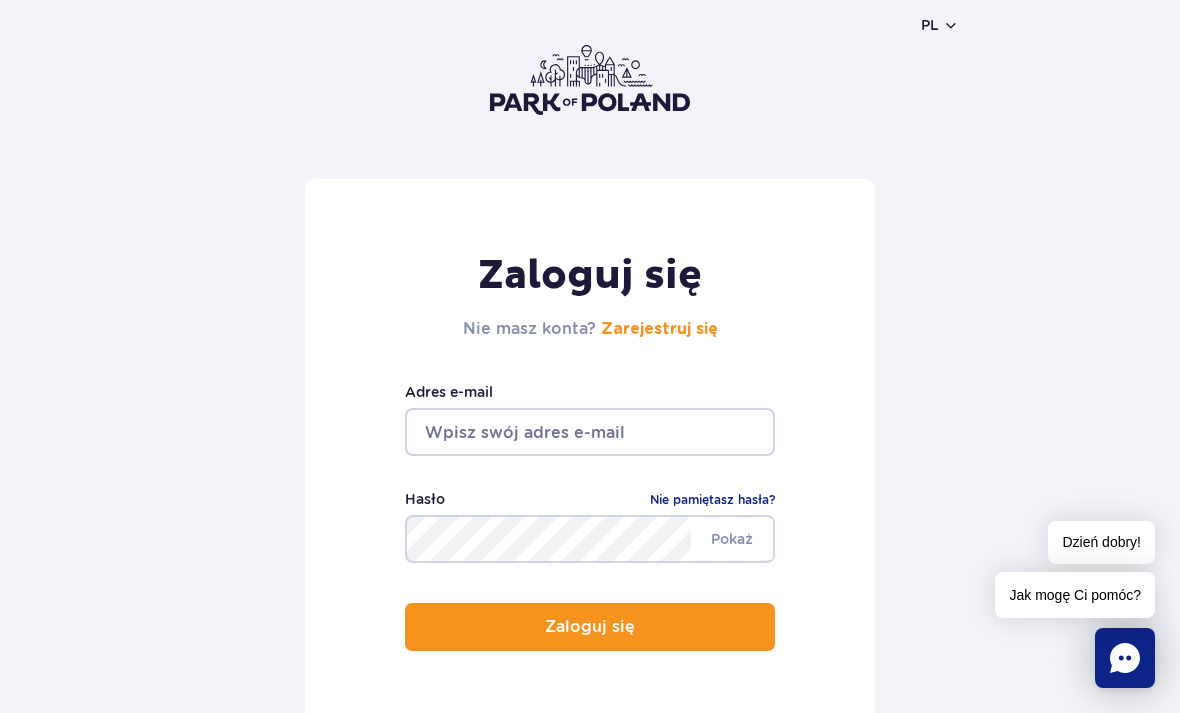 click at bounding box center [590, 432] 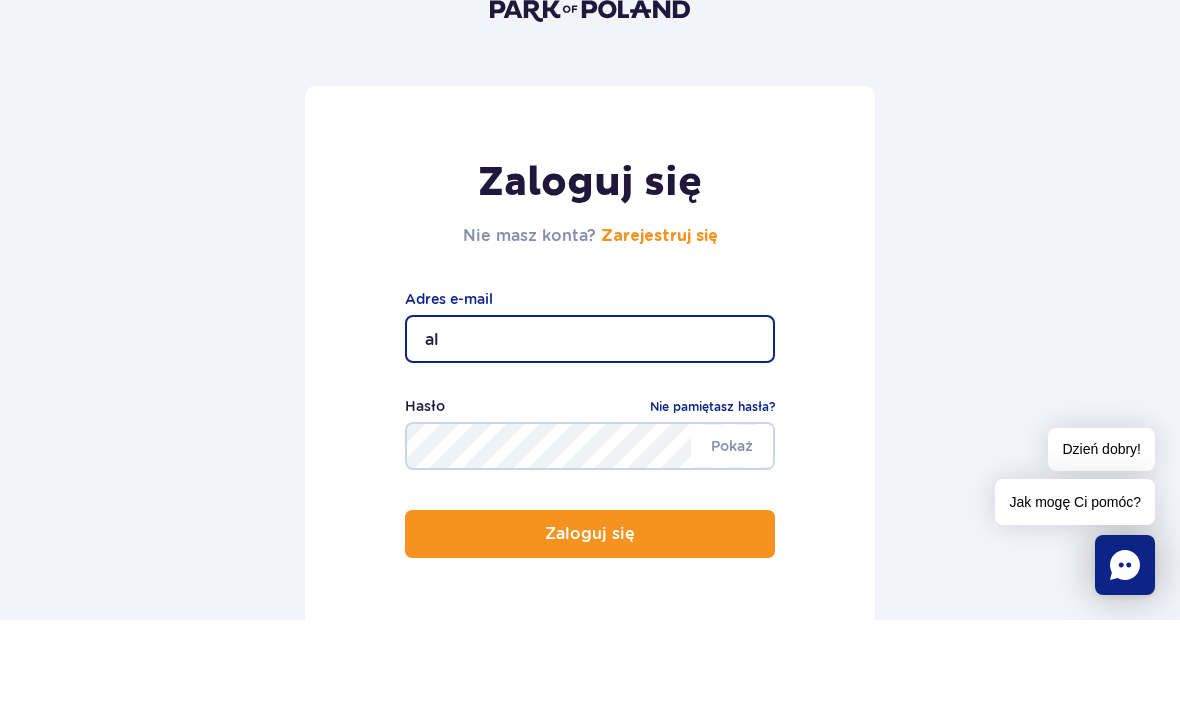 type on "al" 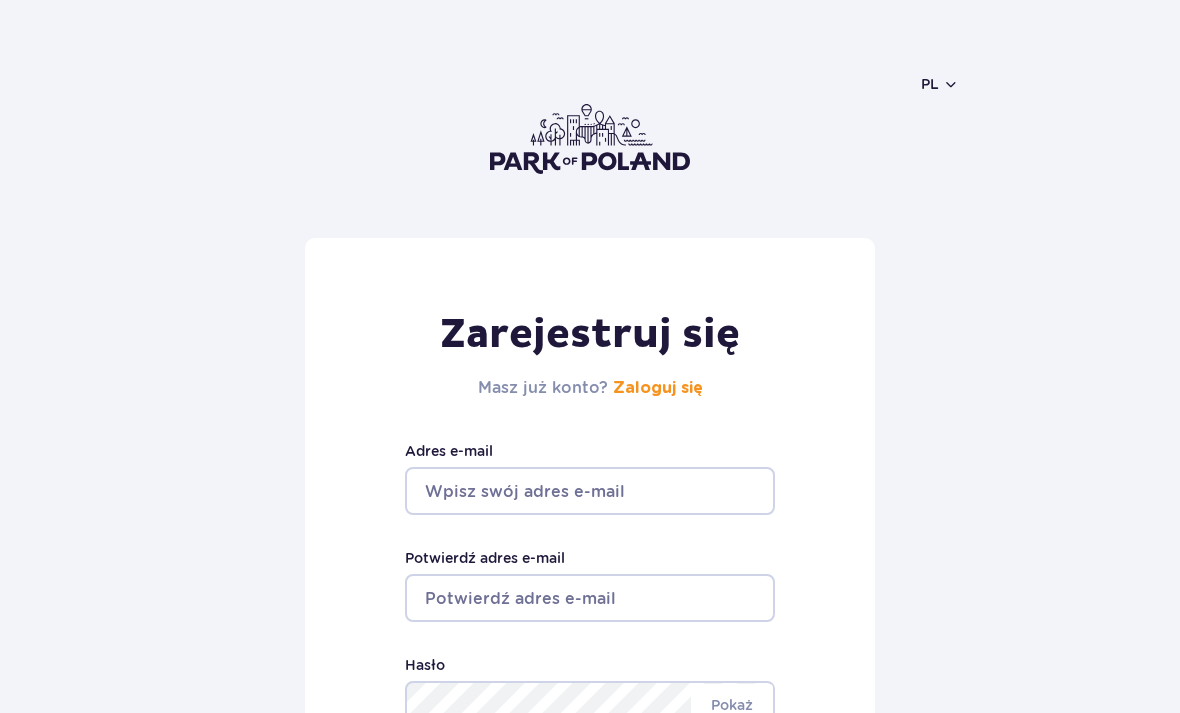 scroll, scrollTop: 0, scrollLeft: 0, axis: both 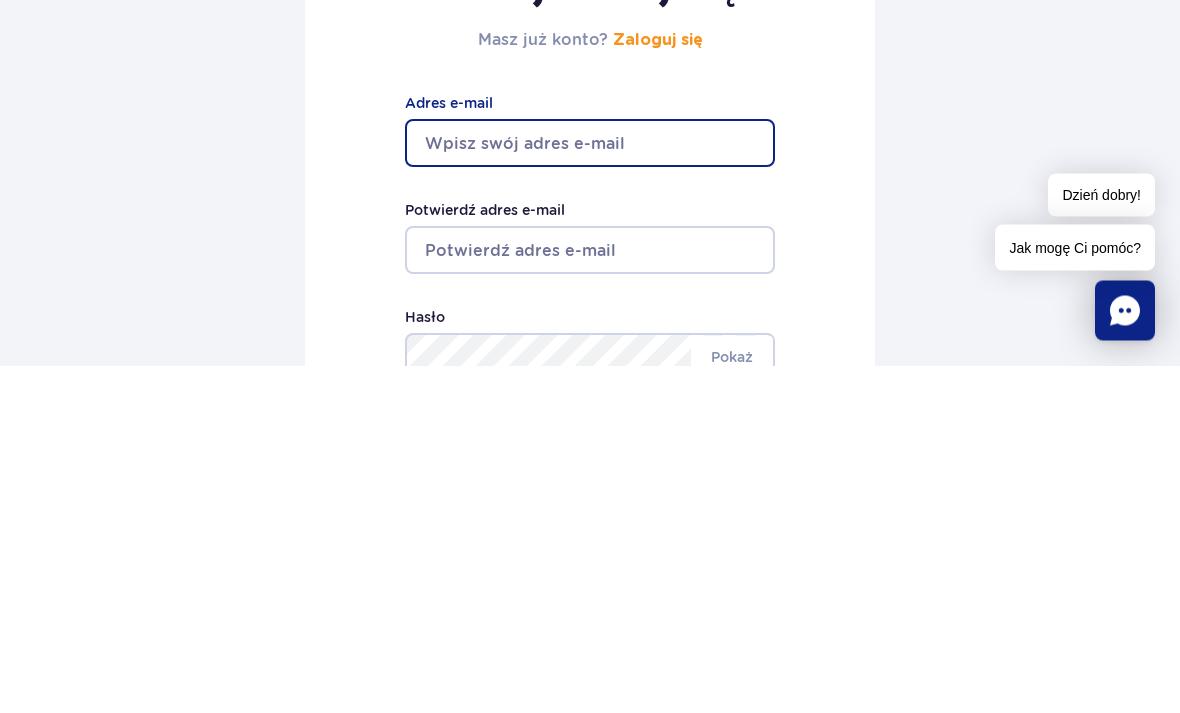 type on "a" 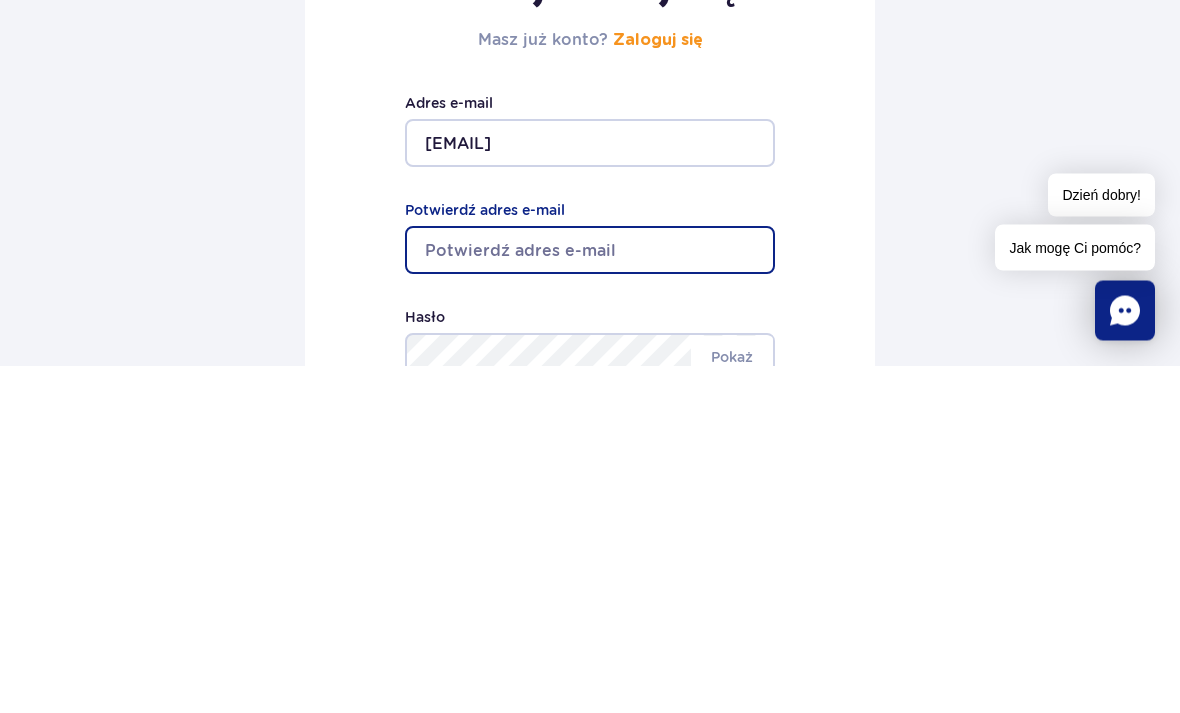type on "alesiashyrynskaya@gmail.com" 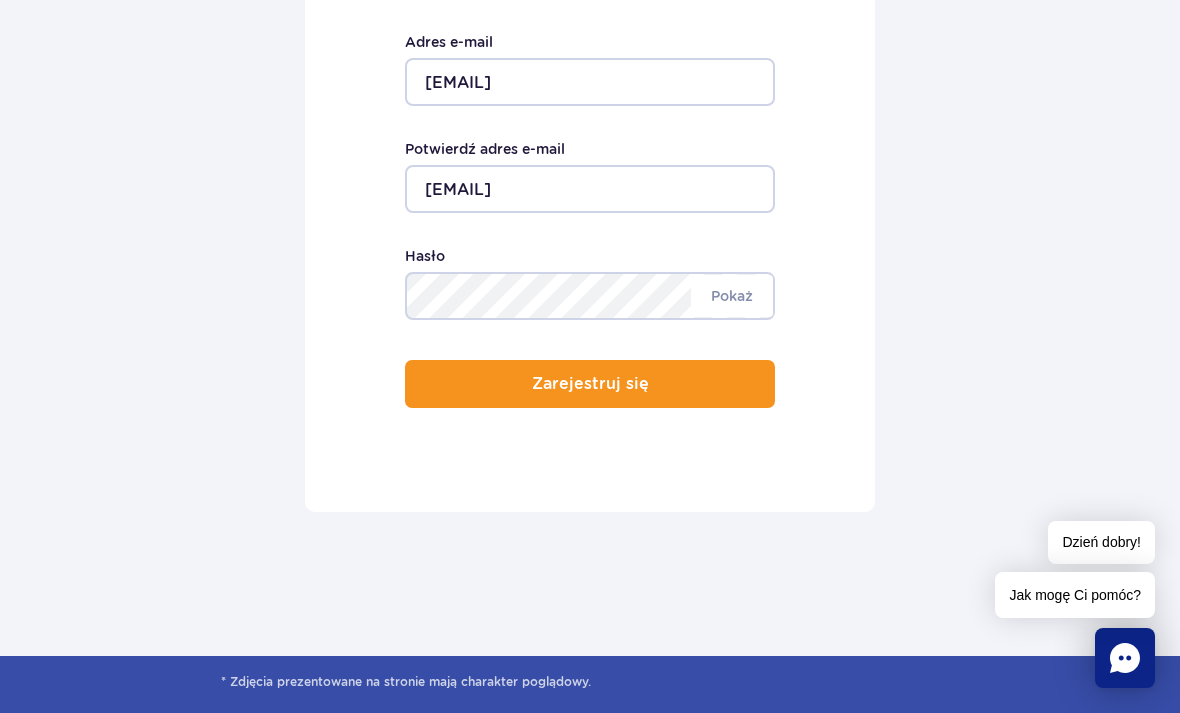 scroll, scrollTop: 408, scrollLeft: 0, axis: vertical 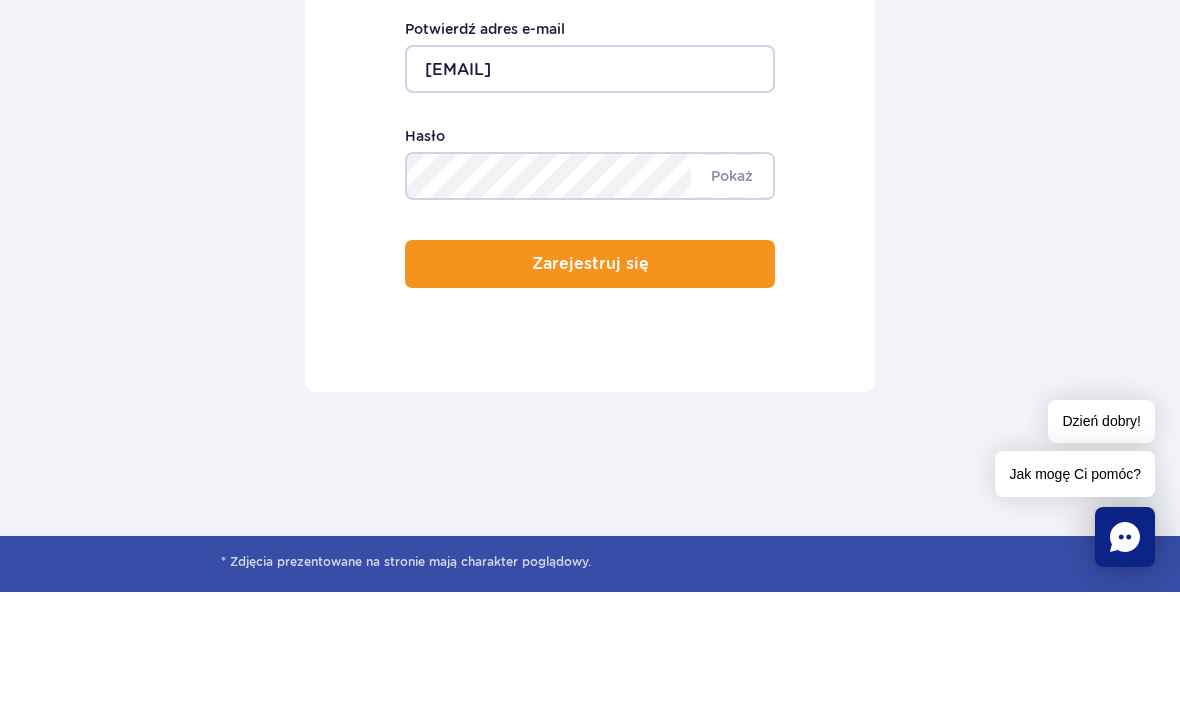 click on "Zarejestruj się" at bounding box center (590, 385) 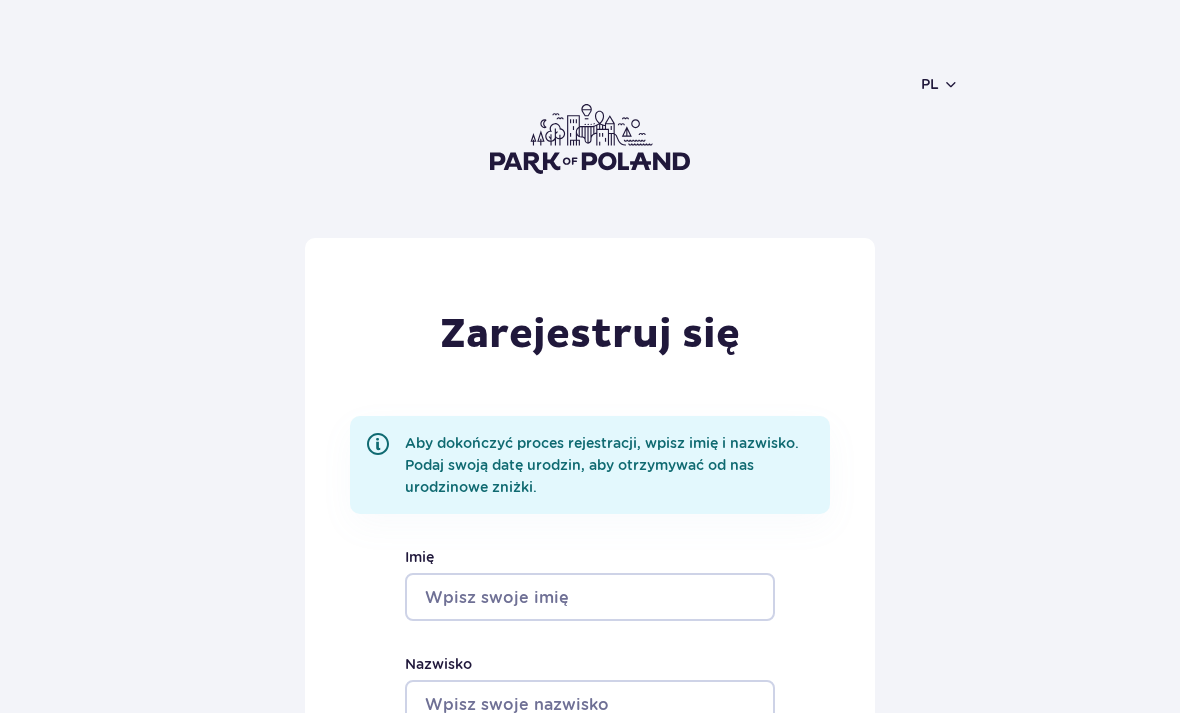 scroll, scrollTop: 0, scrollLeft: 0, axis: both 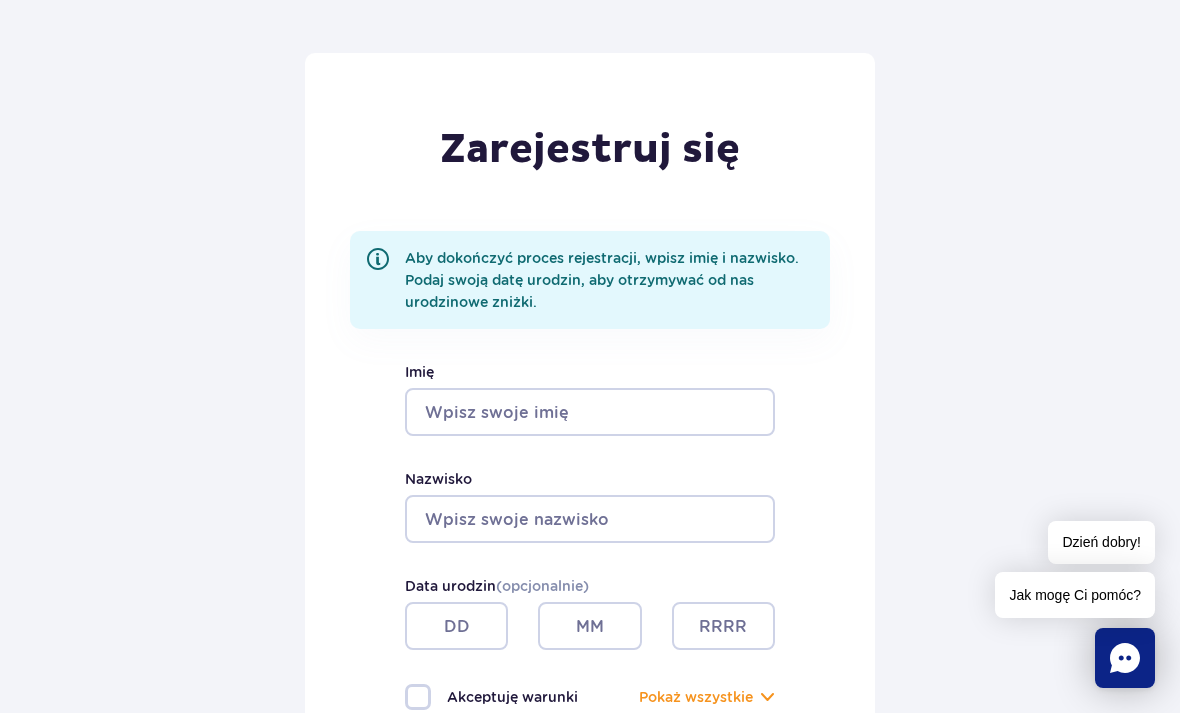 click on "Imię" at bounding box center (590, 412) 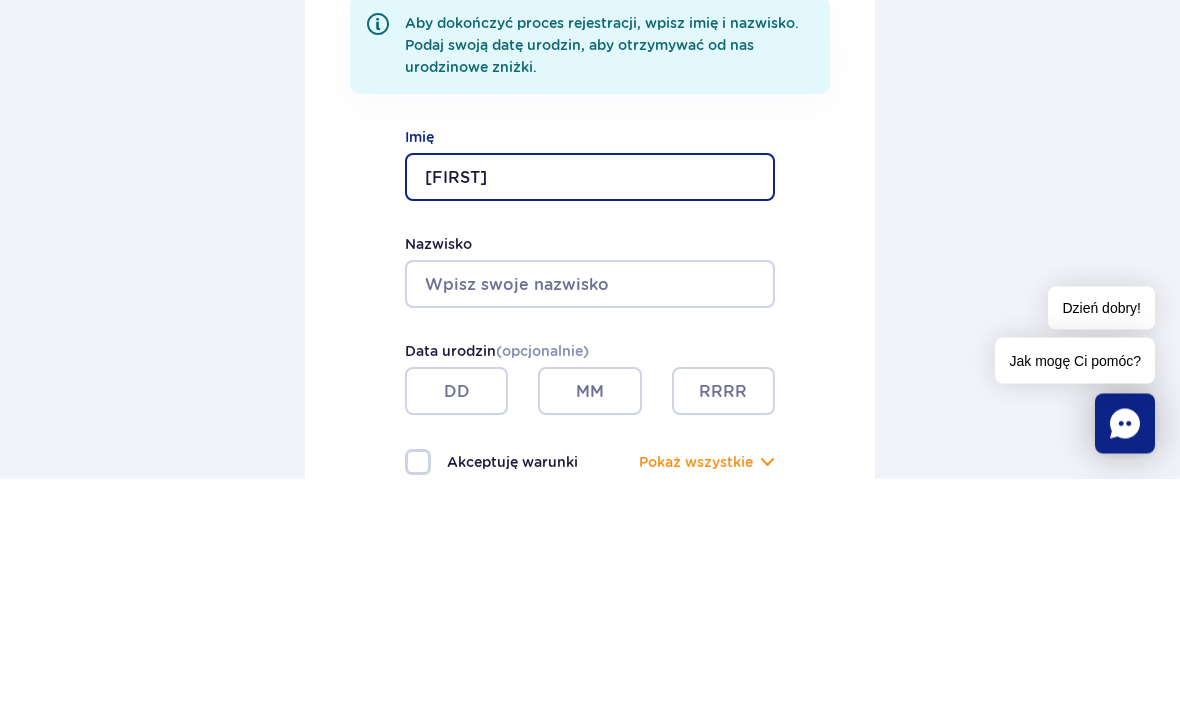type on "Alesia" 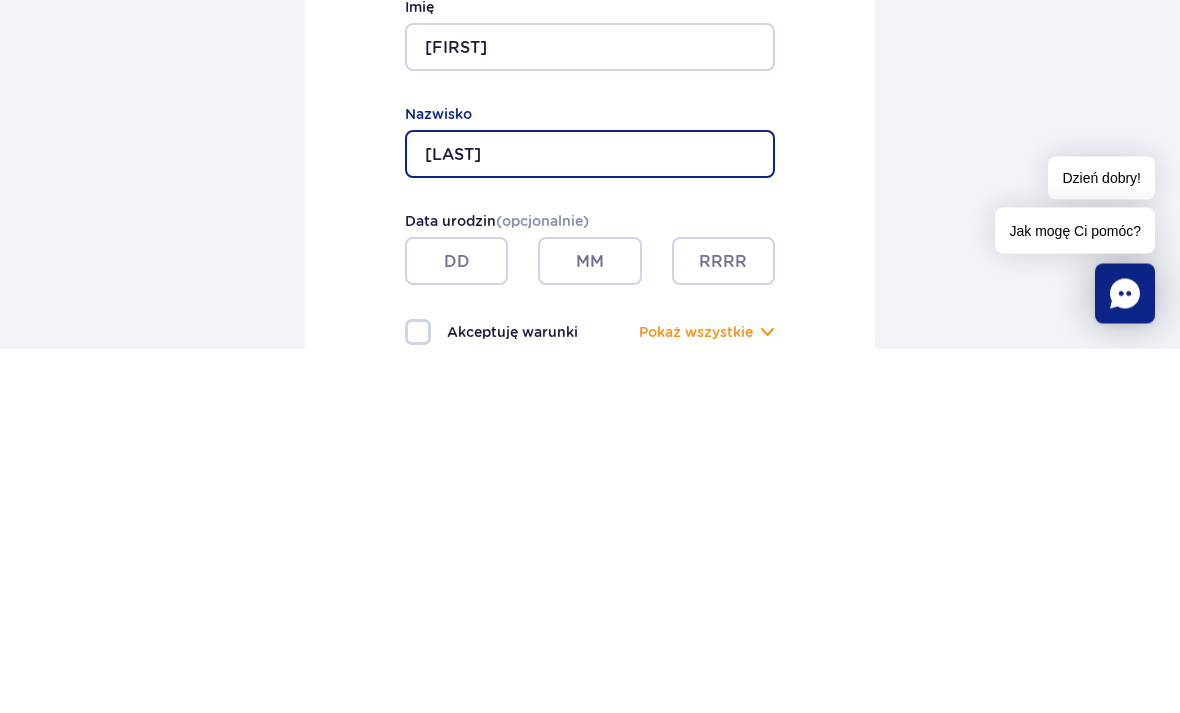 type on "Shyrynskaya" 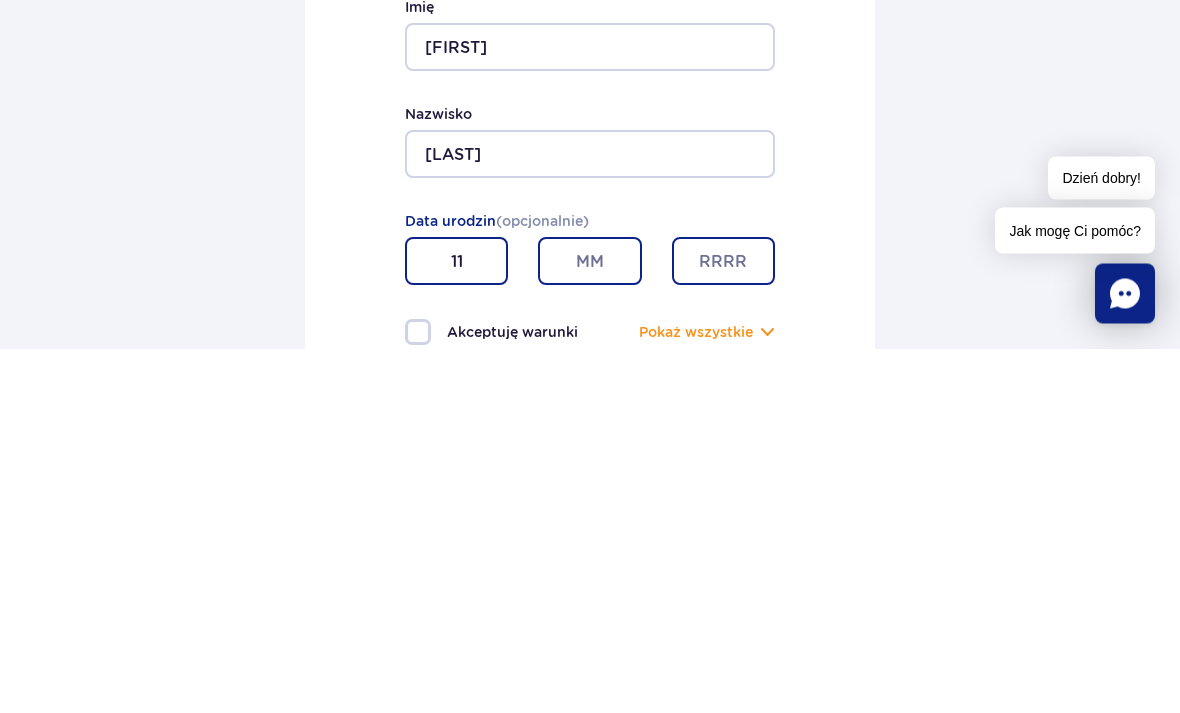 type on "11" 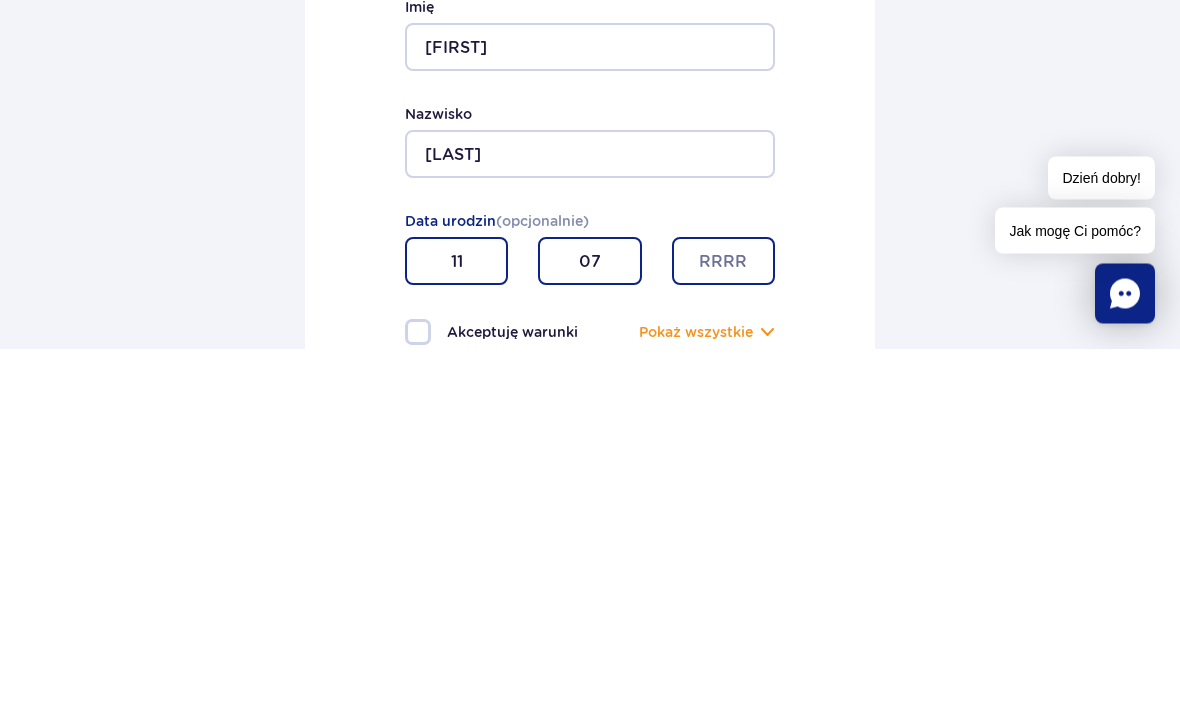 type on "07" 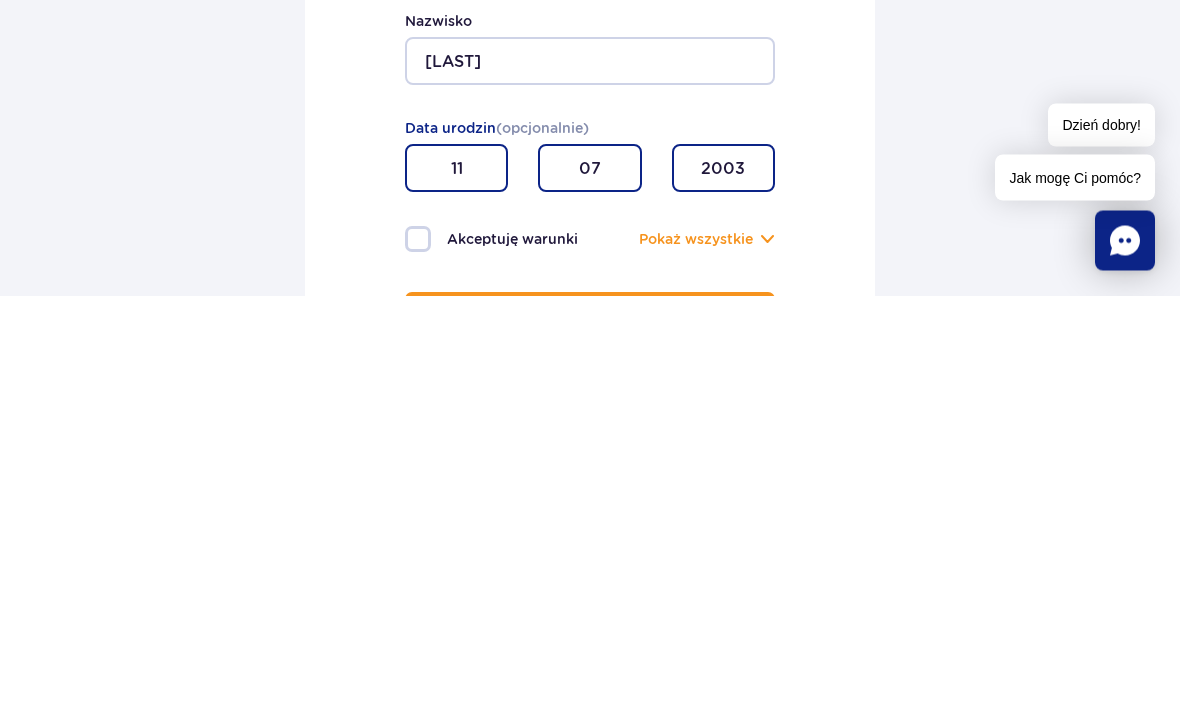 type on "2003" 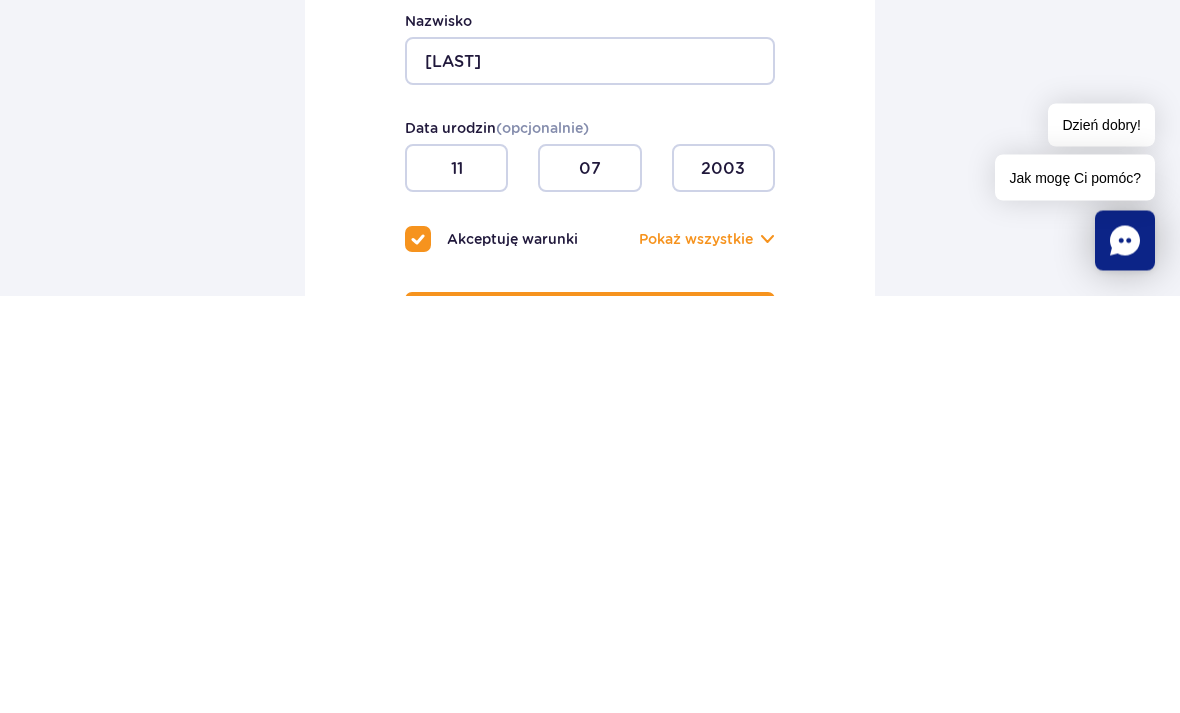 scroll, scrollTop: 643, scrollLeft: 0, axis: vertical 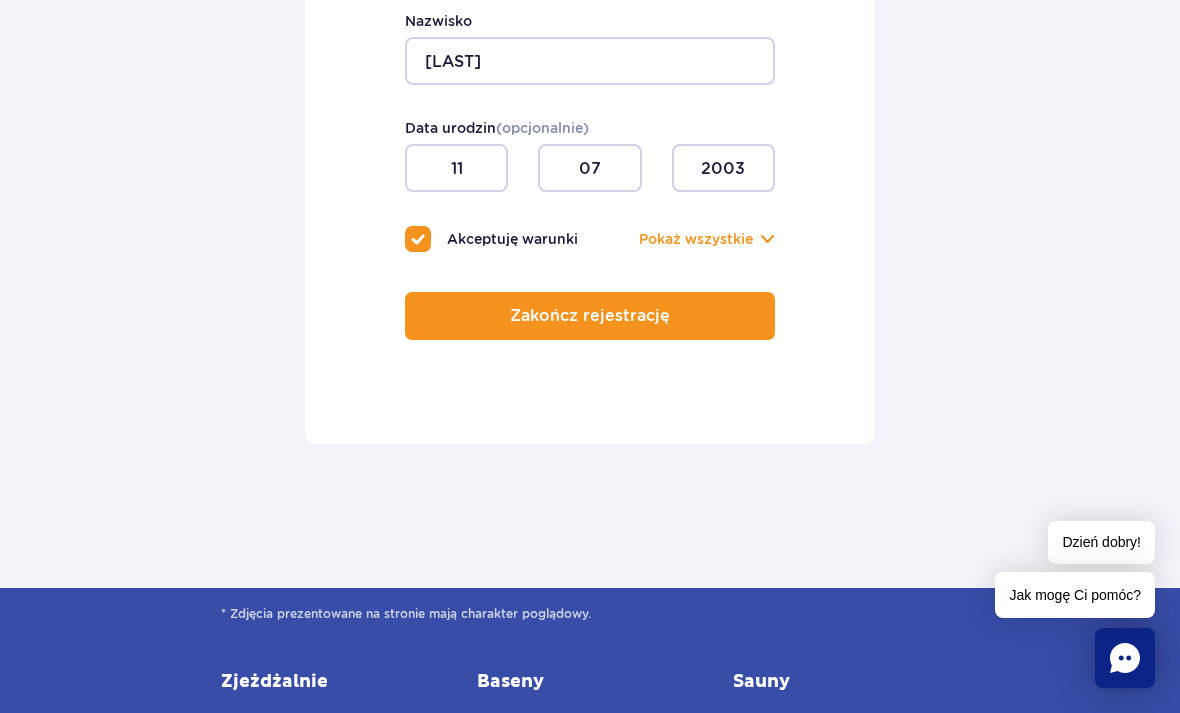 click on "Zakończ rejestrację" at bounding box center [590, 316] 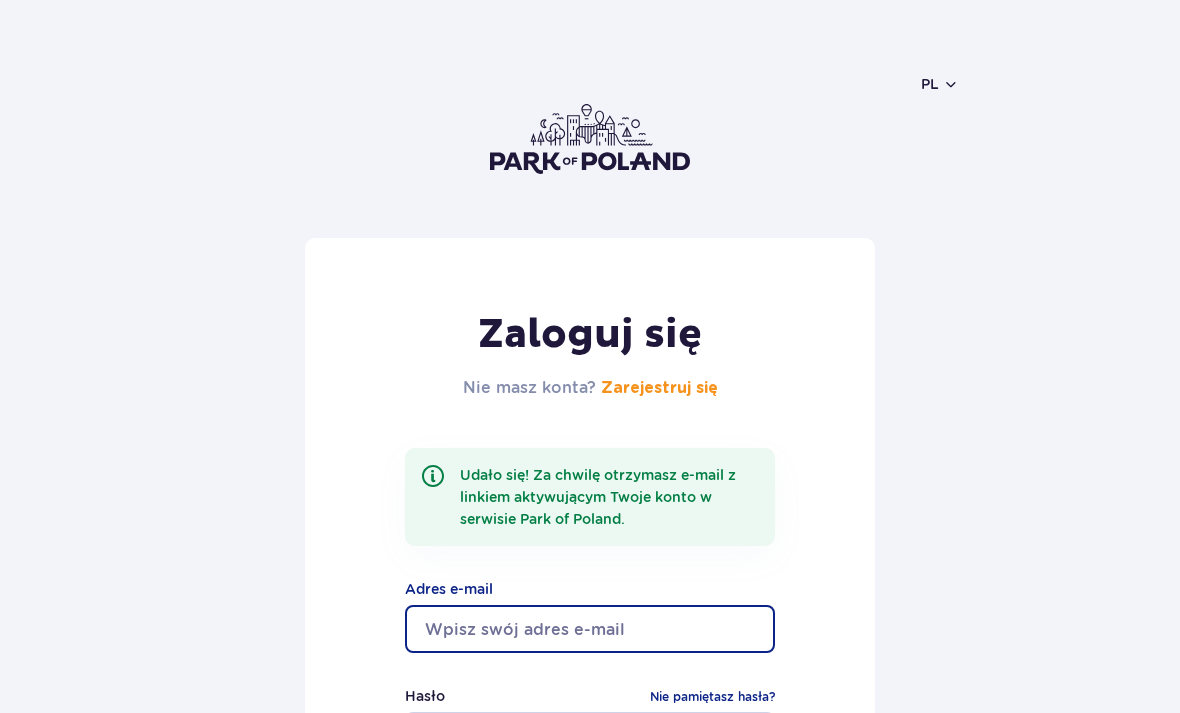 scroll, scrollTop: 454, scrollLeft: 0, axis: vertical 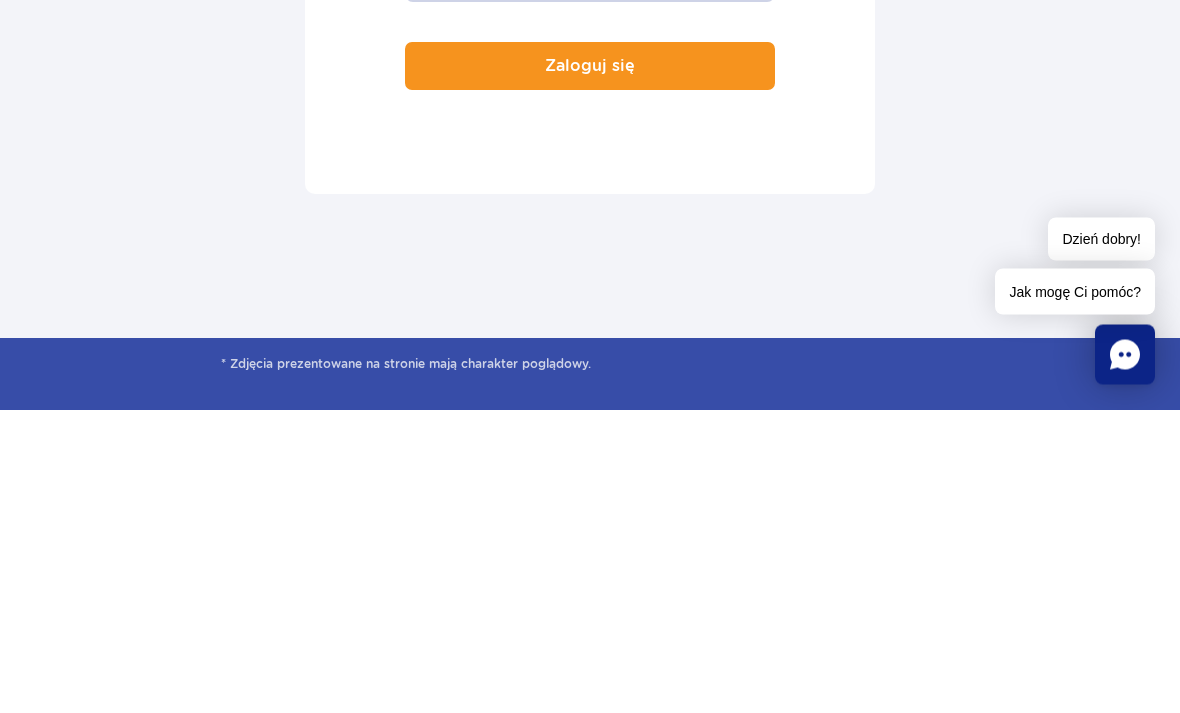 type on "[EMAIL]" 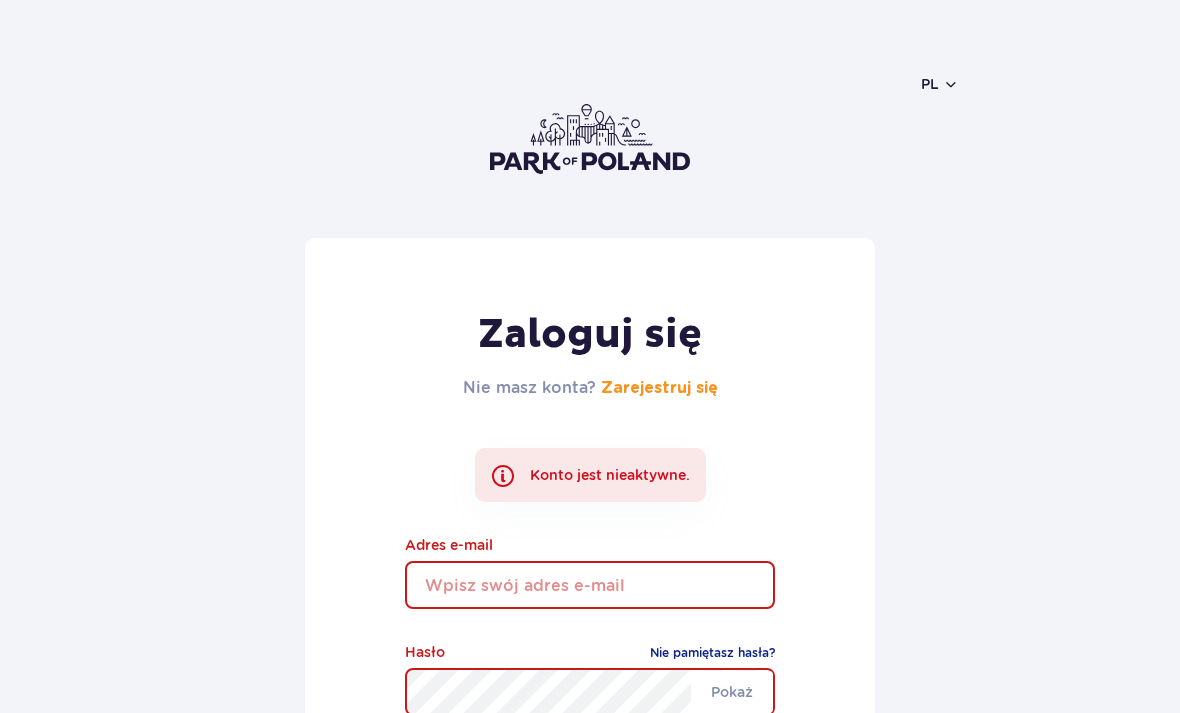 scroll, scrollTop: 383, scrollLeft: 0, axis: vertical 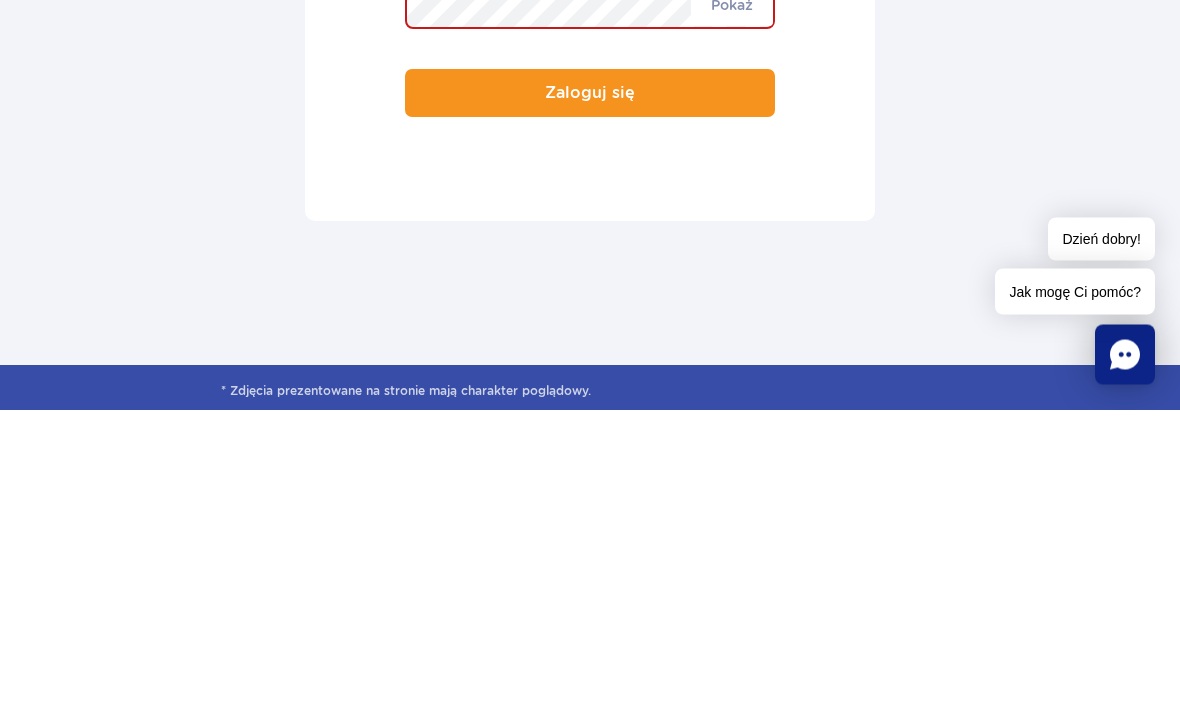 type on "[EMAIL]" 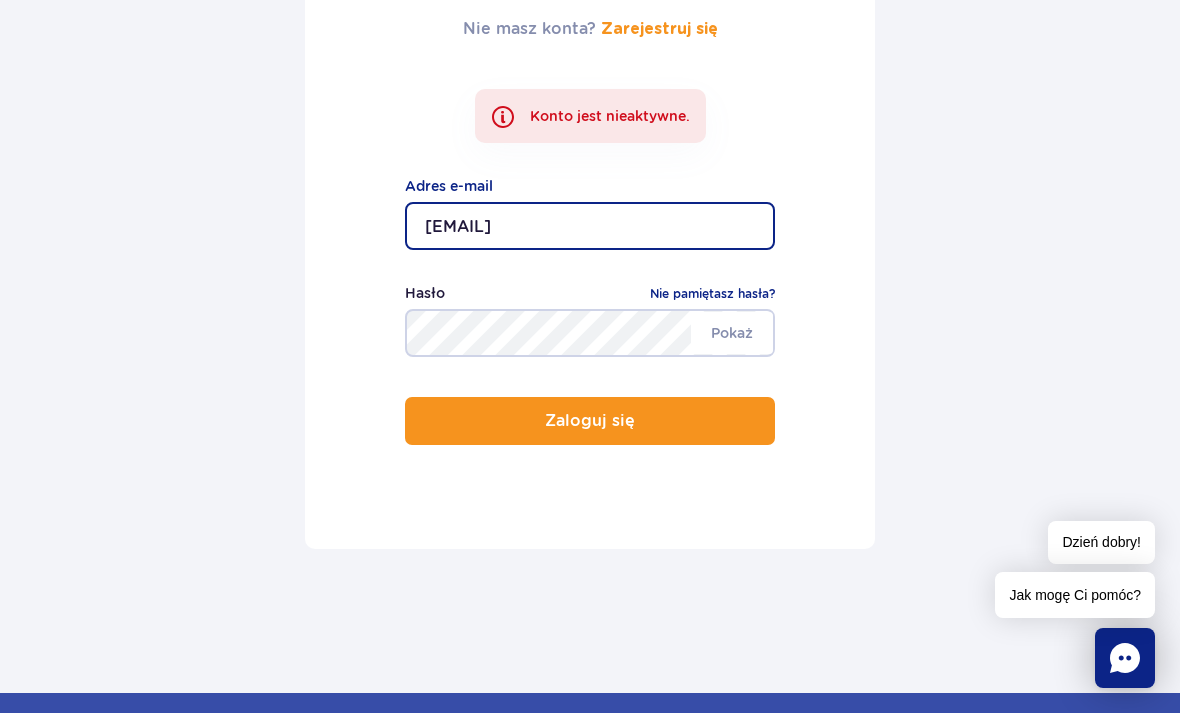 scroll, scrollTop: 382, scrollLeft: 0, axis: vertical 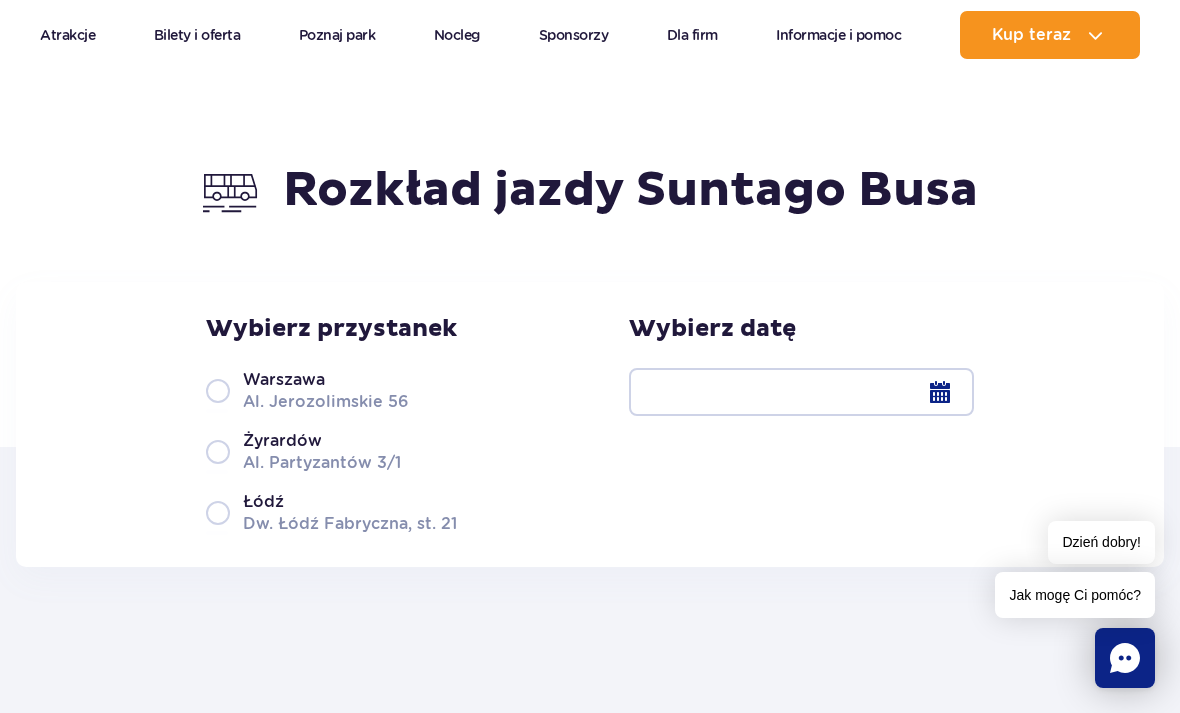 click on "[CITY] [STREET] [NUMBER]" at bounding box center [331, 390] 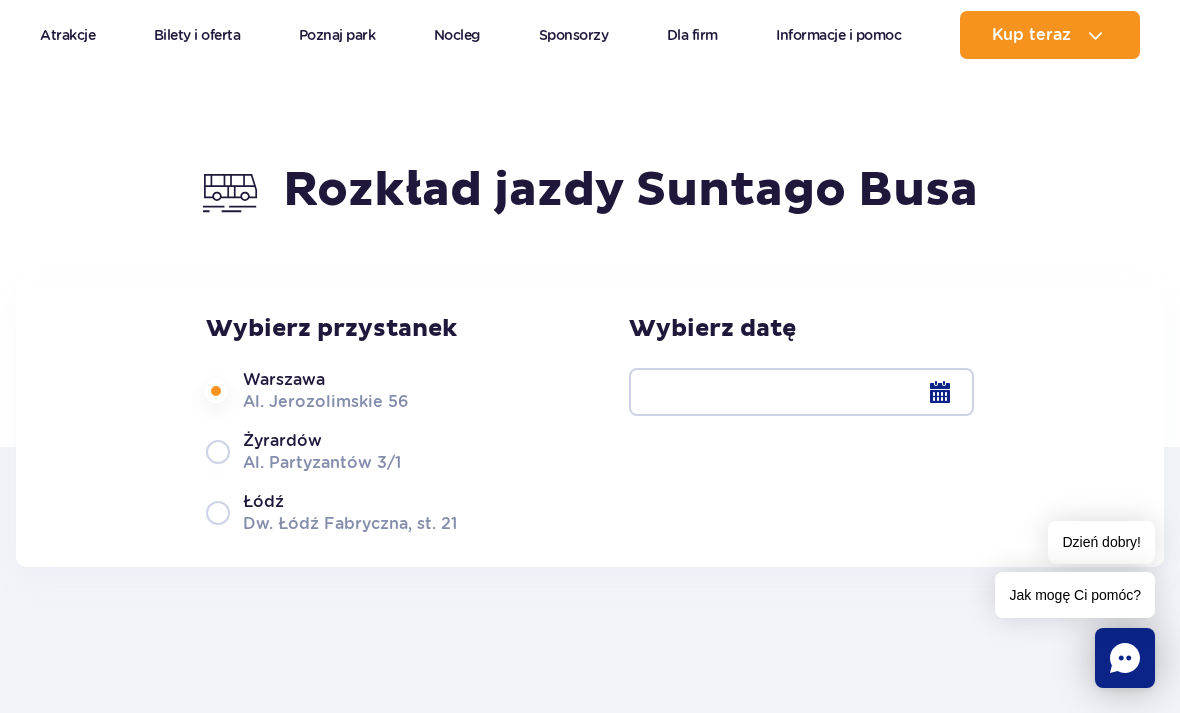 click at bounding box center [801, 392] 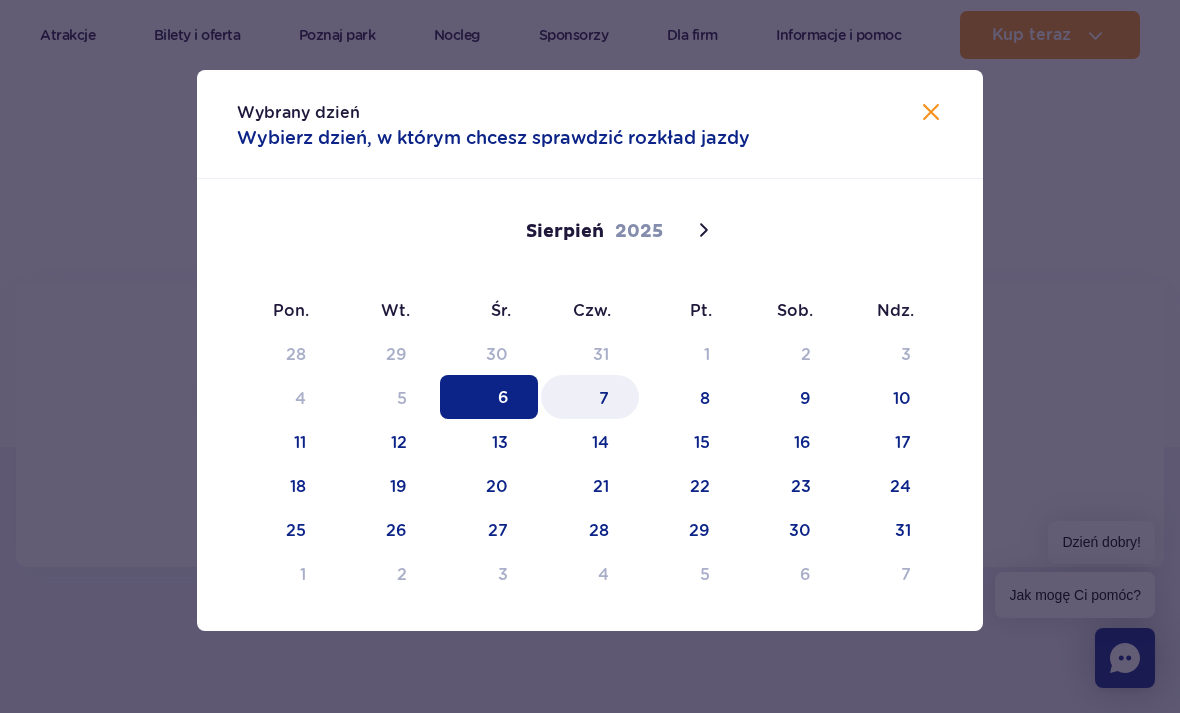click on "7" at bounding box center [590, 397] 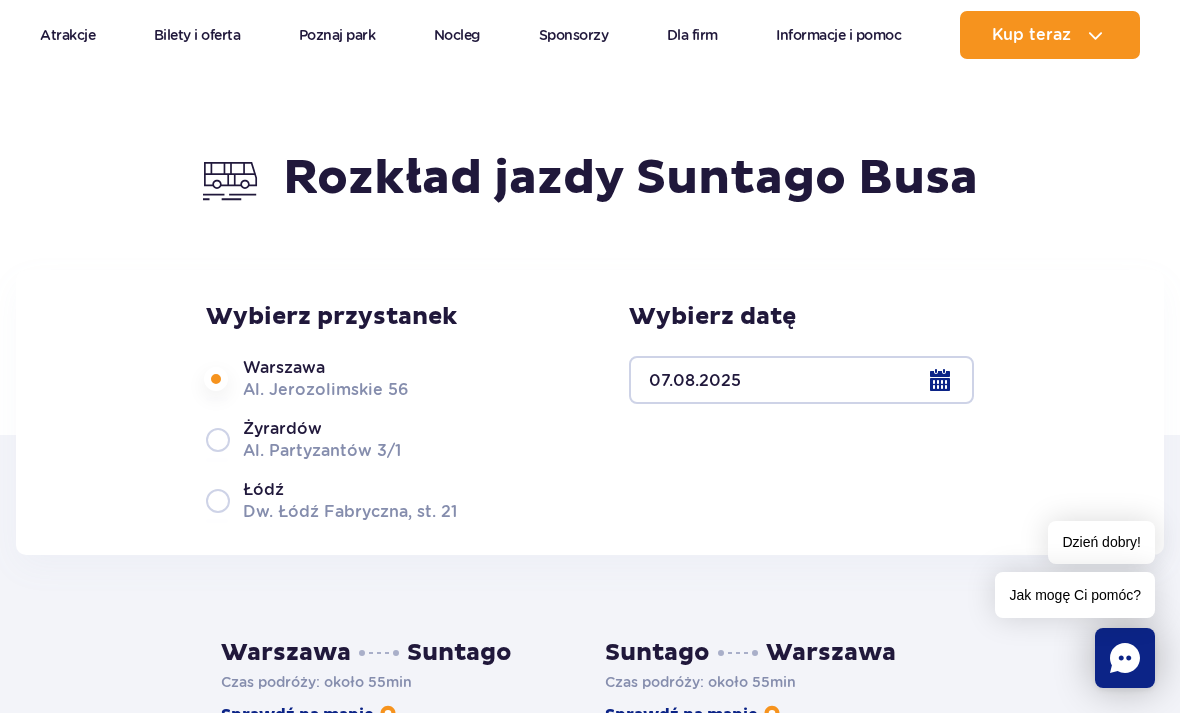 scroll, scrollTop: 223, scrollLeft: 0, axis: vertical 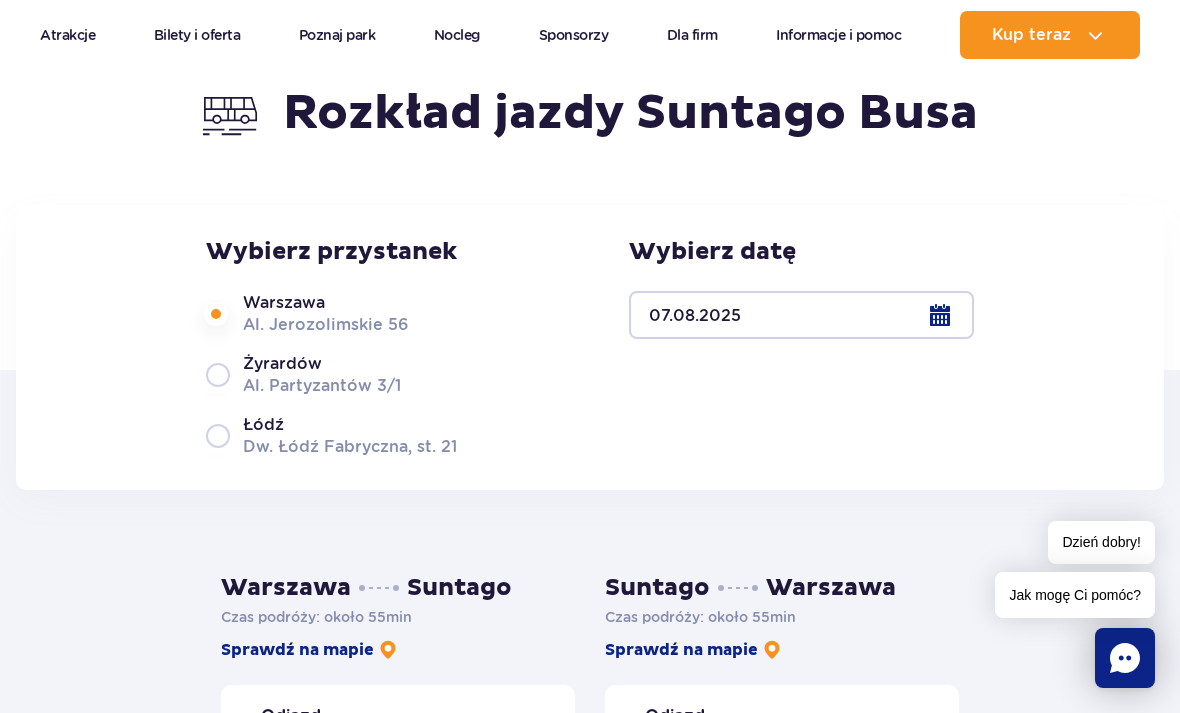 click on "Żyrardów Al. Partyzantów 3/1" at bounding box center (331, 374) 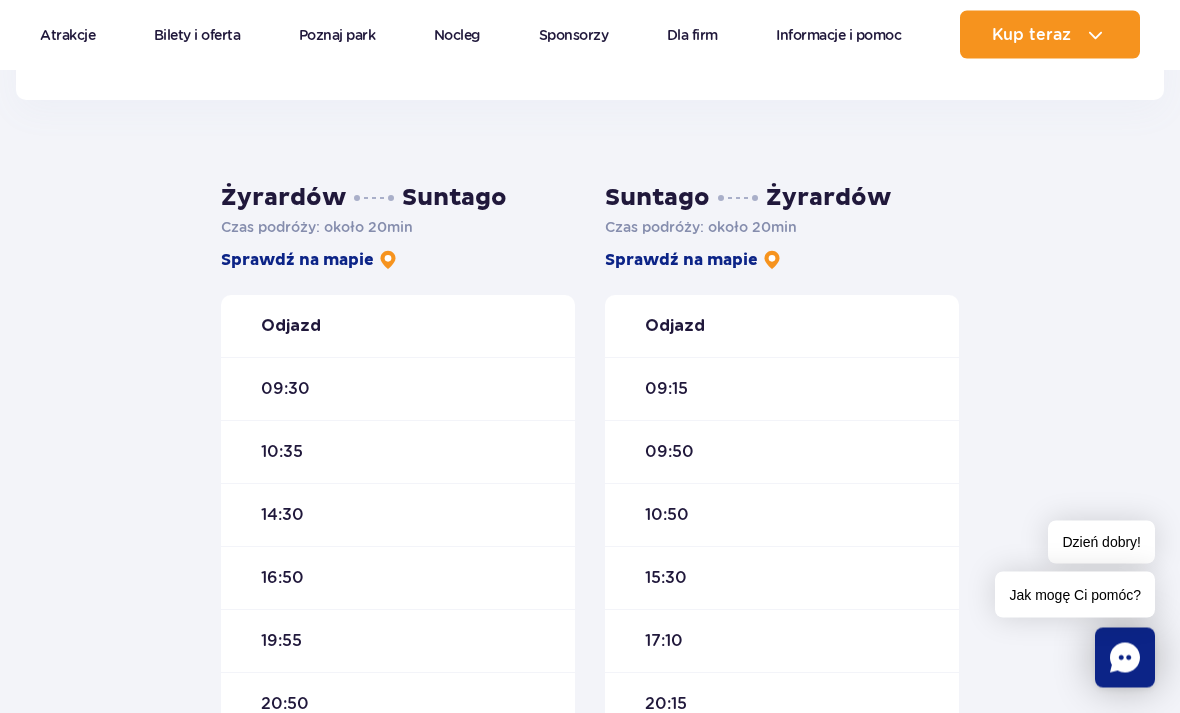 scroll, scrollTop: 628, scrollLeft: 0, axis: vertical 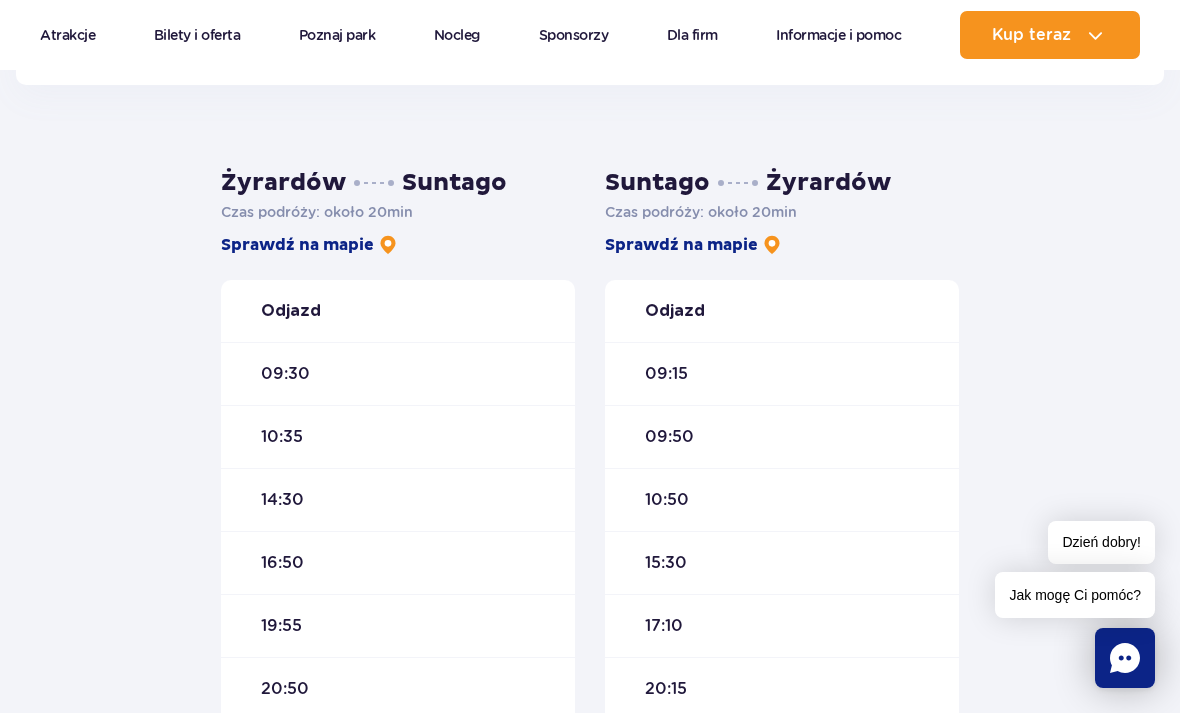 click on "10:35" at bounding box center (282, 437) 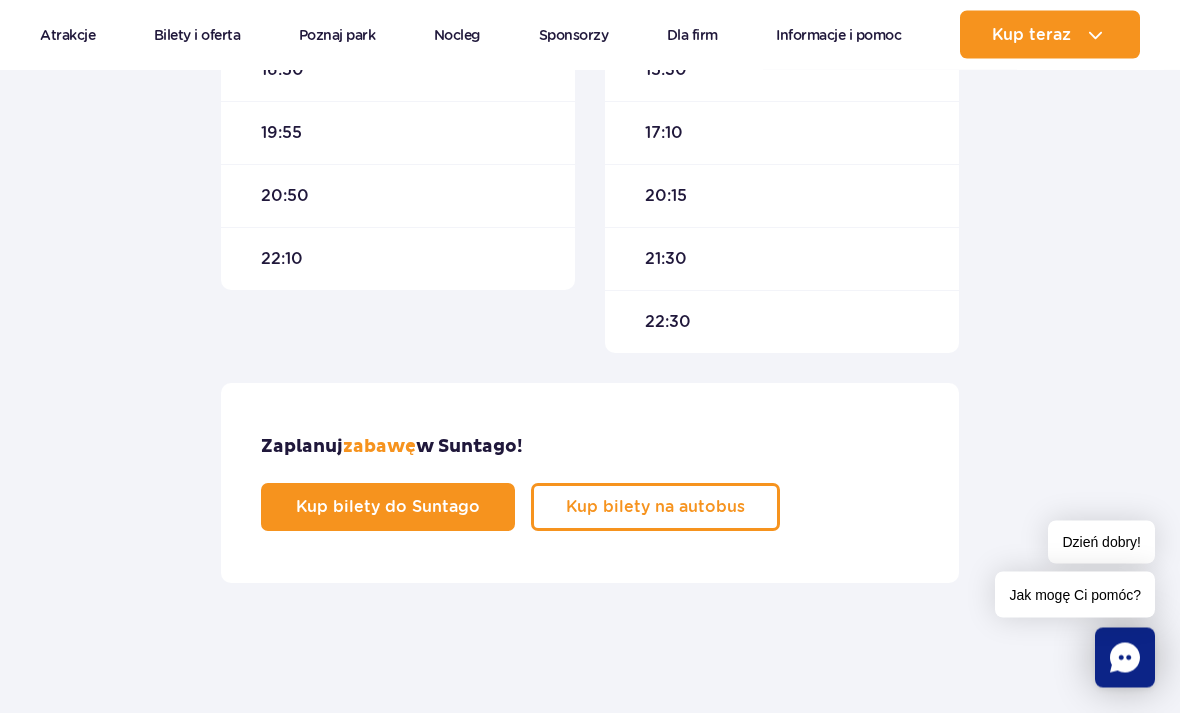 scroll, scrollTop: 1121, scrollLeft: 0, axis: vertical 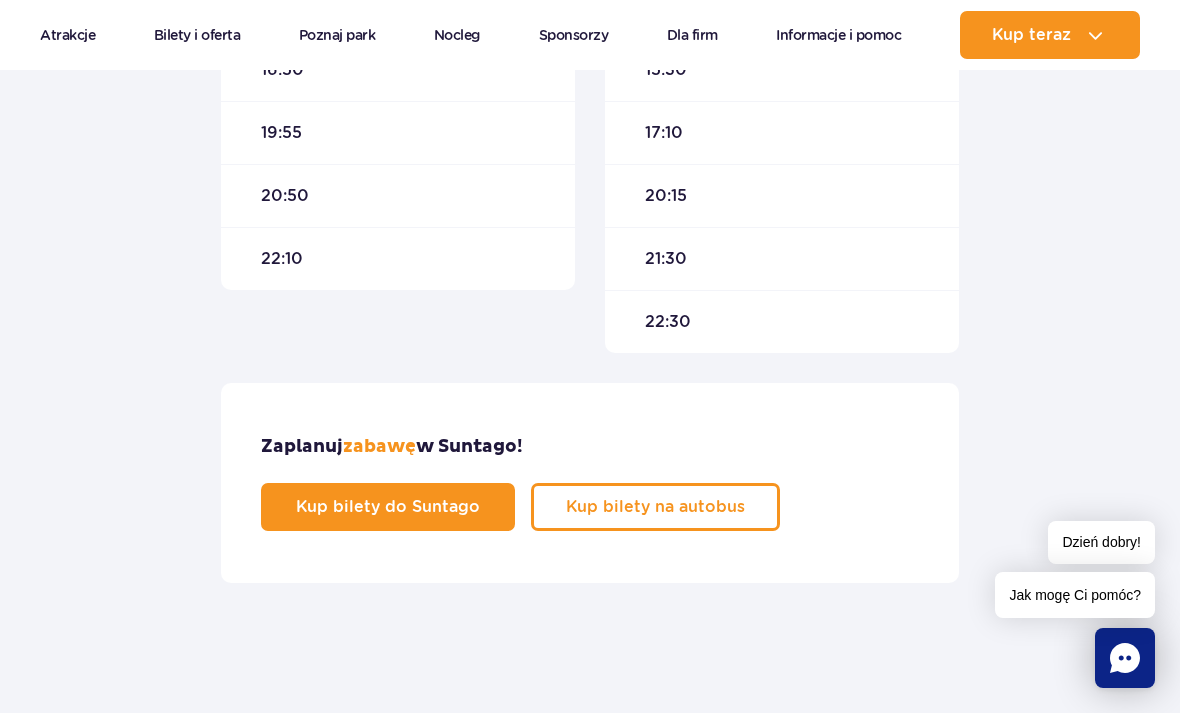 click on "Kup bilety na autobus" at bounding box center (655, 507) 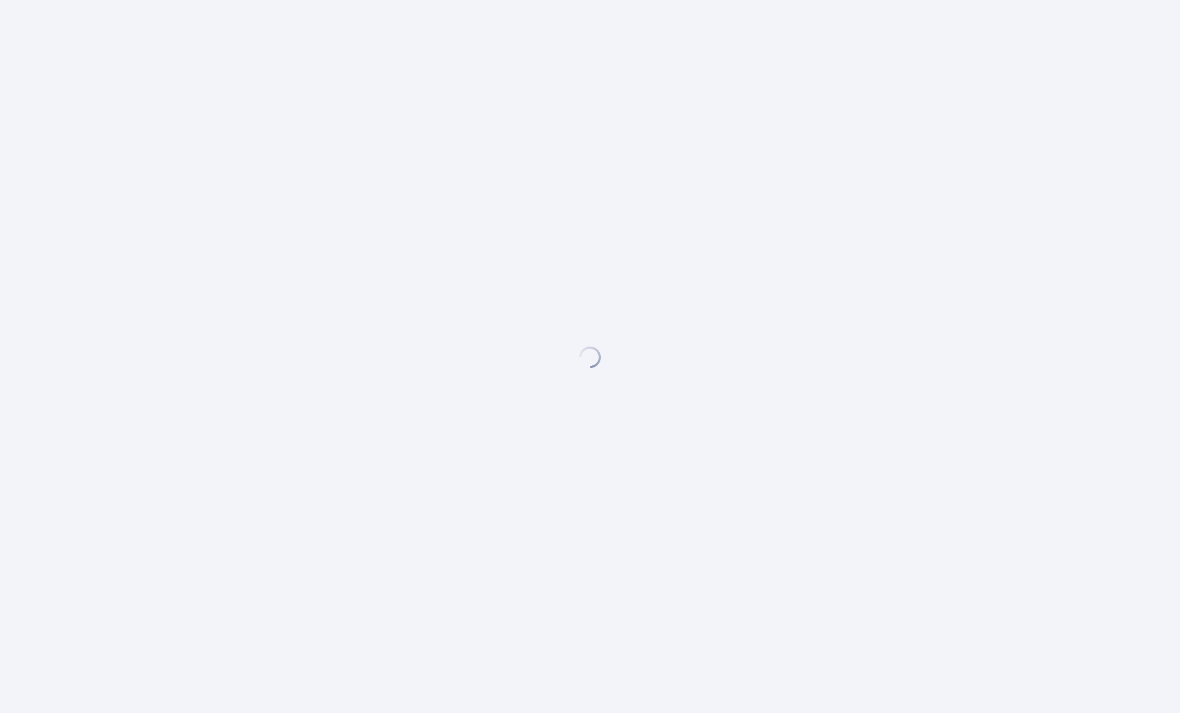 scroll, scrollTop: 0, scrollLeft: 0, axis: both 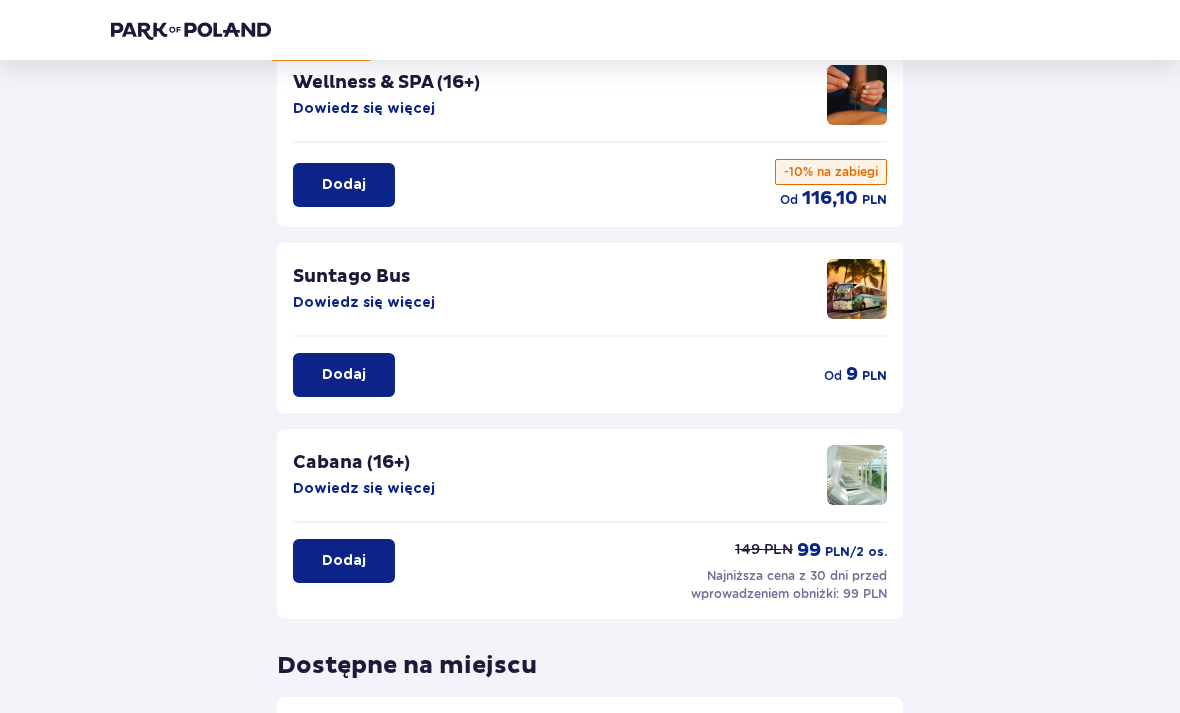click on "Dodaj" at bounding box center (344, 375) 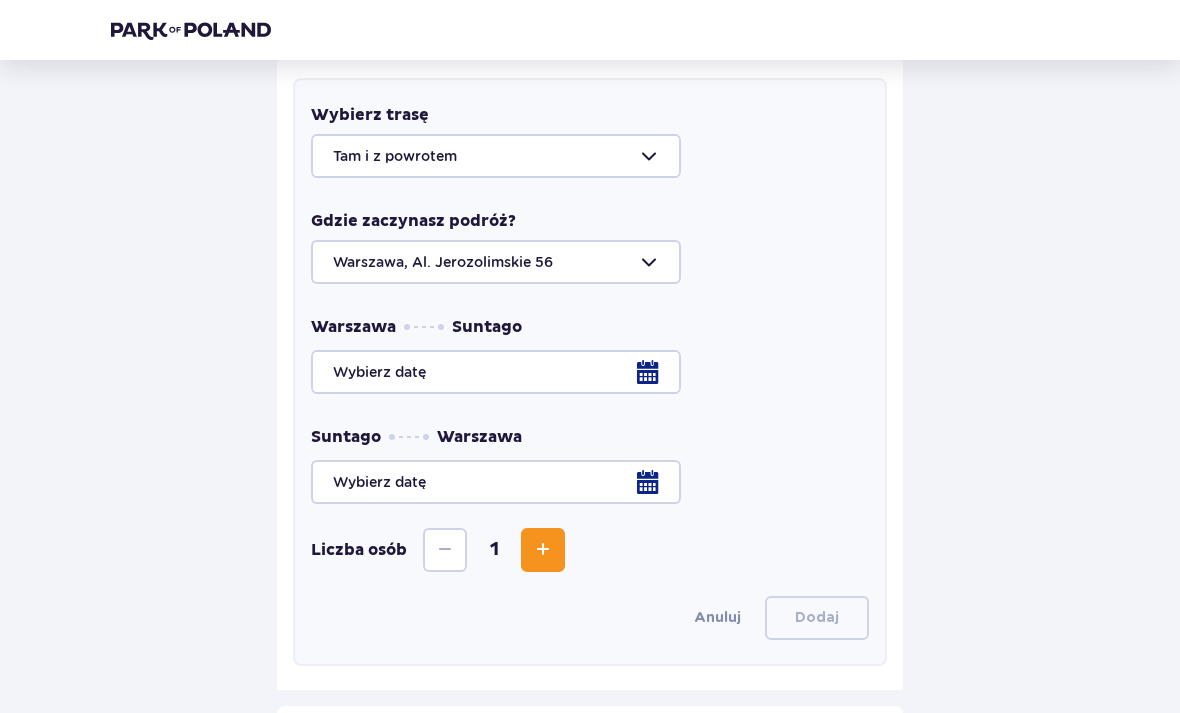 scroll, scrollTop: 656, scrollLeft: 0, axis: vertical 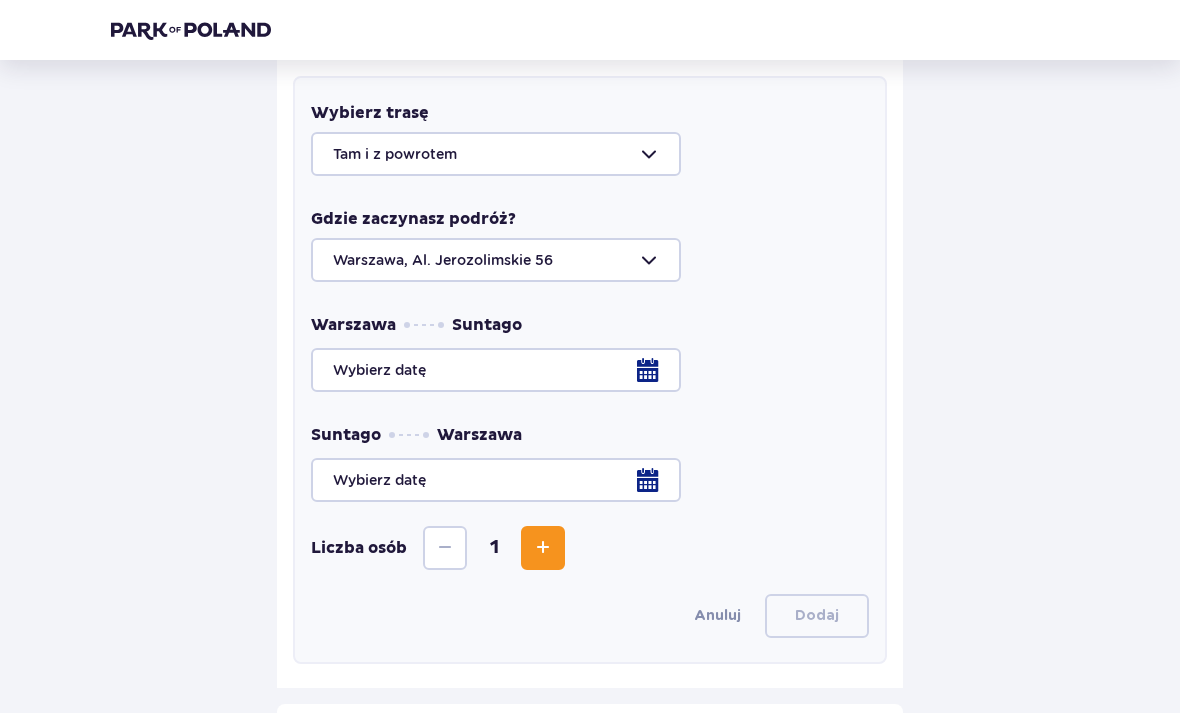 click at bounding box center (590, 260) 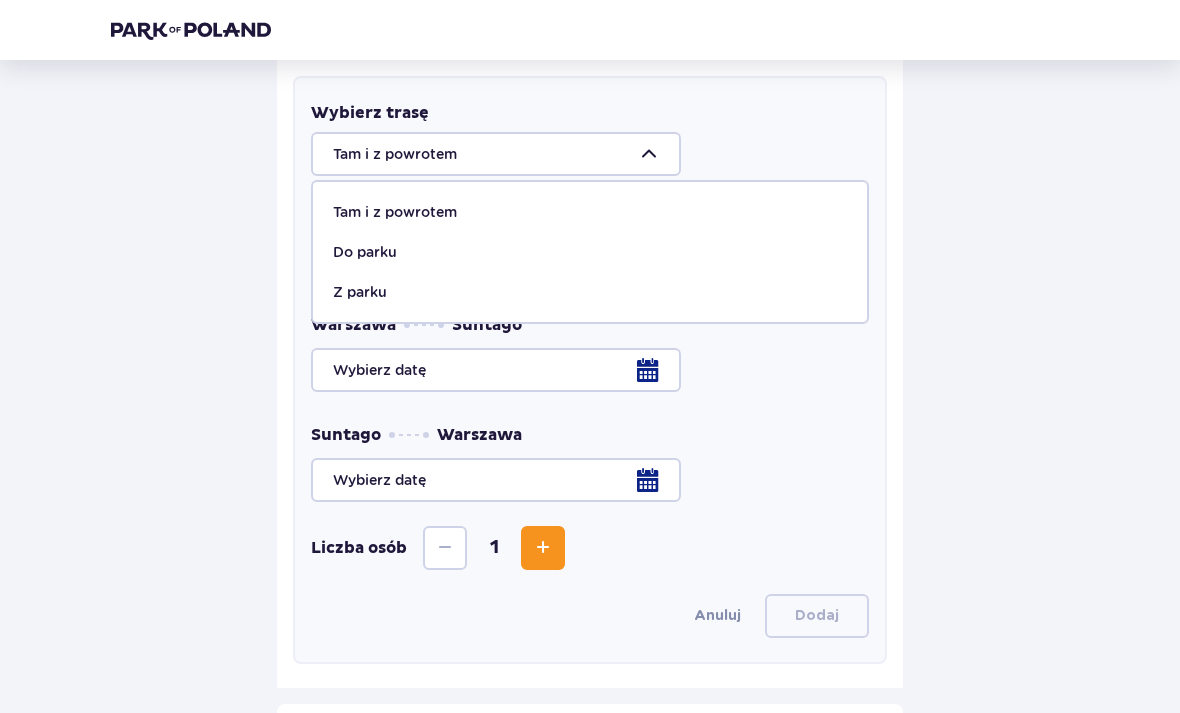 click at bounding box center [590, 370] 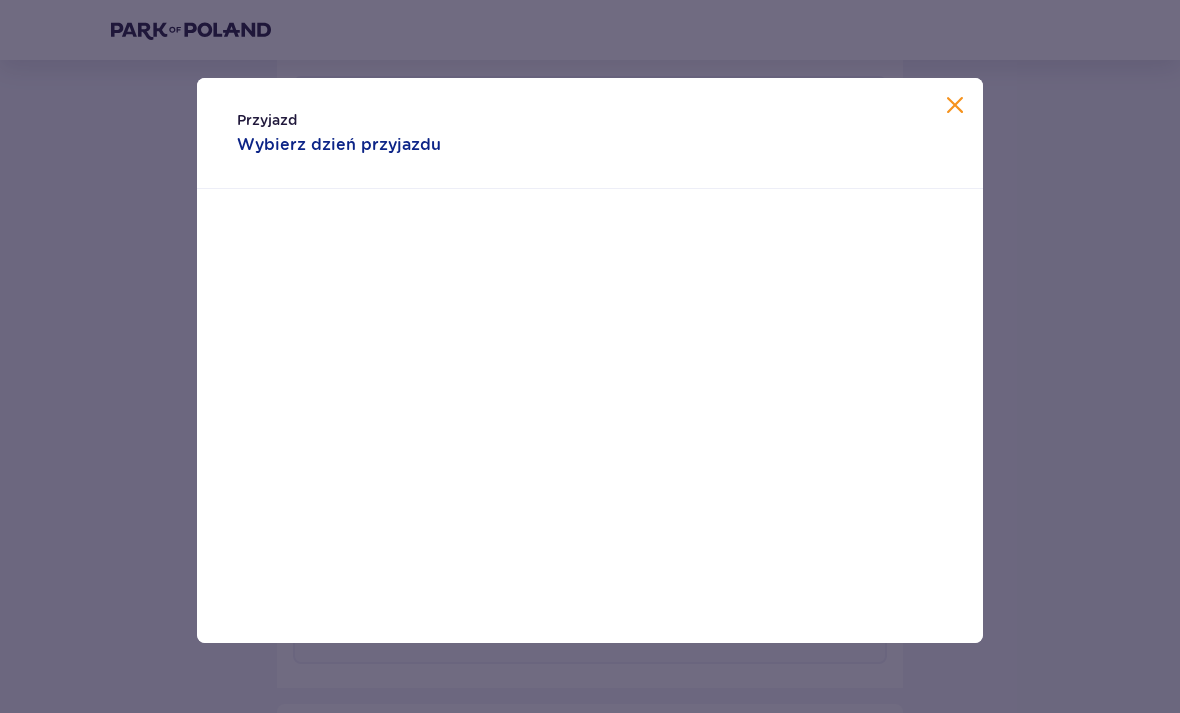 click on "1" at bounding box center [674, 361] 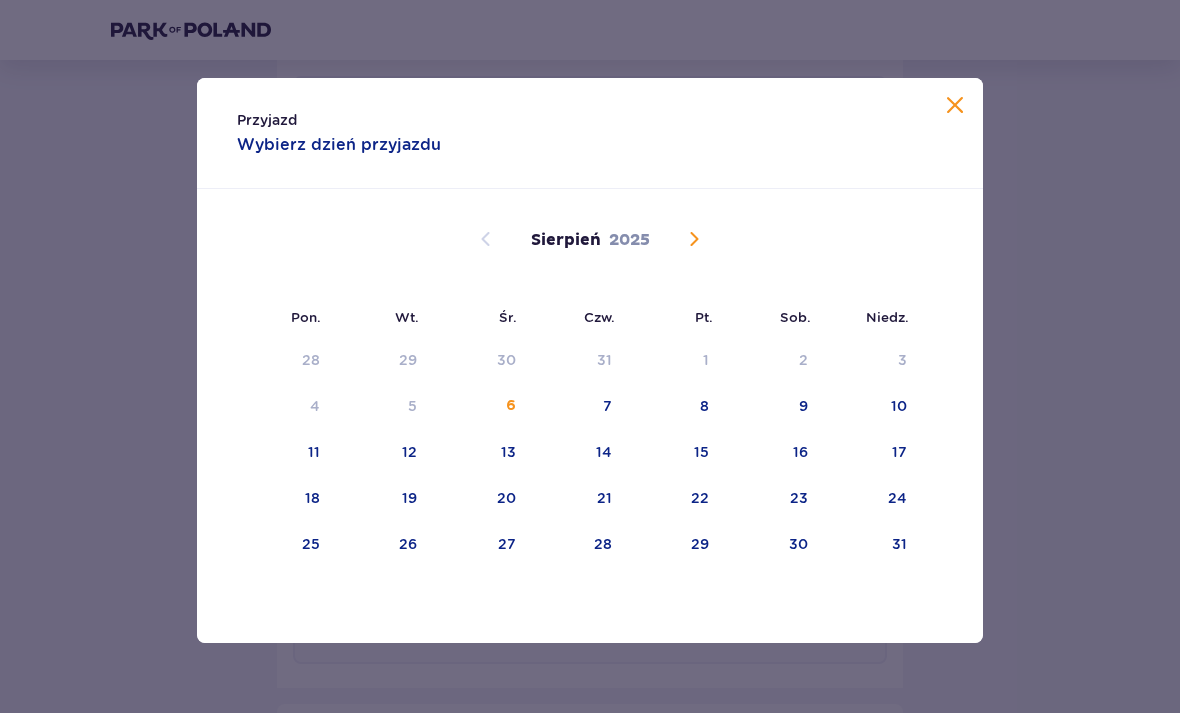 click on "7" at bounding box center (578, 407) 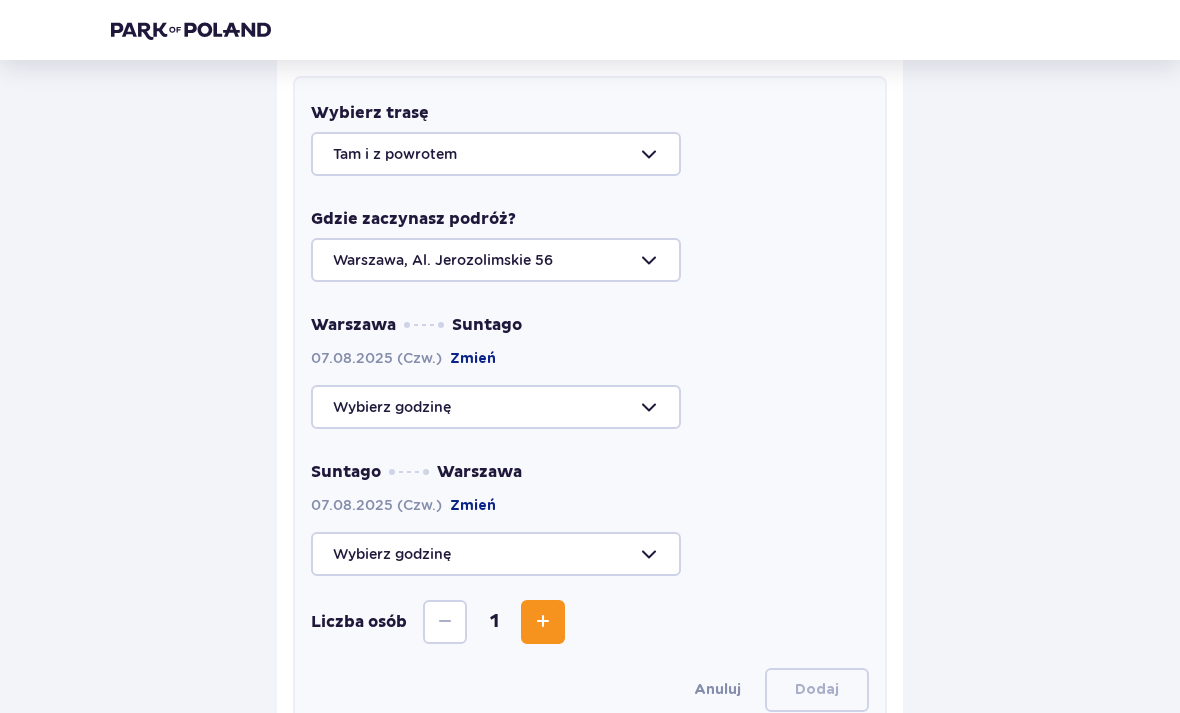 click at bounding box center [590, 407] 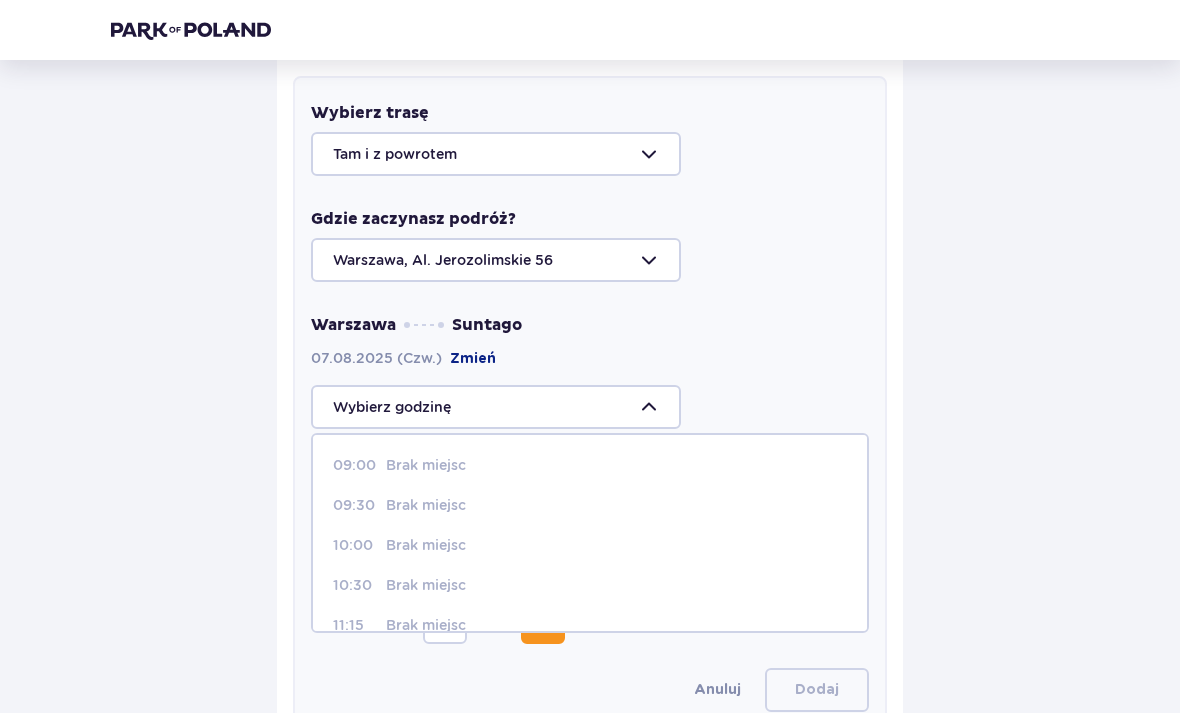 scroll, scrollTop: 0, scrollLeft: 0, axis: both 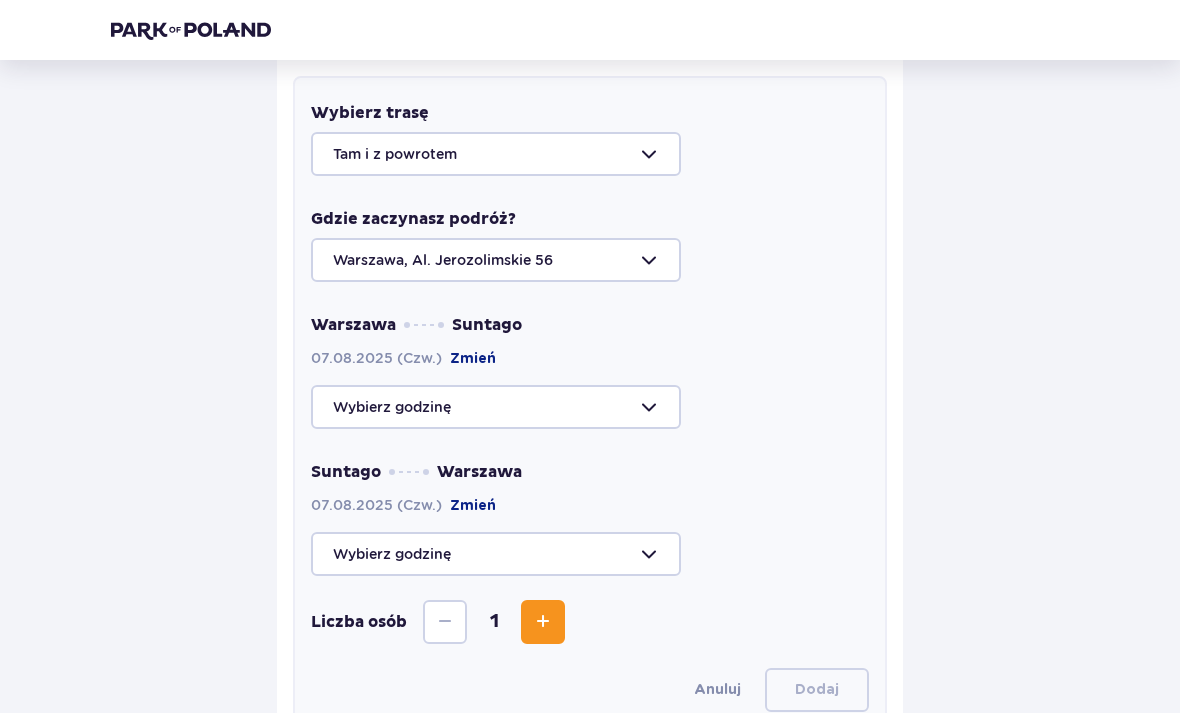 click at bounding box center (590, 260) 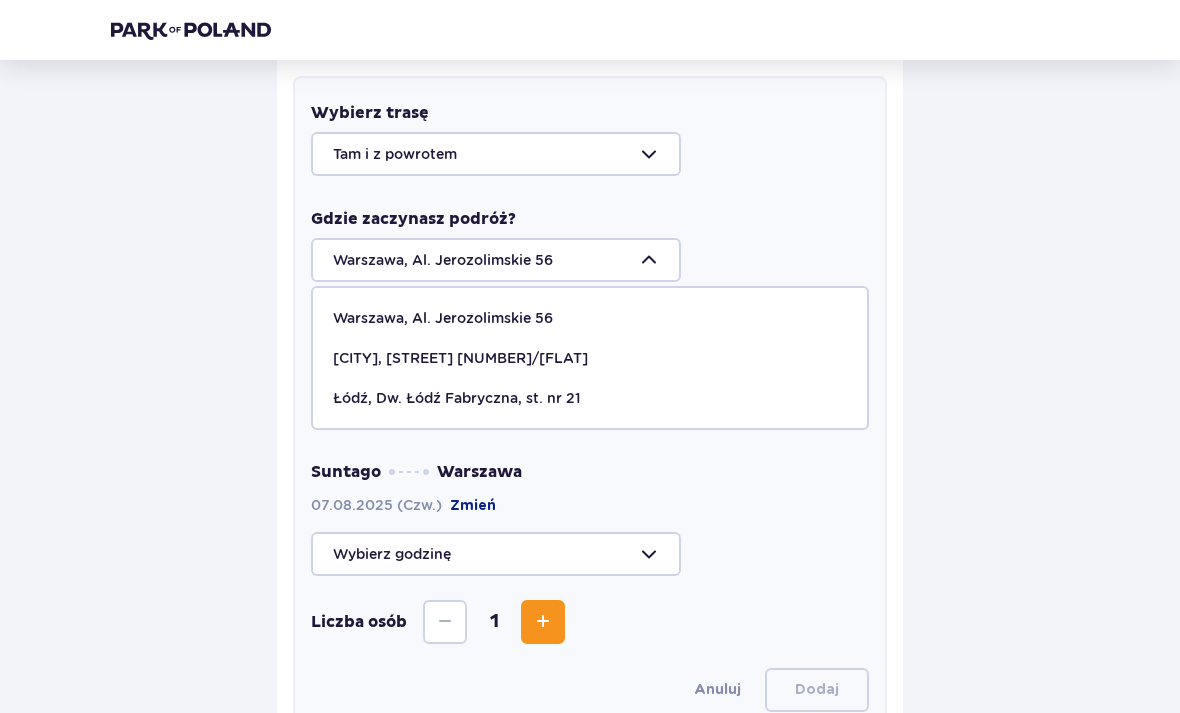 click on "Żyrardów, Al. Partyzantów 3/1" at bounding box center (460, 358) 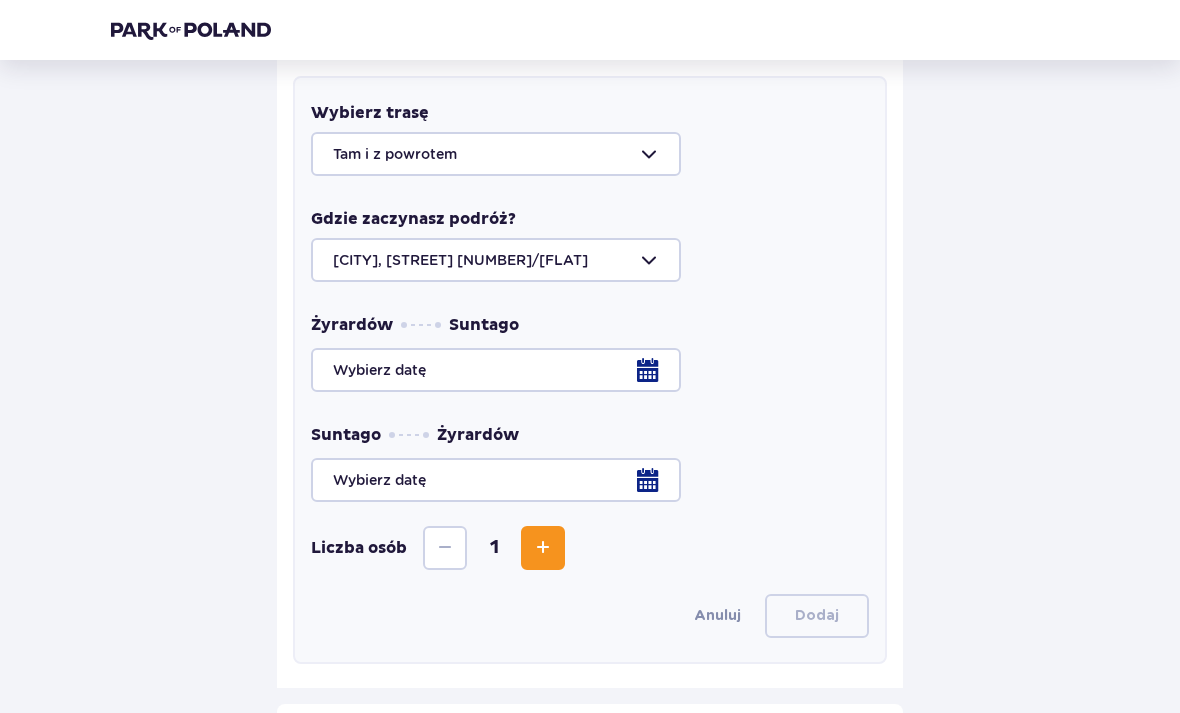 click at bounding box center (590, 370) 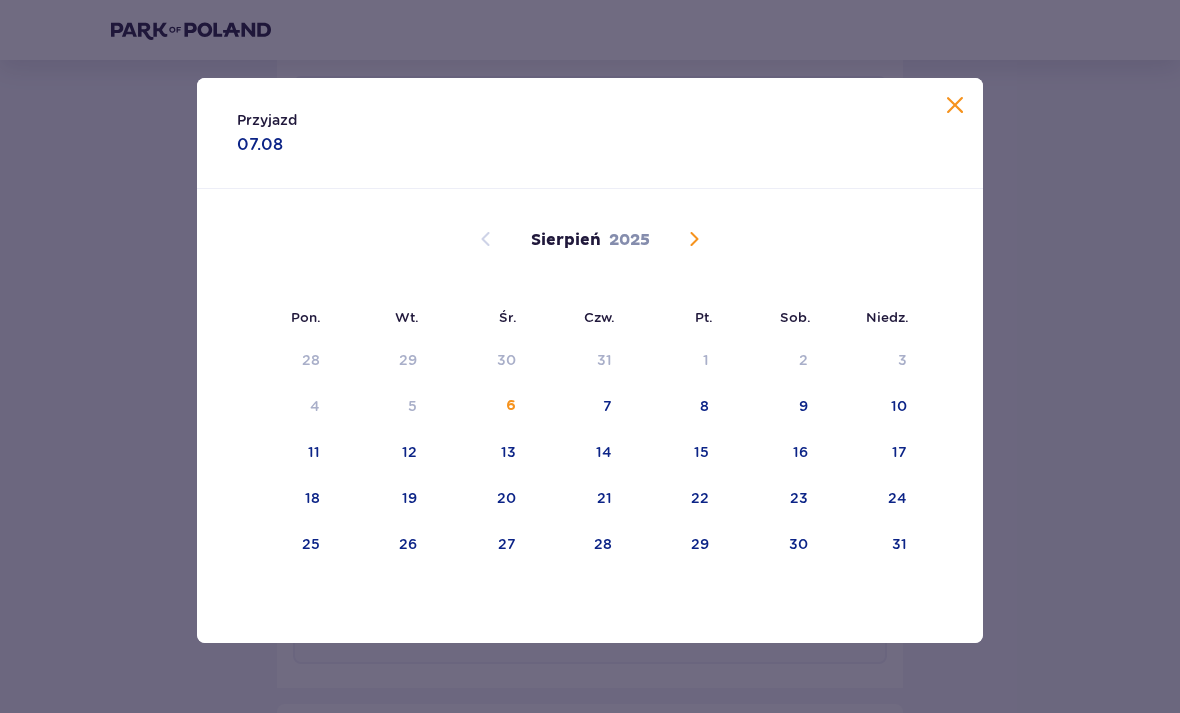 click on "7" at bounding box center (578, 407) 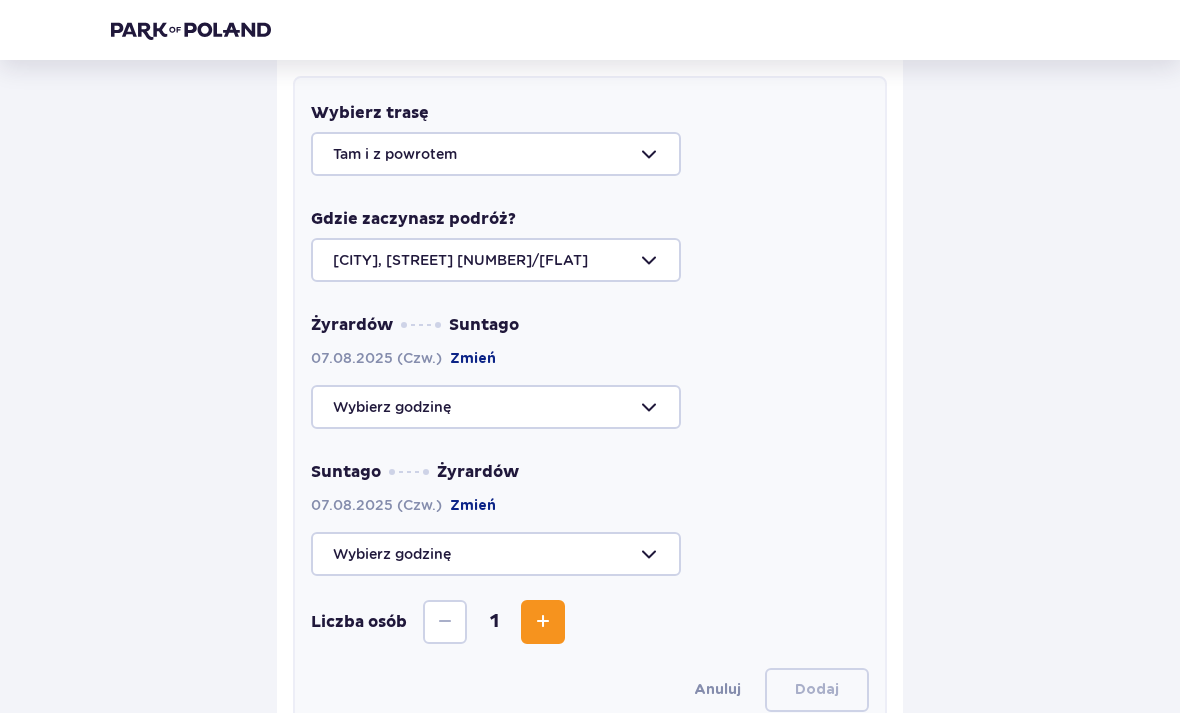 click at bounding box center [590, 407] 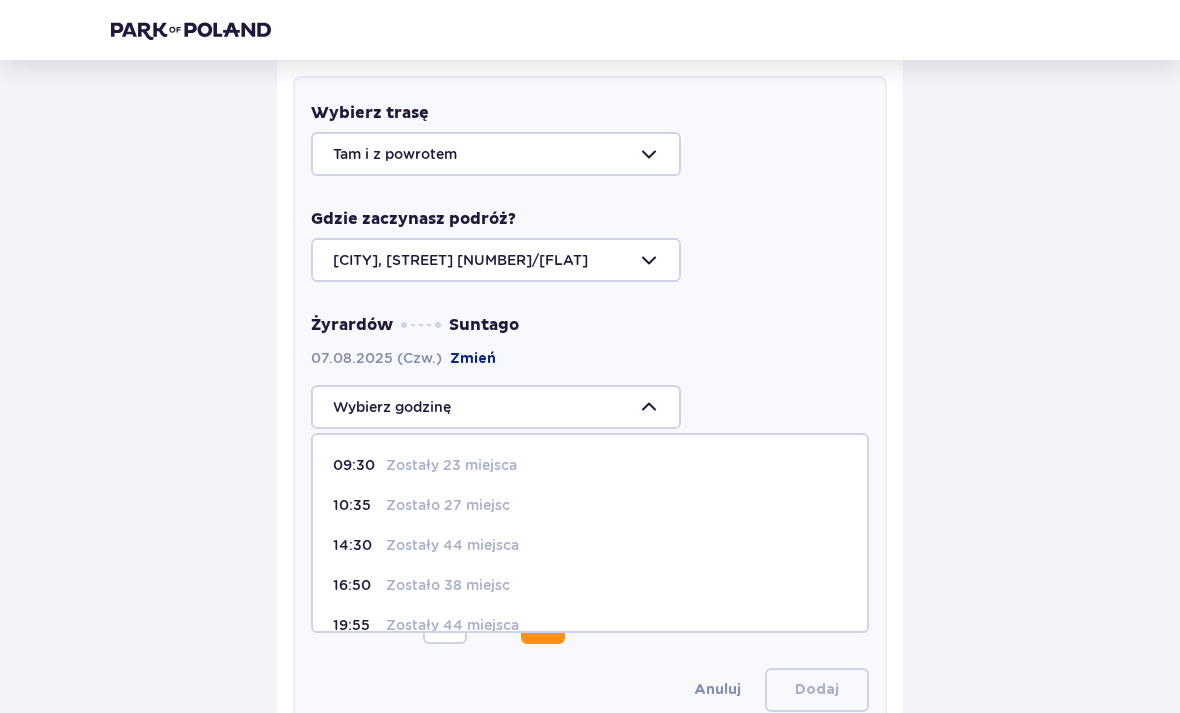 click on "10:35" at bounding box center [355, 505] 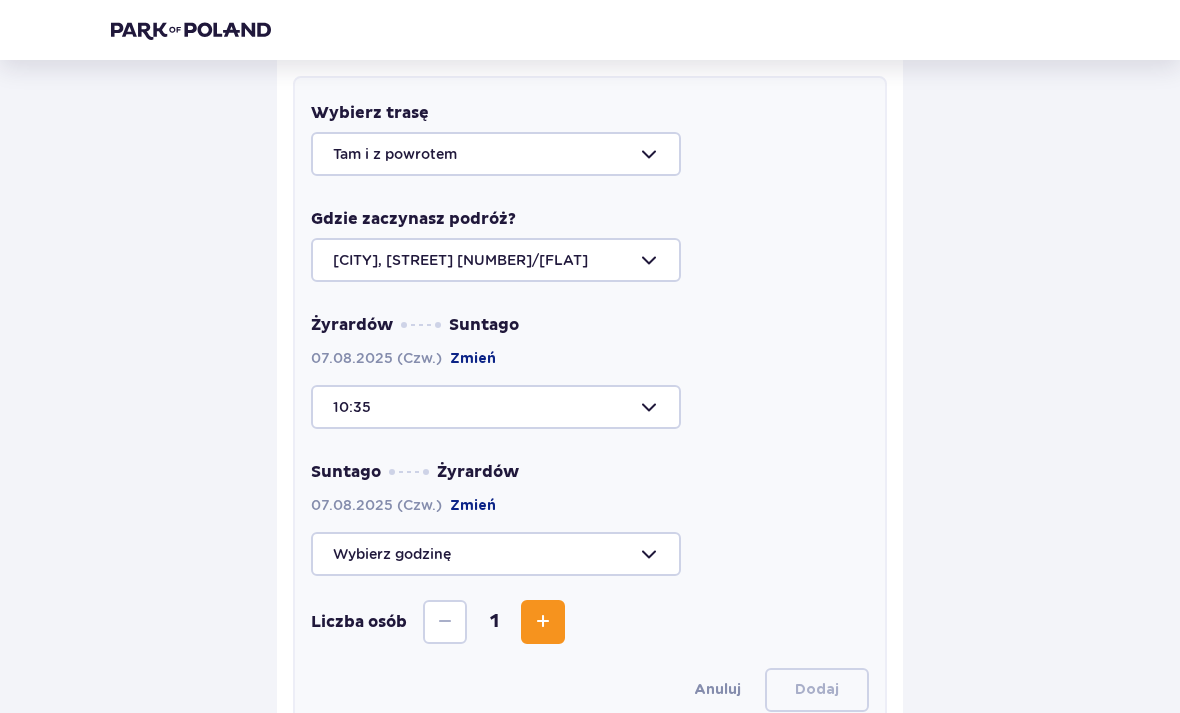 type on "10:35" 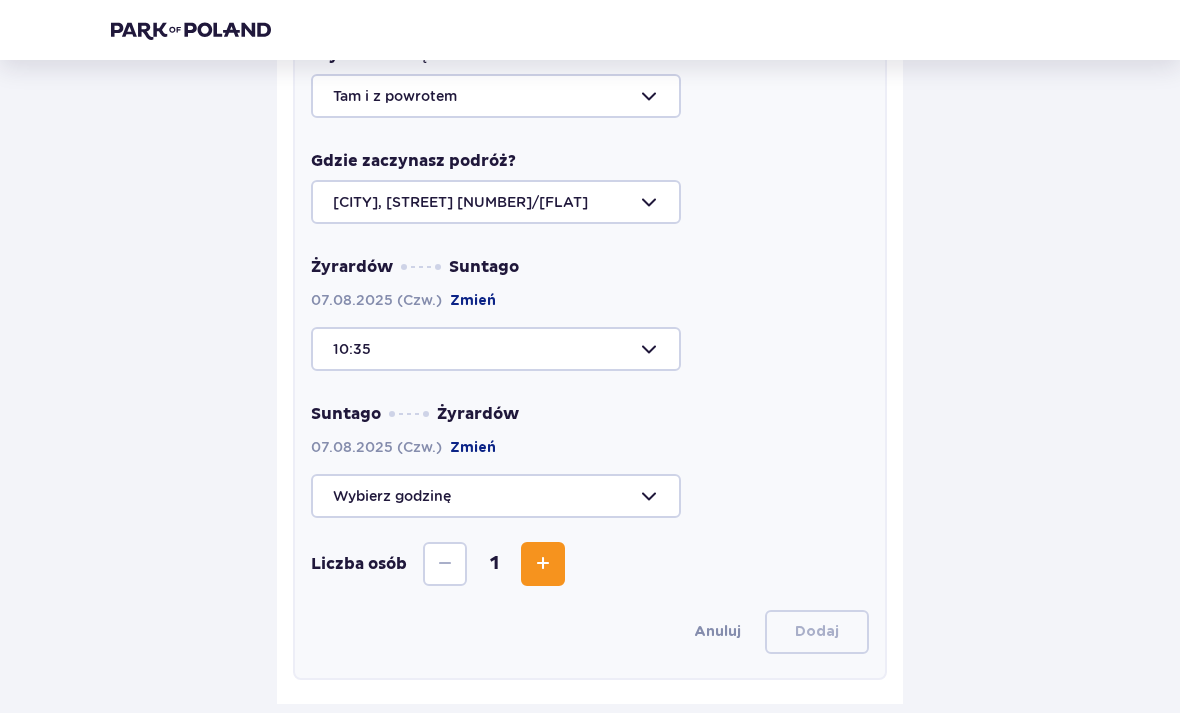 scroll, scrollTop: 734, scrollLeft: 0, axis: vertical 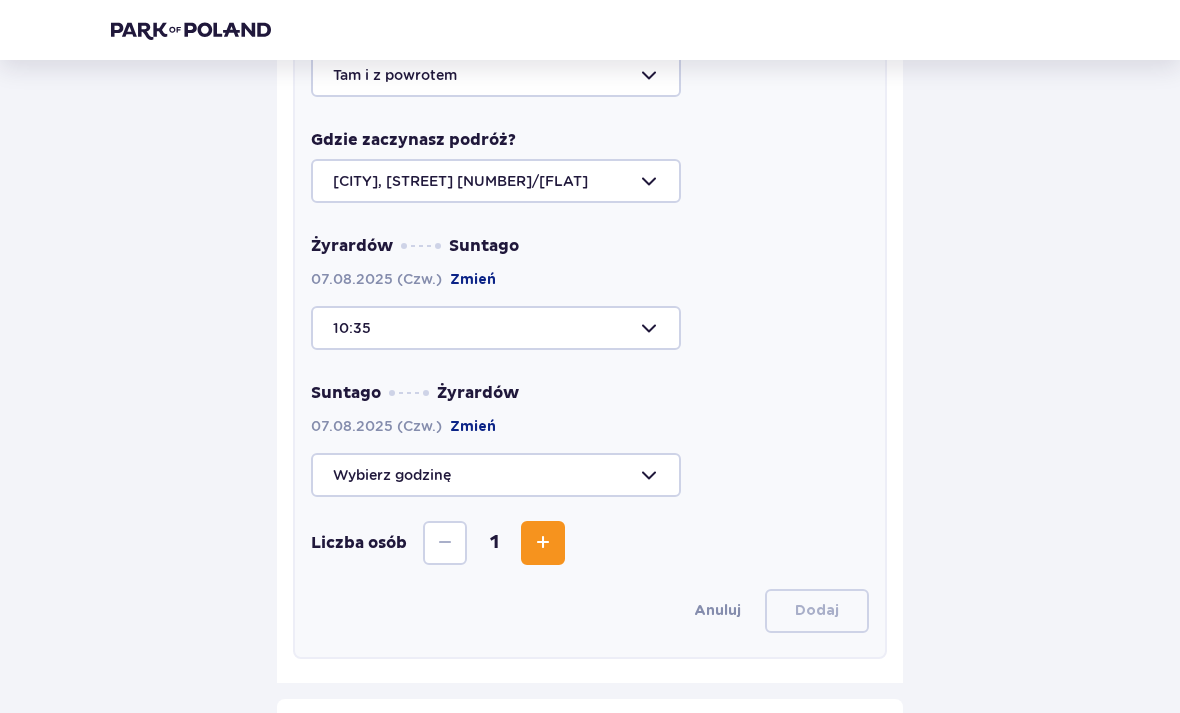 click at bounding box center (590, 476) 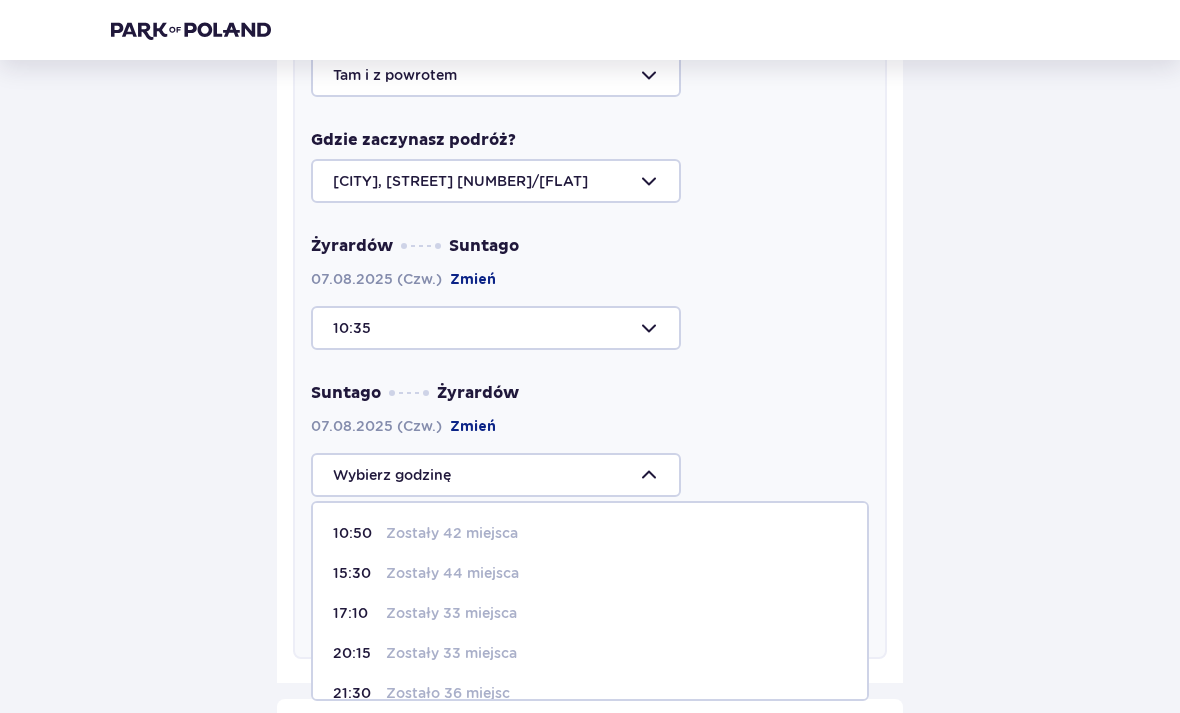 scroll, scrollTop: 0, scrollLeft: 0, axis: both 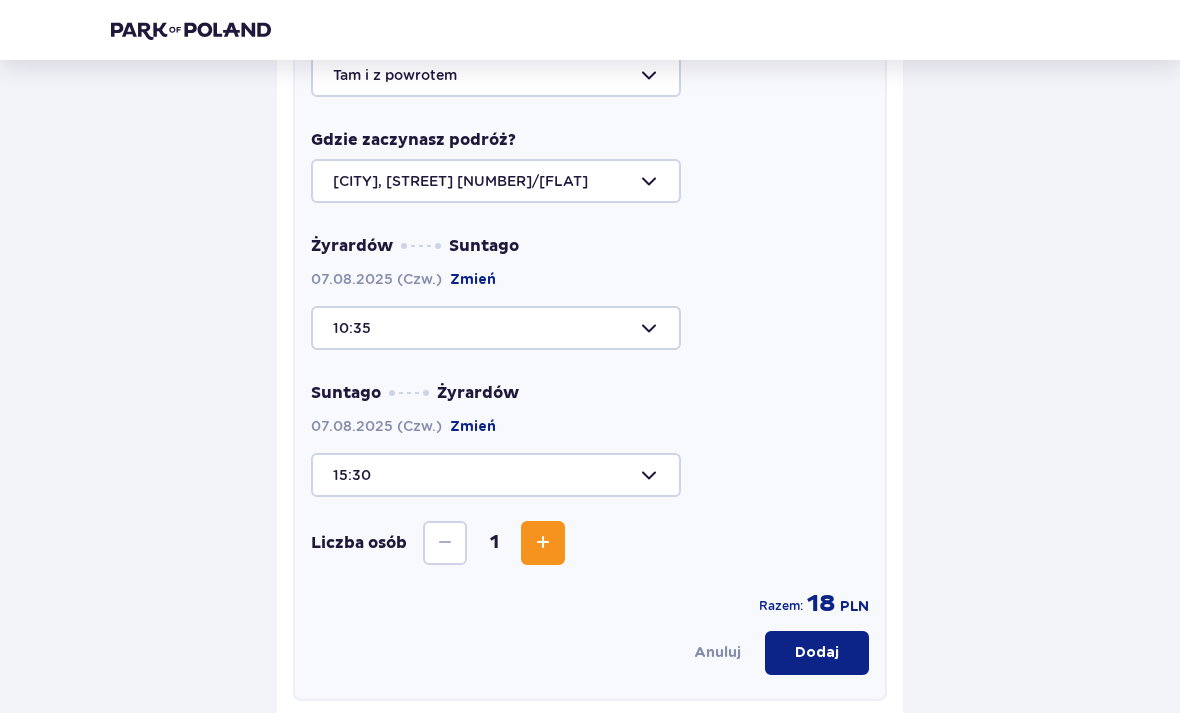 click at bounding box center [543, 543] 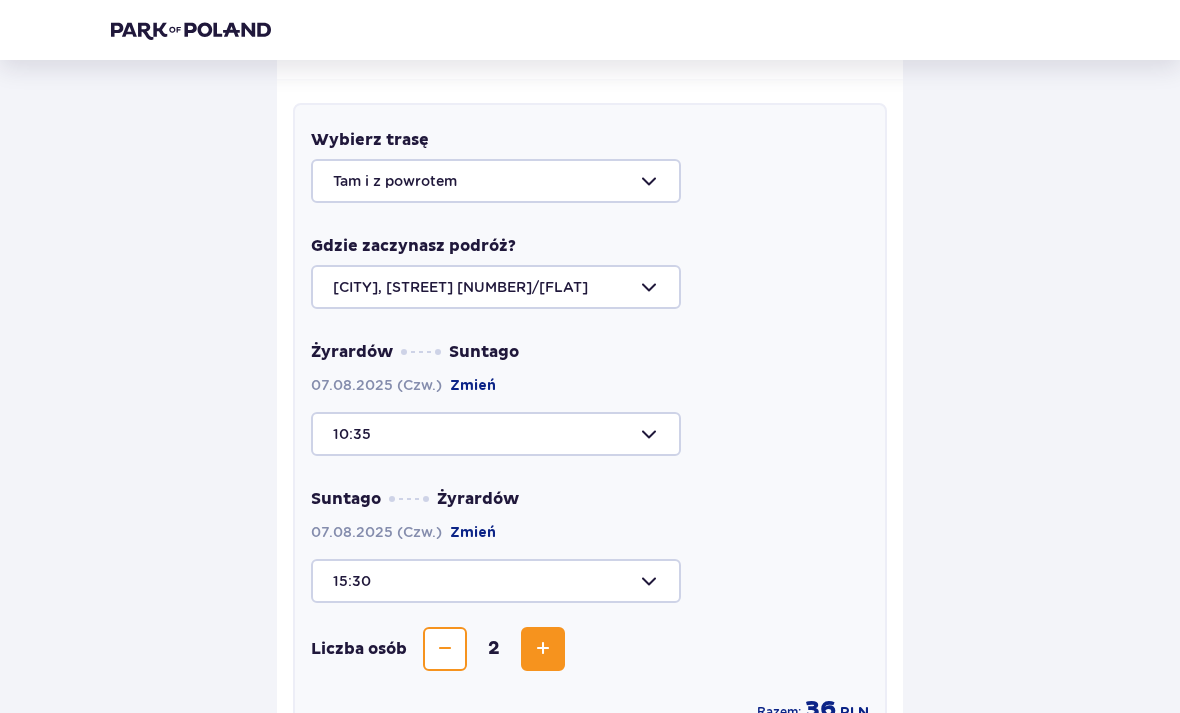 scroll, scrollTop: 680, scrollLeft: 0, axis: vertical 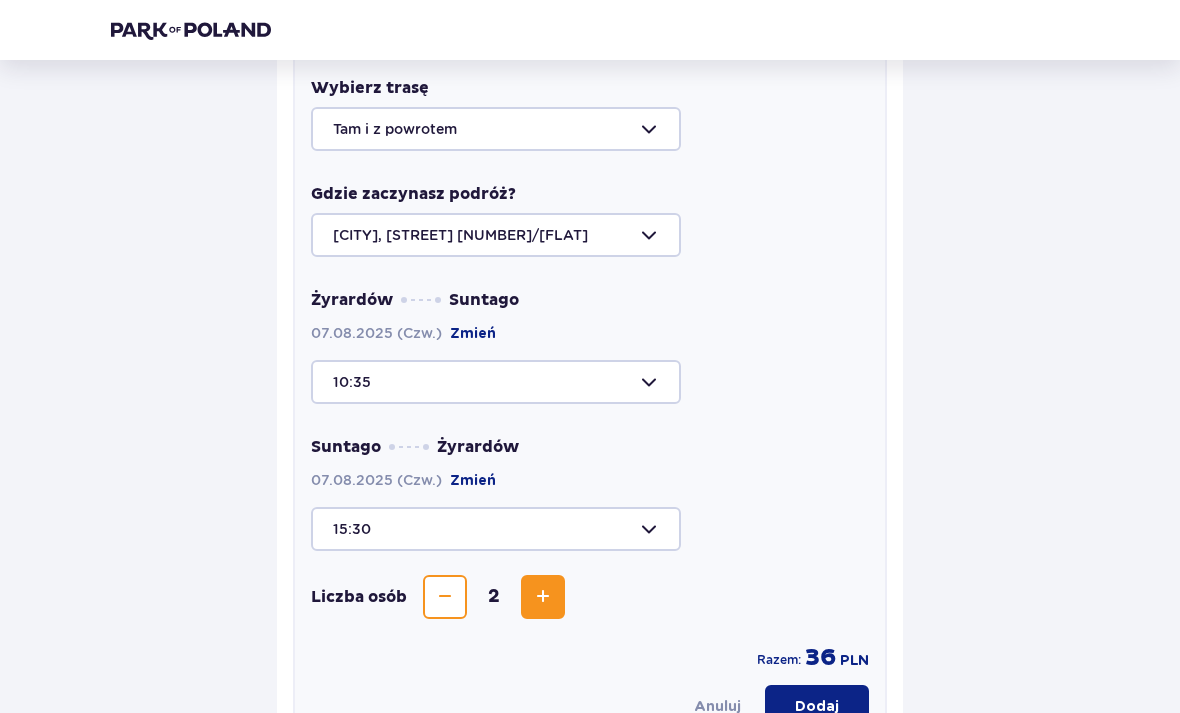 click at bounding box center (590, 530) 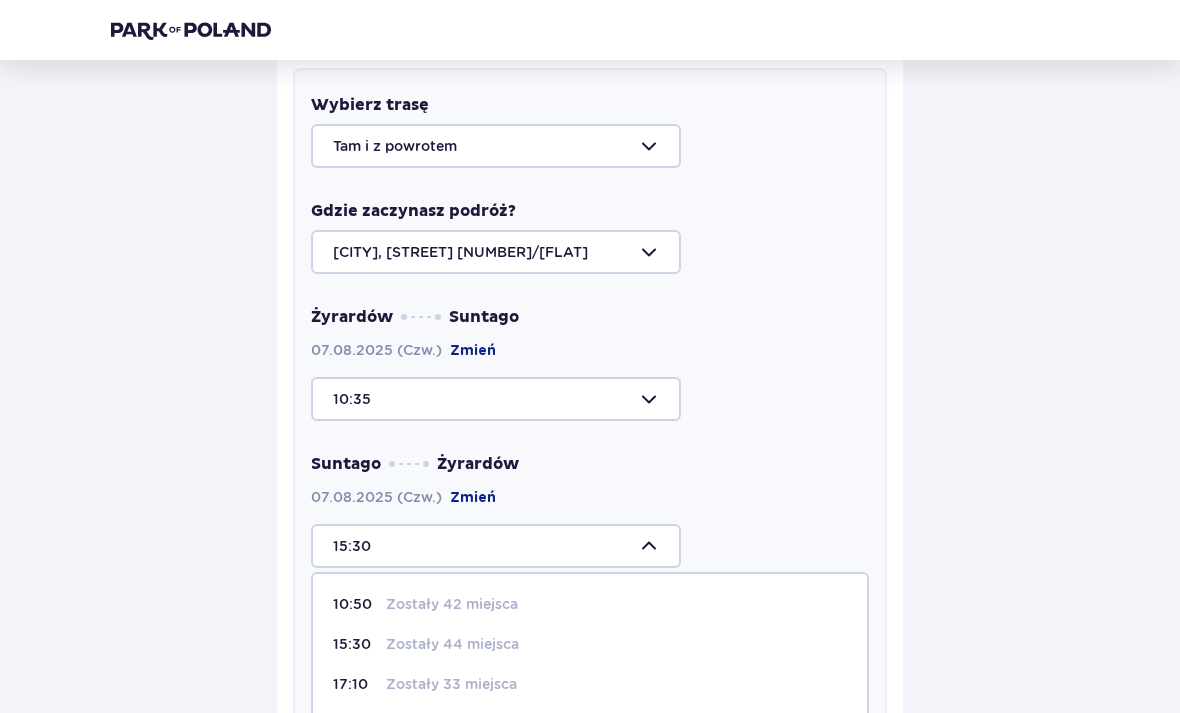 scroll, scrollTop: 663, scrollLeft: 0, axis: vertical 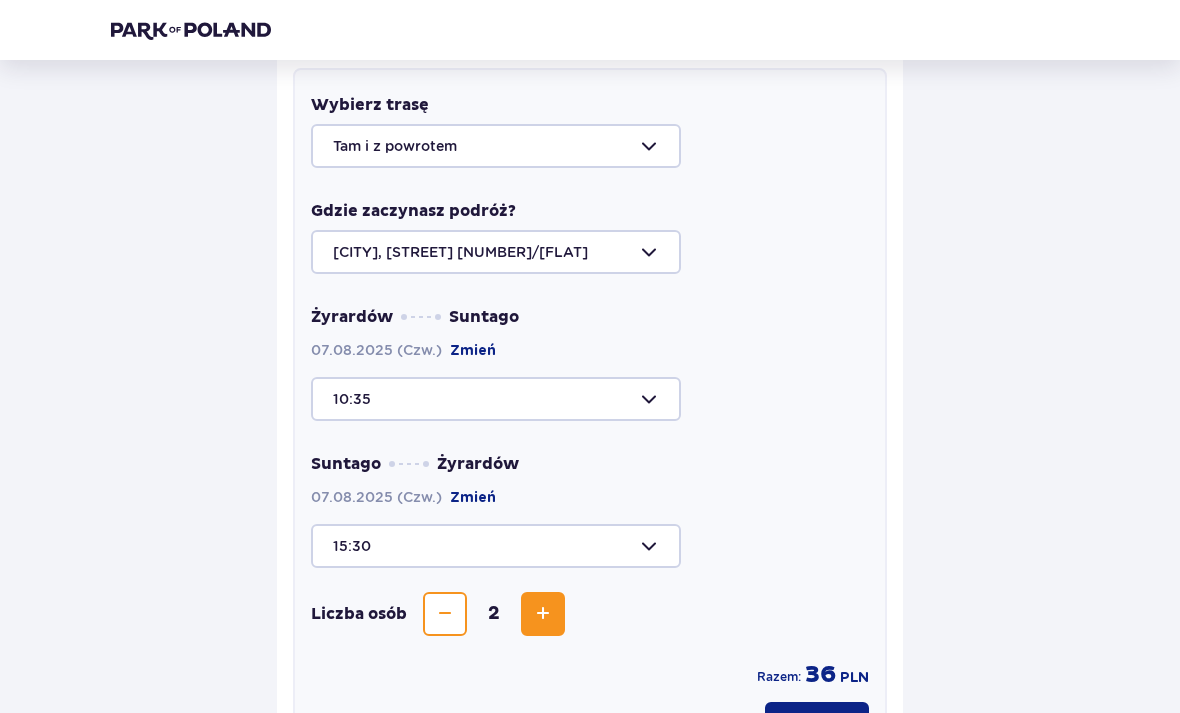 click on "Zmień" at bounding box center [473, 498] 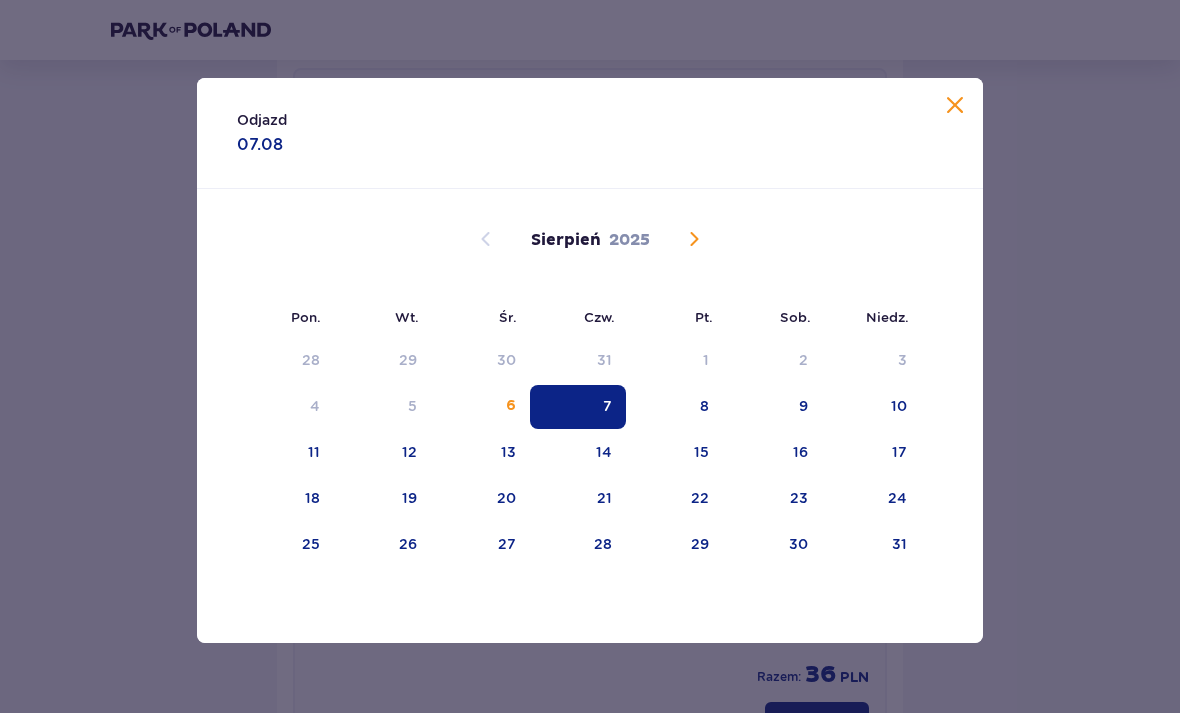 click at bounding box center [955, 106] 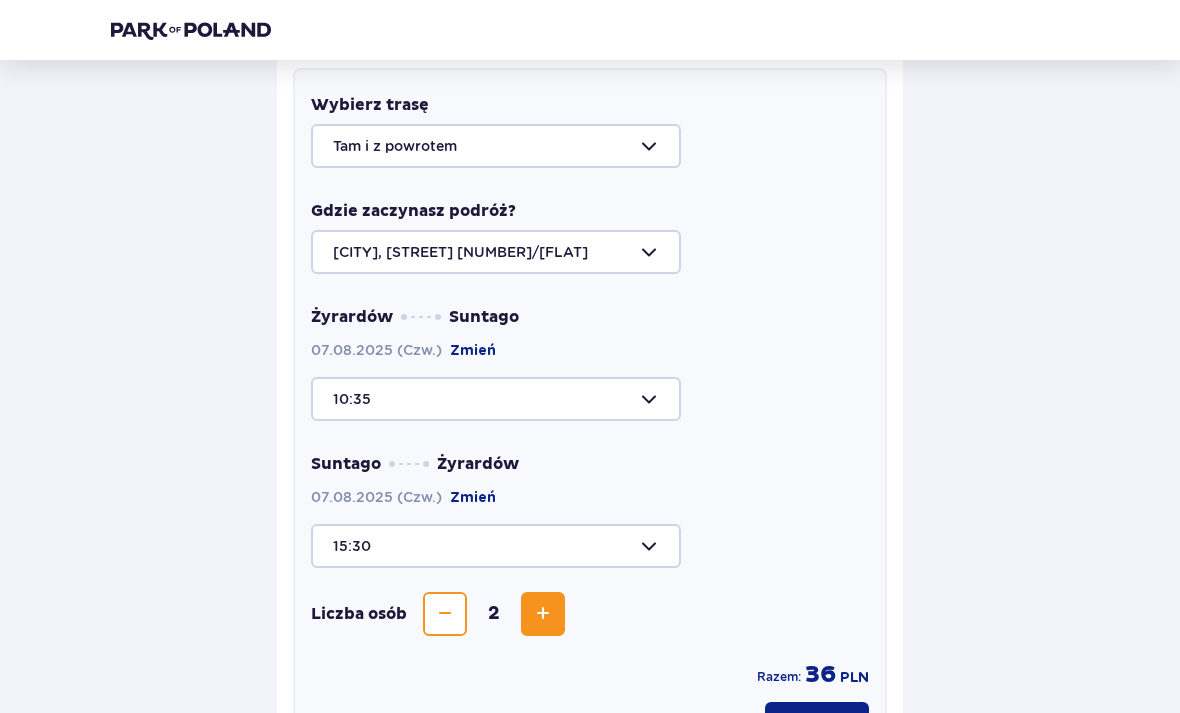 click at bounding box center (590, 146) 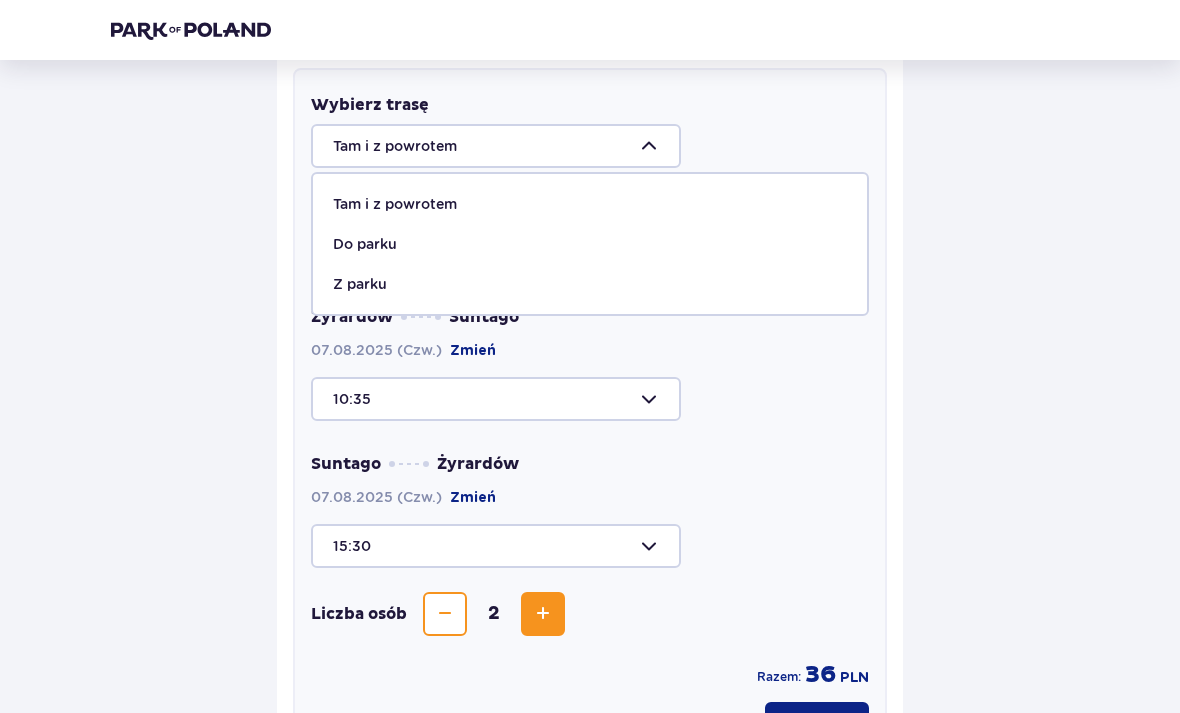 click on "Do parku" at bounding box center (590, 244) 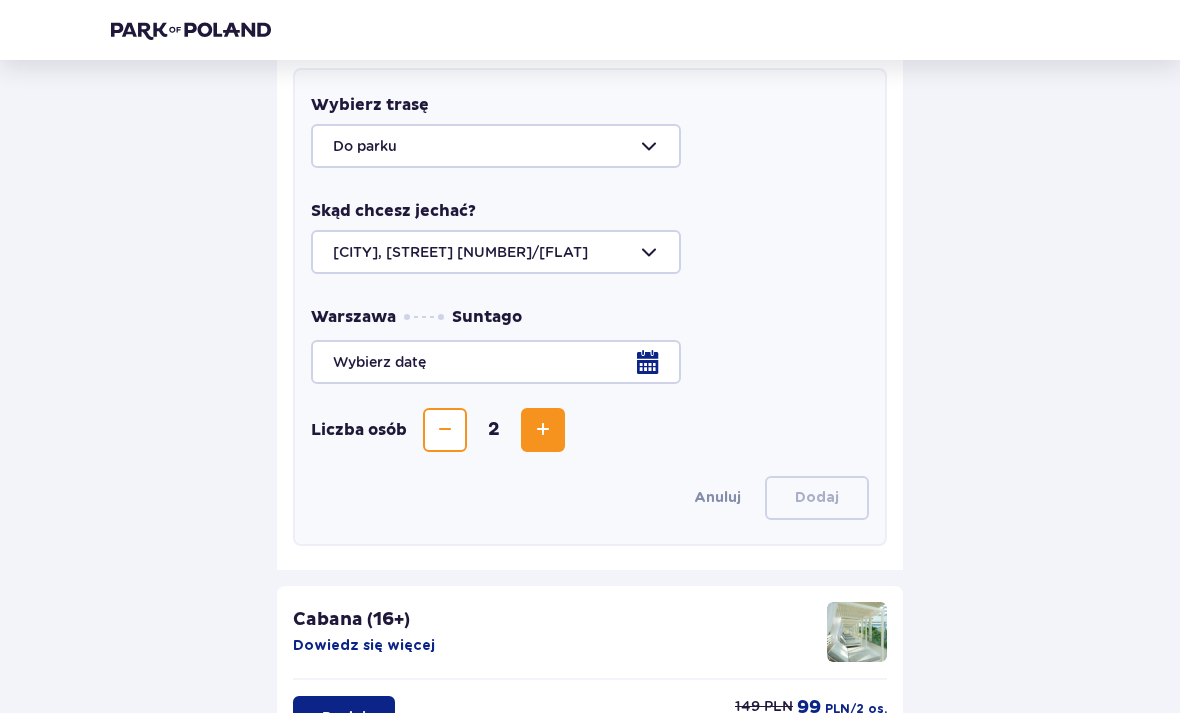 type on "Warszawa, Al. Jerozolimskie 56" 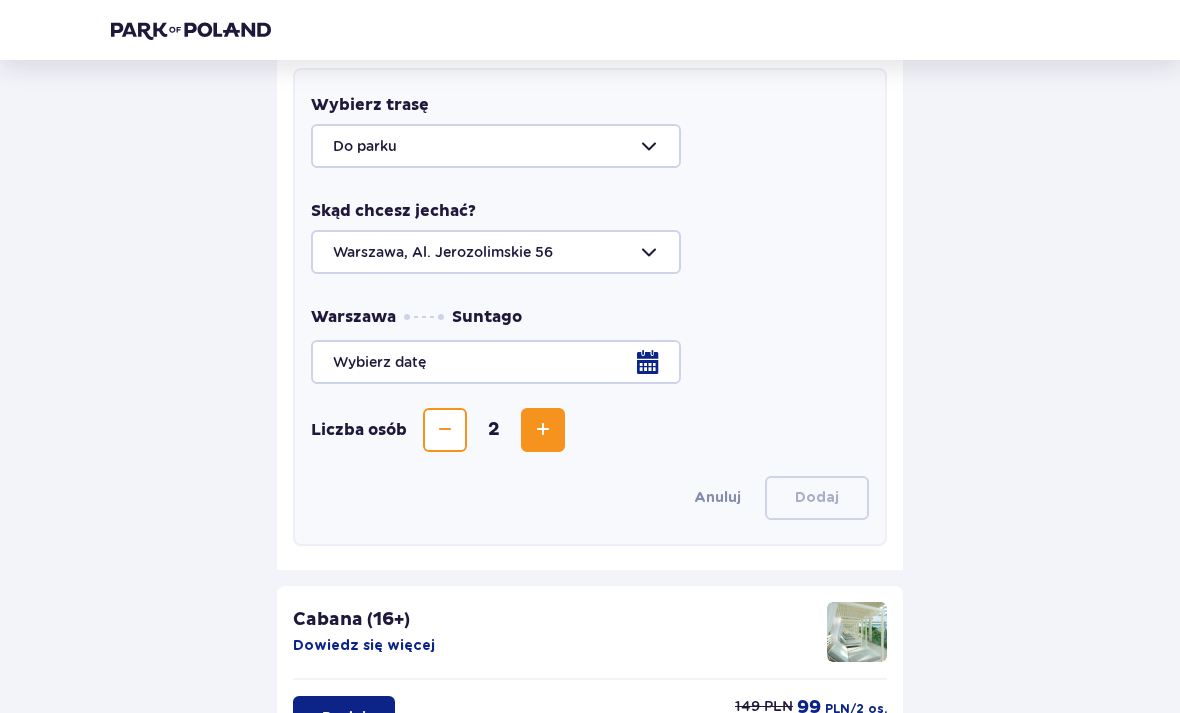click at bounding box center (590, 252) 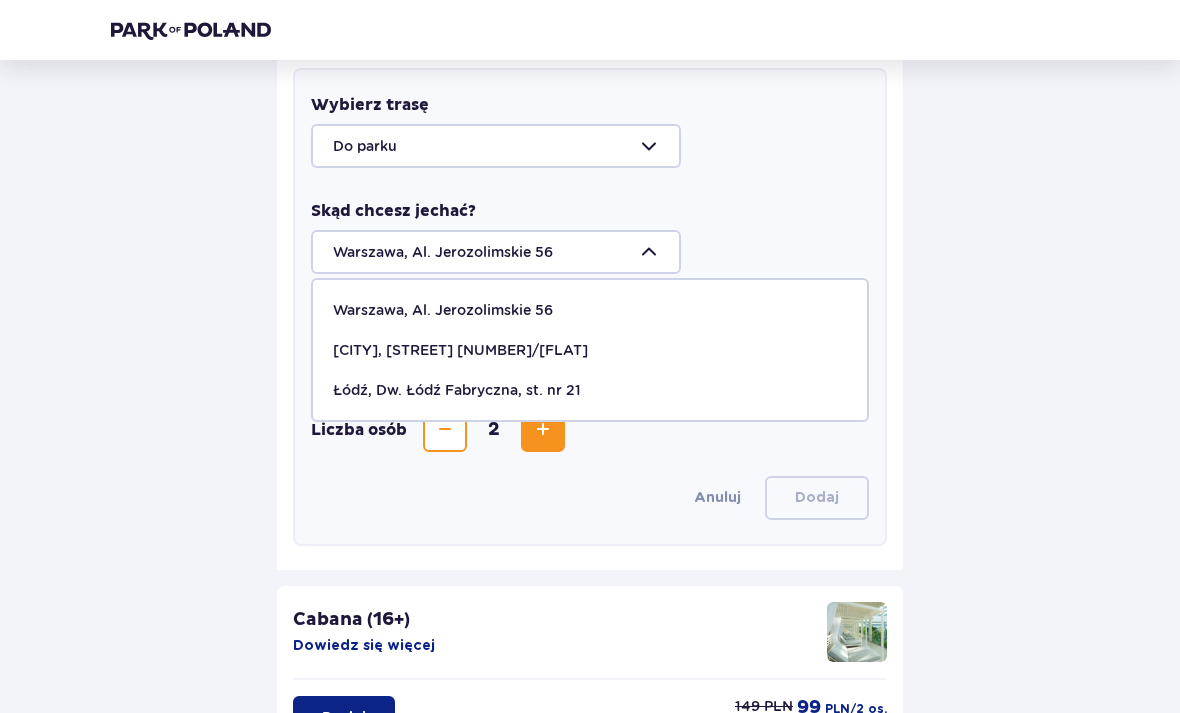 click on "Żyrardów, Al. Partyzantów 3/1" at bounding box center [460, 350] 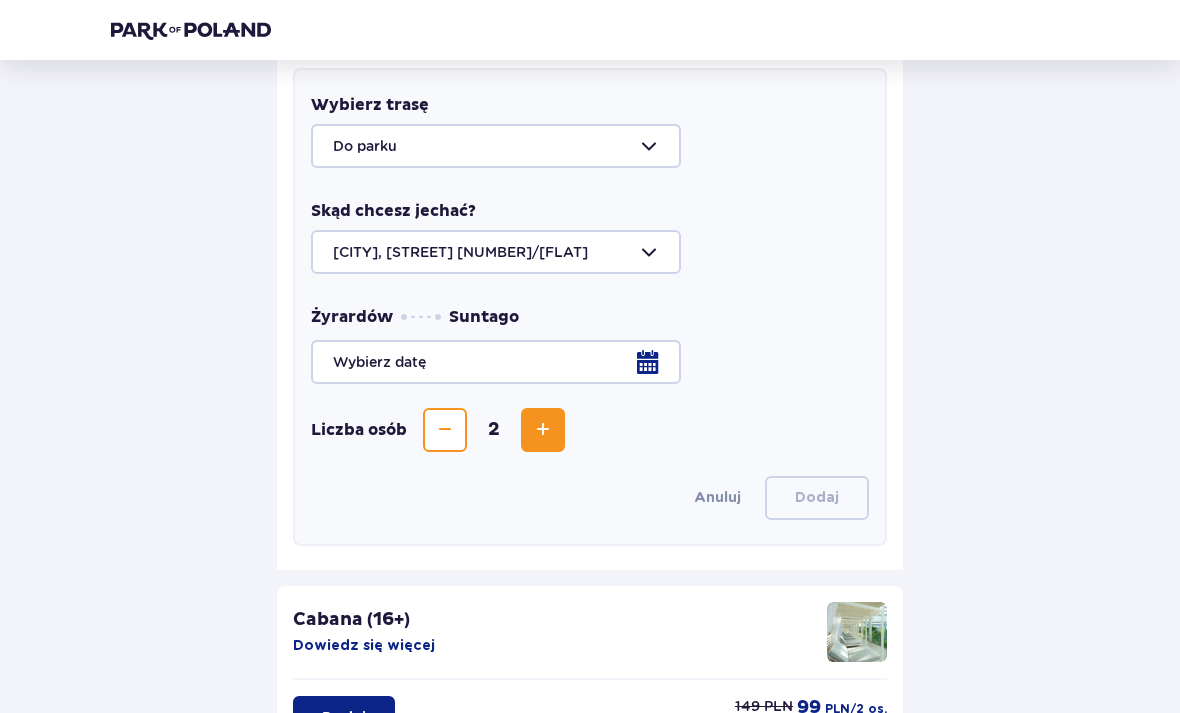 click at bounding box center [590, 362] 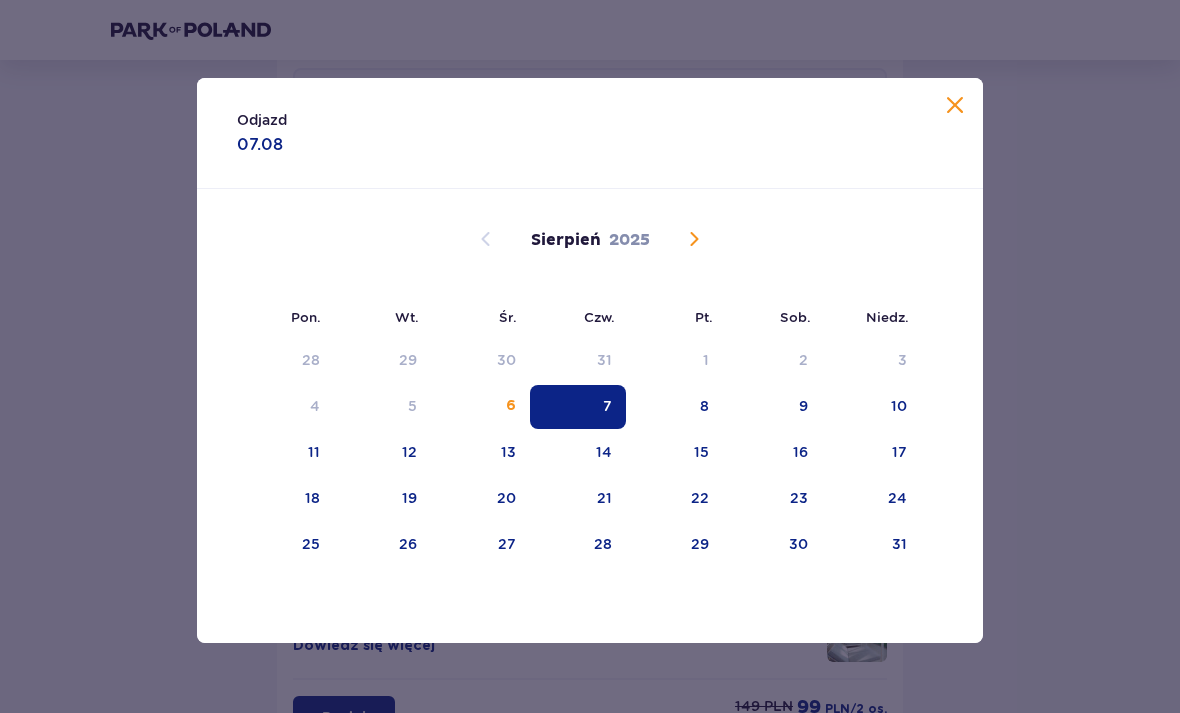 click on "7" at bounding box center (578, 407) 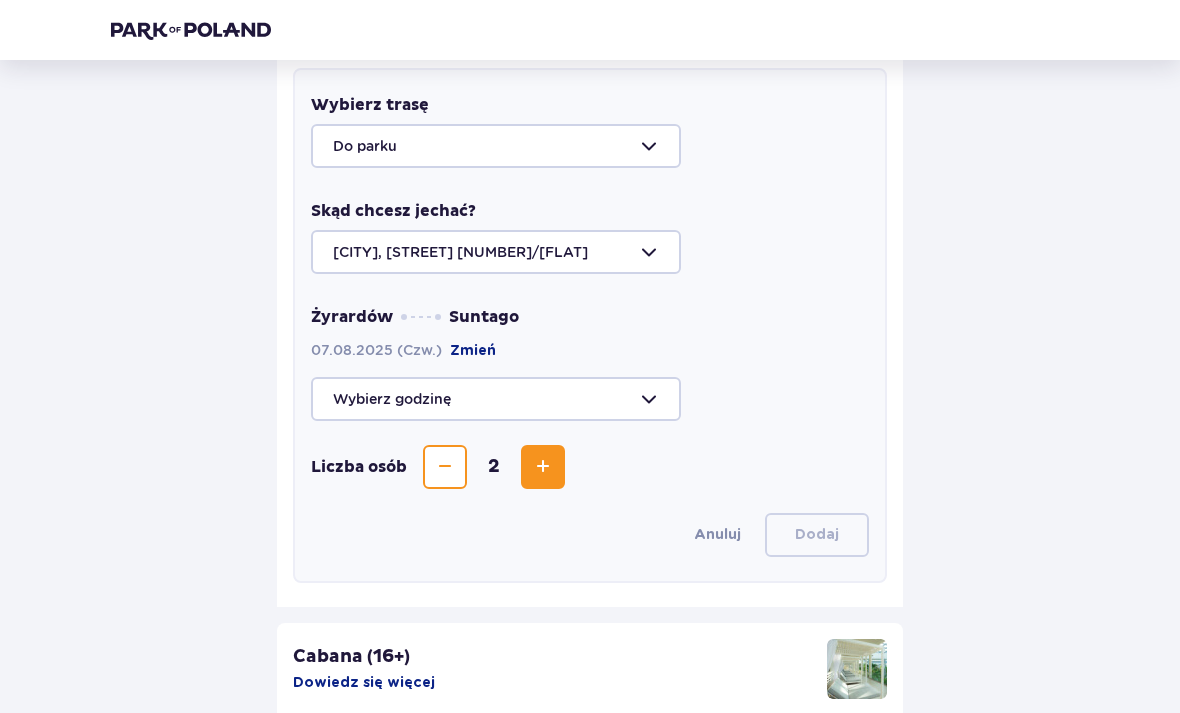 click at bounding box center (590, 399) 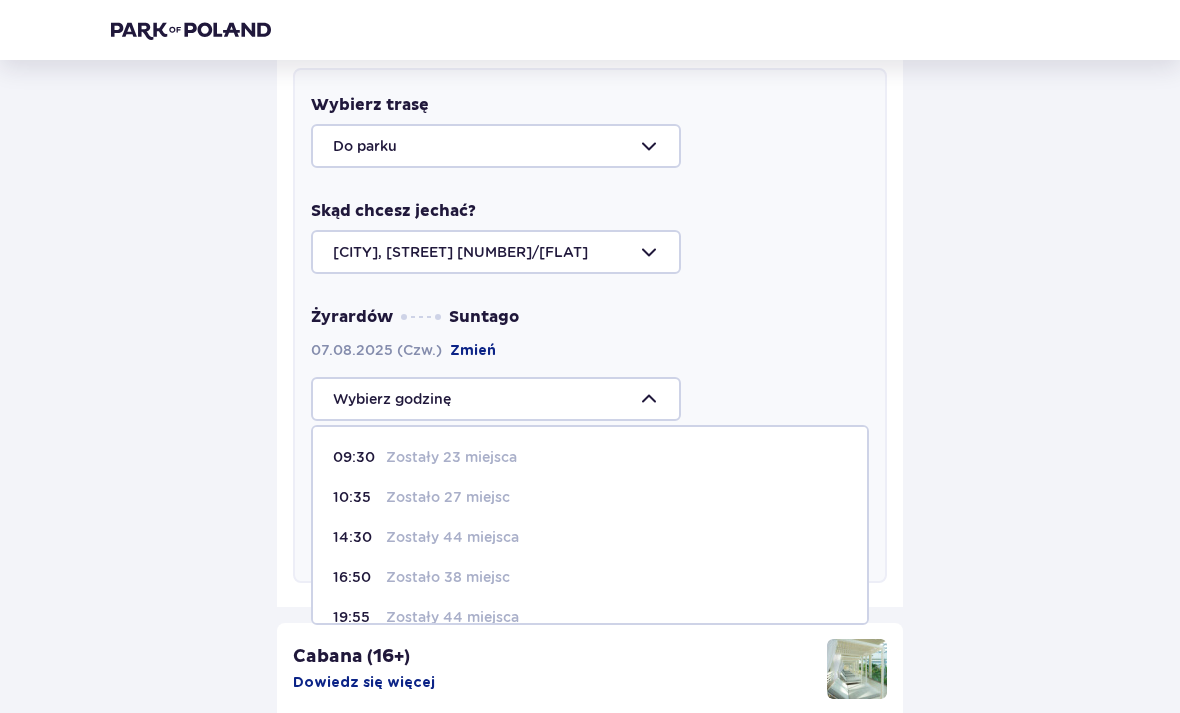 click on "Zostało 27 miejsc" at bounding box center (448, 497) 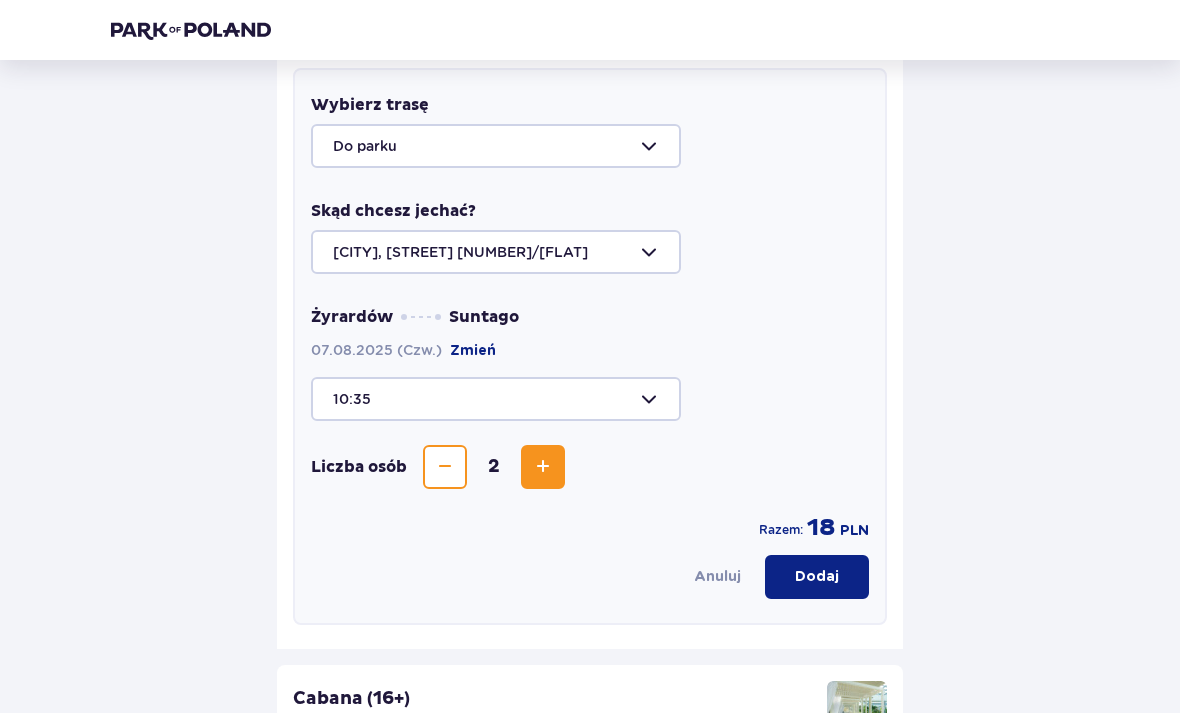 click on "Dodaj" at bounding box center (817, 577) 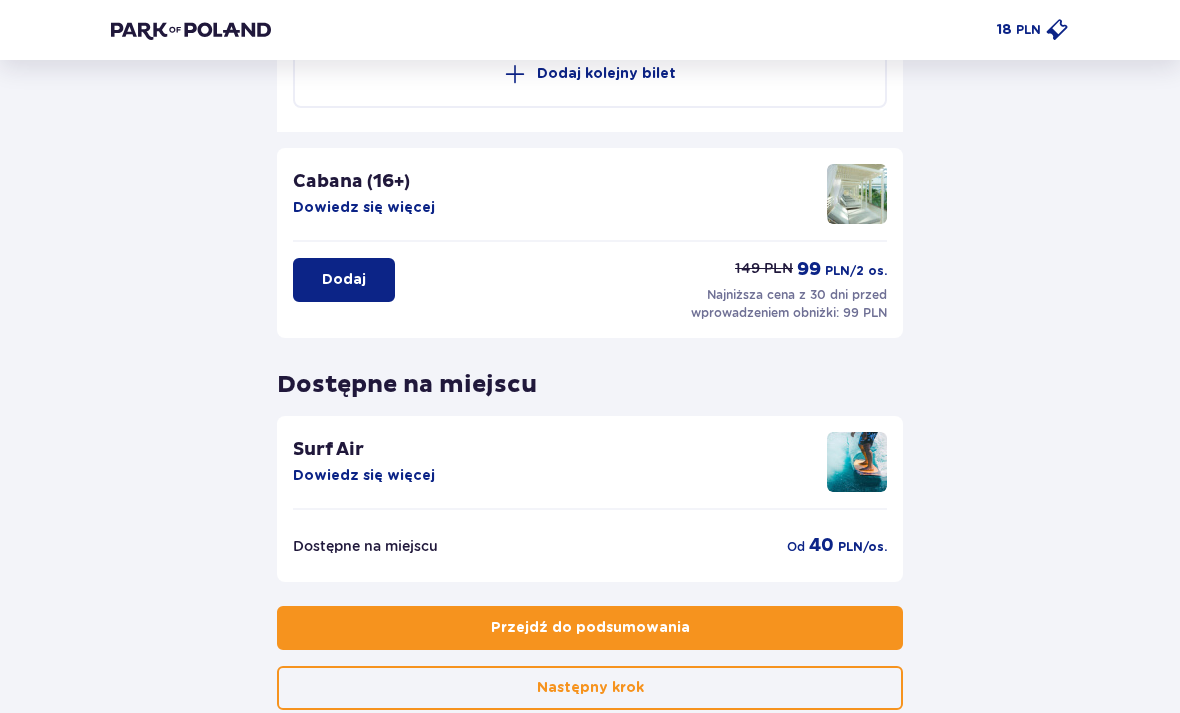 scroll, scrollTop: 877, scrollLeft: 0, axis: vertical 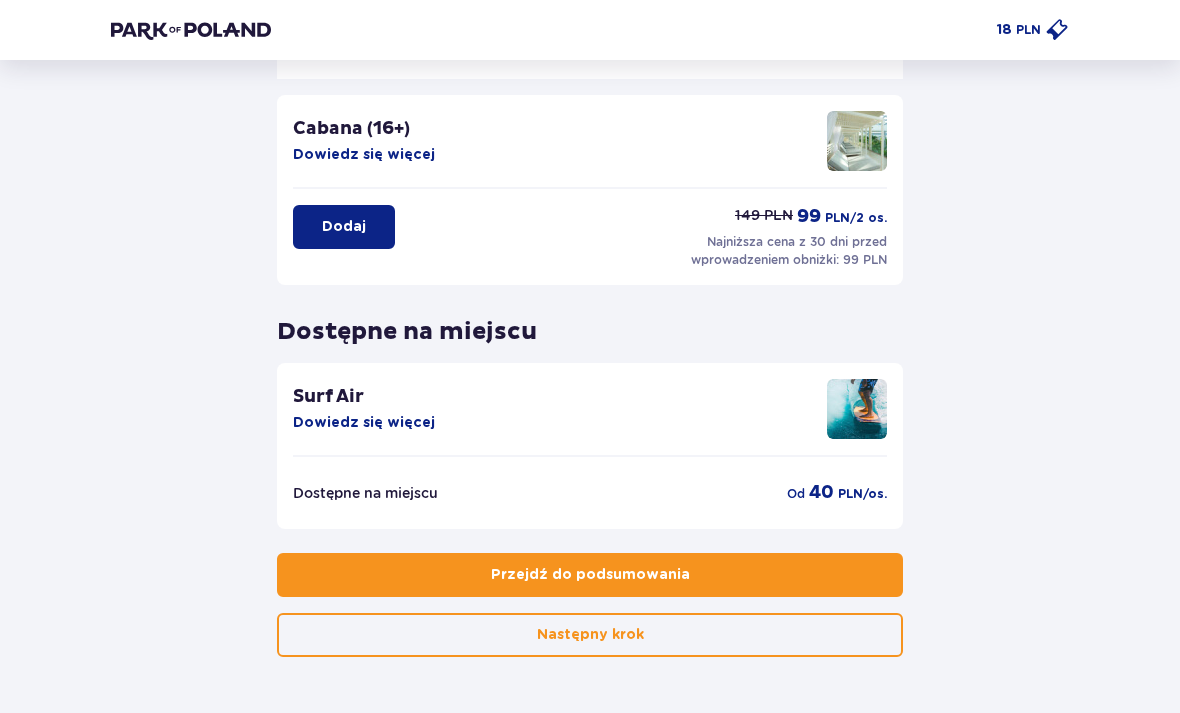 click on "Przejdź do podsumowania" at bounding box center (590, 575) 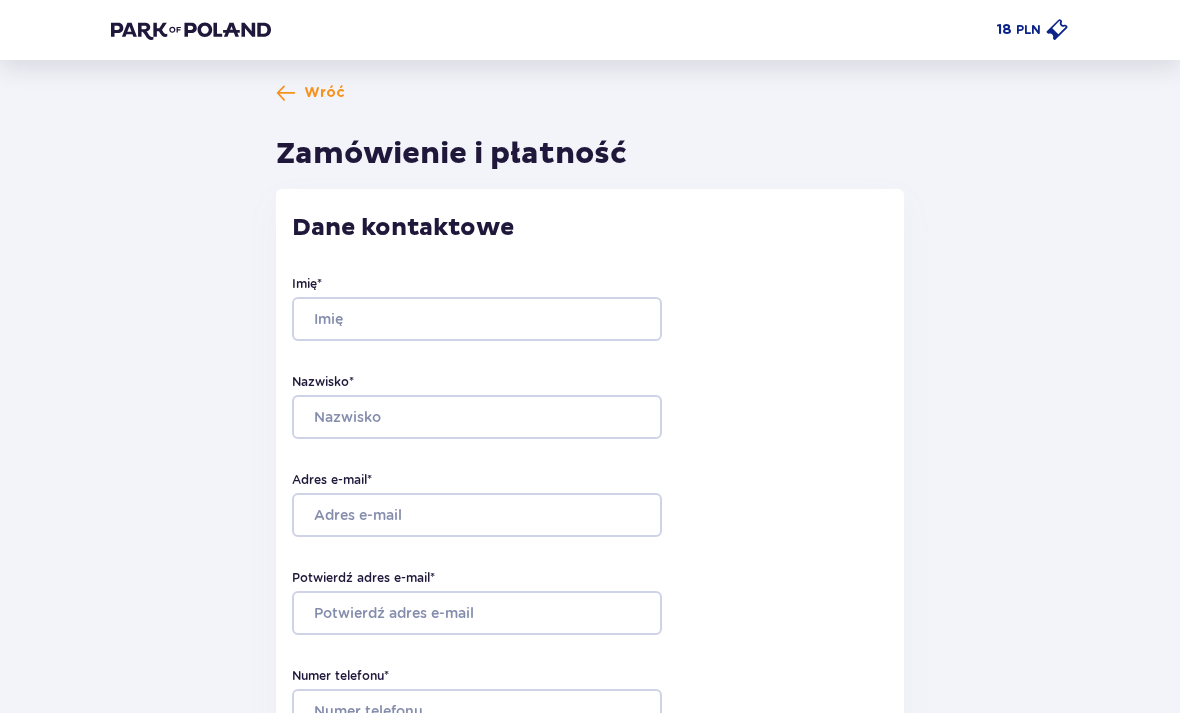 scroll, scrollTop: 0, scrollLeft: 0, axis: both 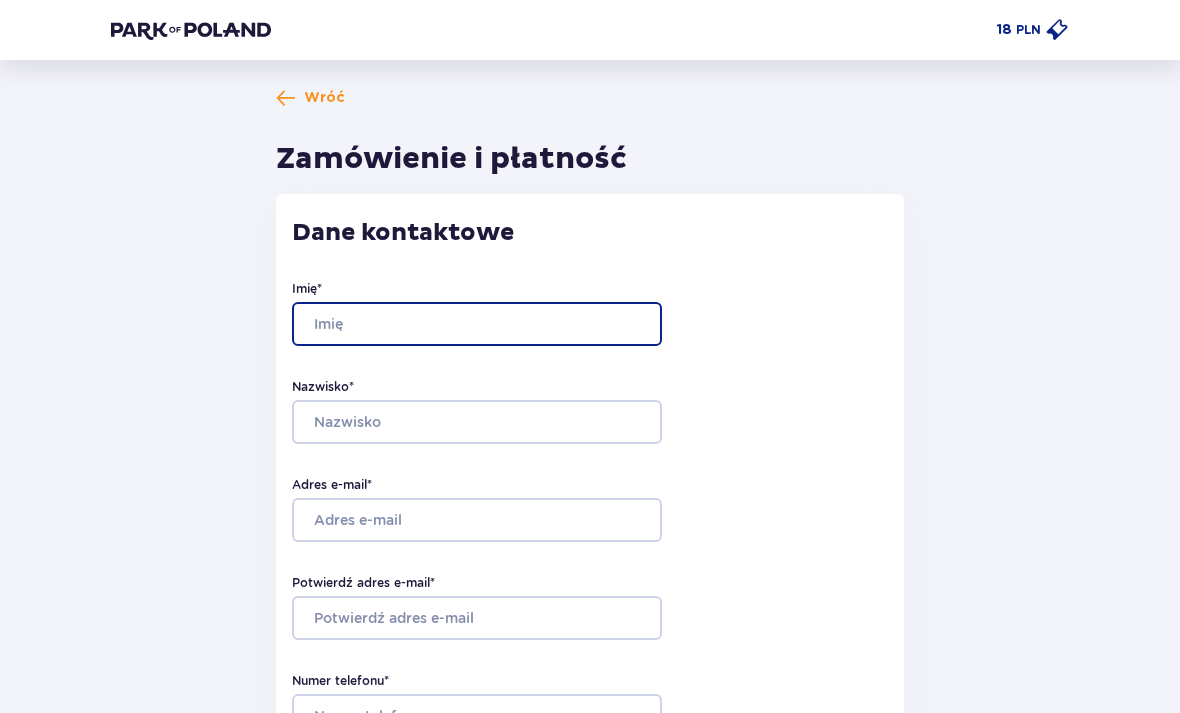 click on "Imię *" at bounding box center [477, 324] 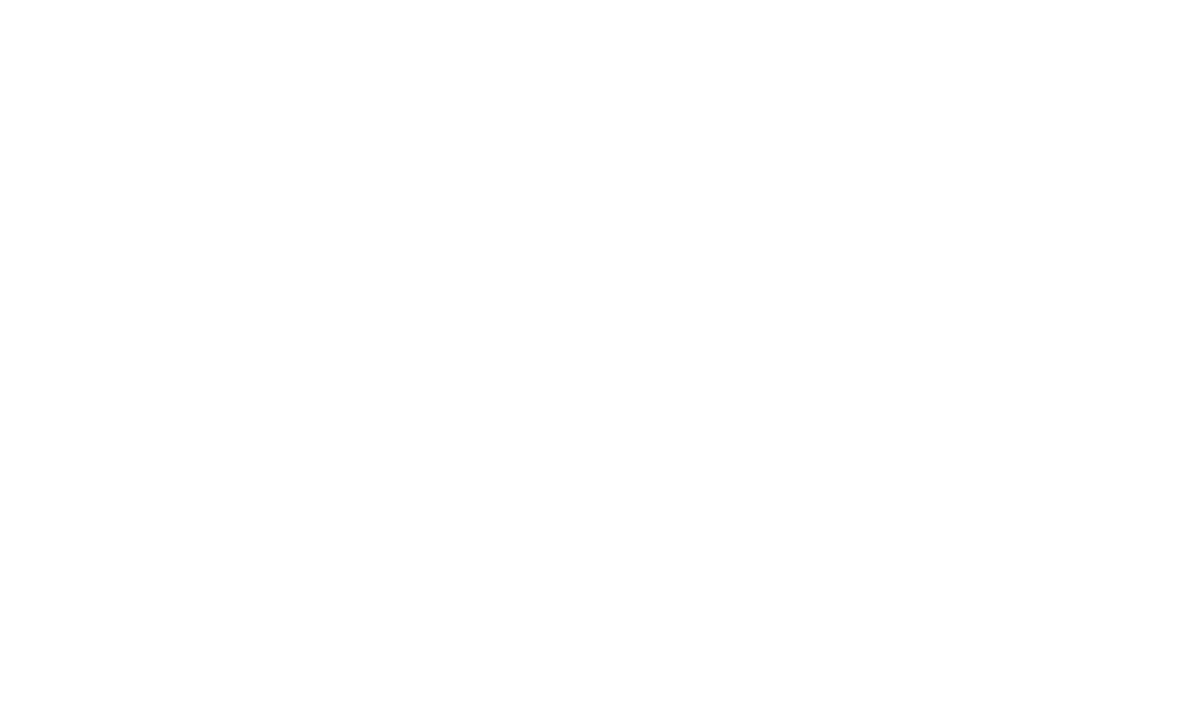 scroll, scrollTop: 0, scrollLeft: 0, axis: both 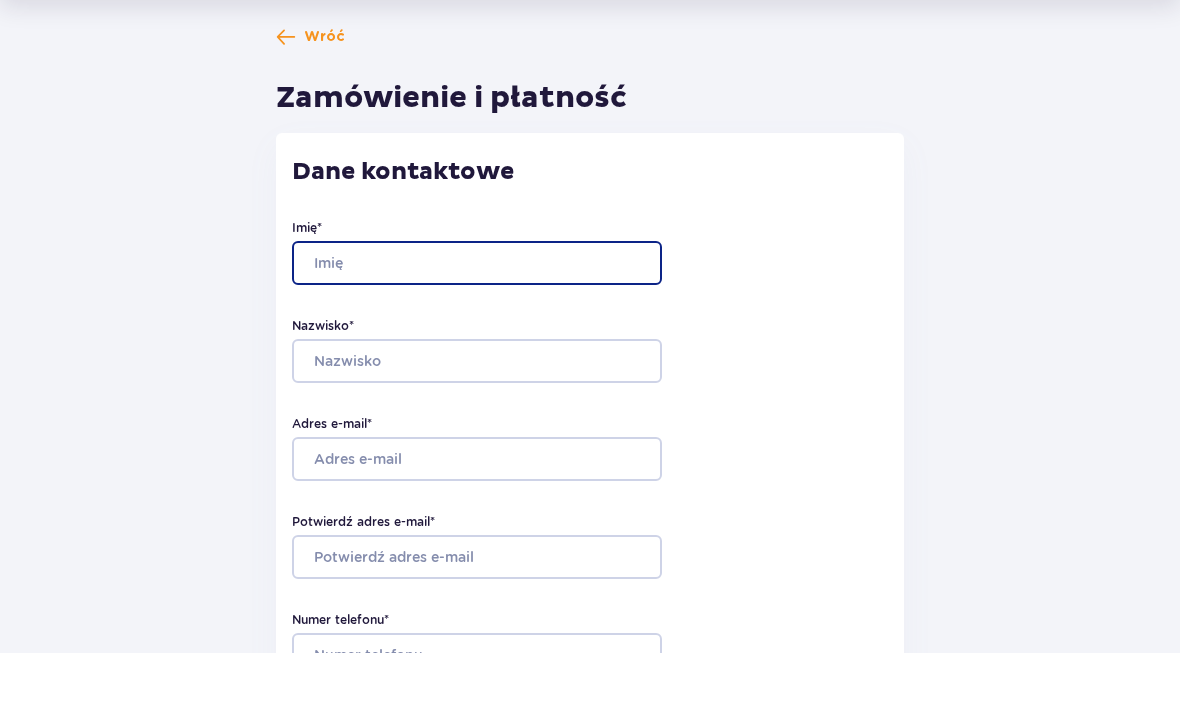 click on "Imię *" at bounding box center [477, 324] 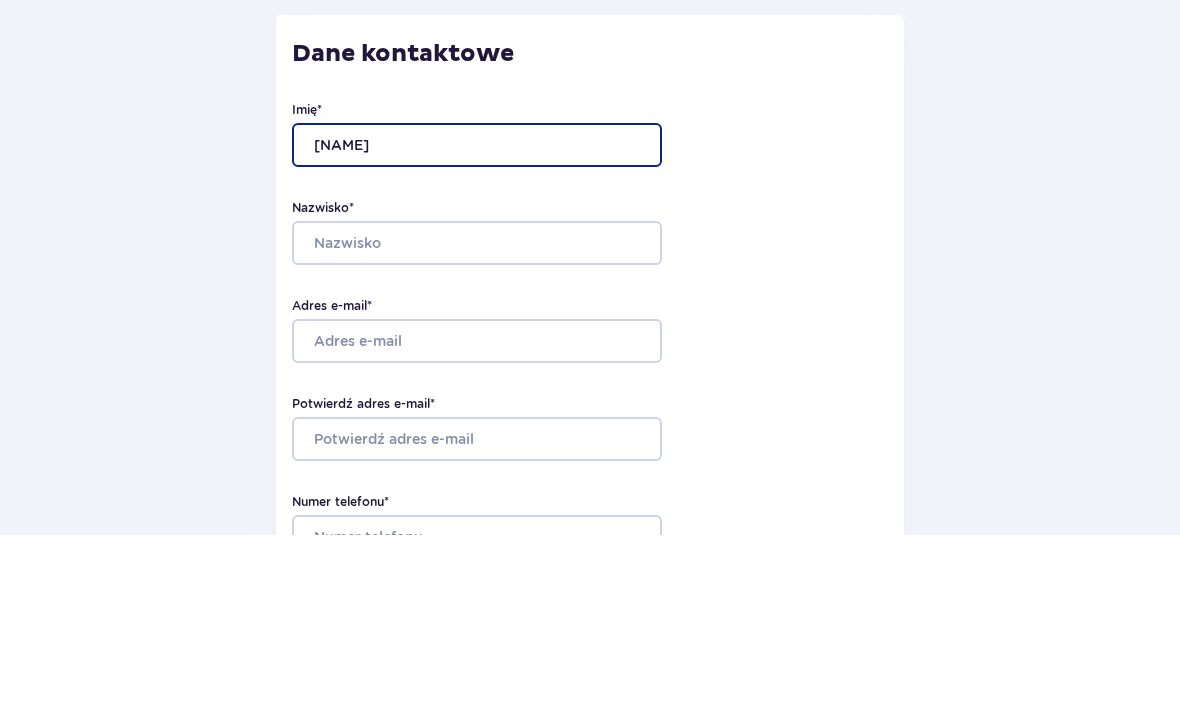 type on "Alesia" 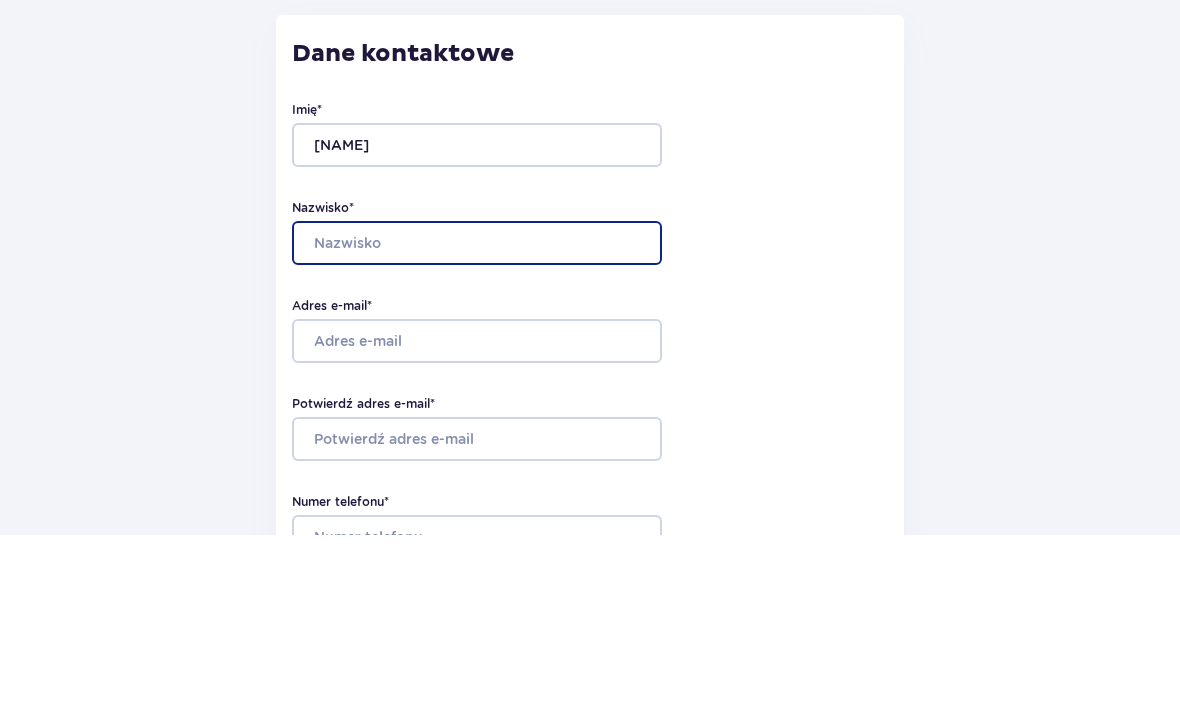 click on "Nazwisko *" at bounding box center [477, 422] 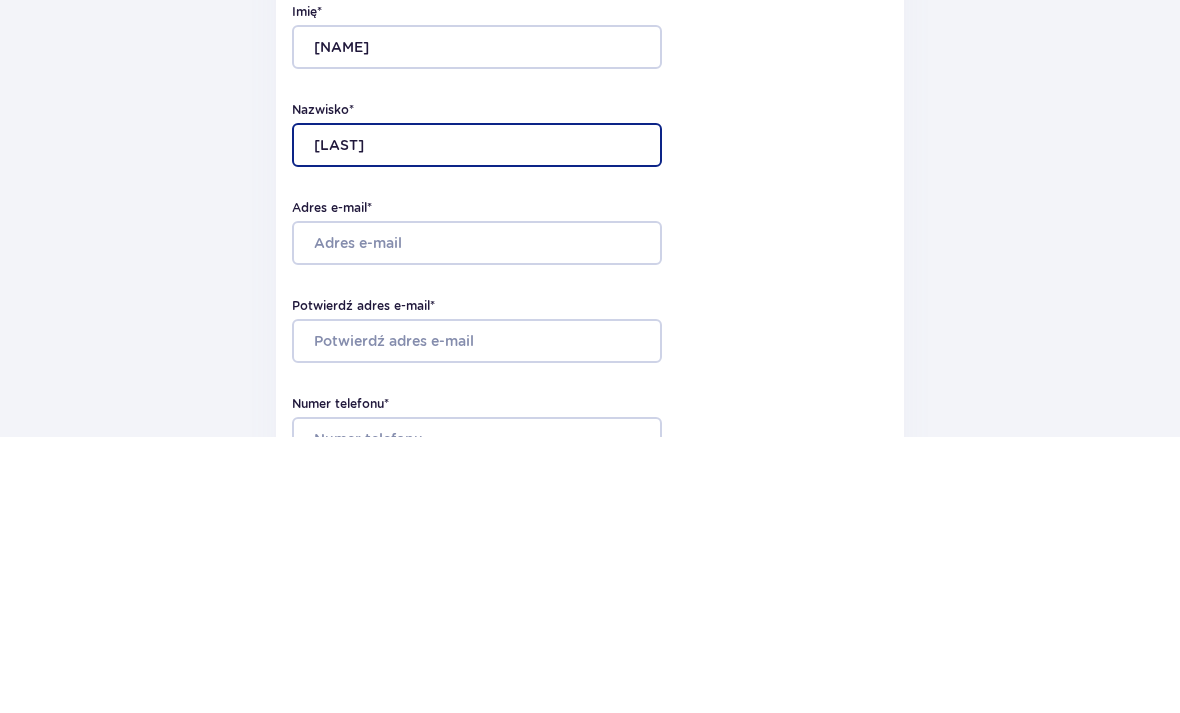 type on "Shyrynskaya" 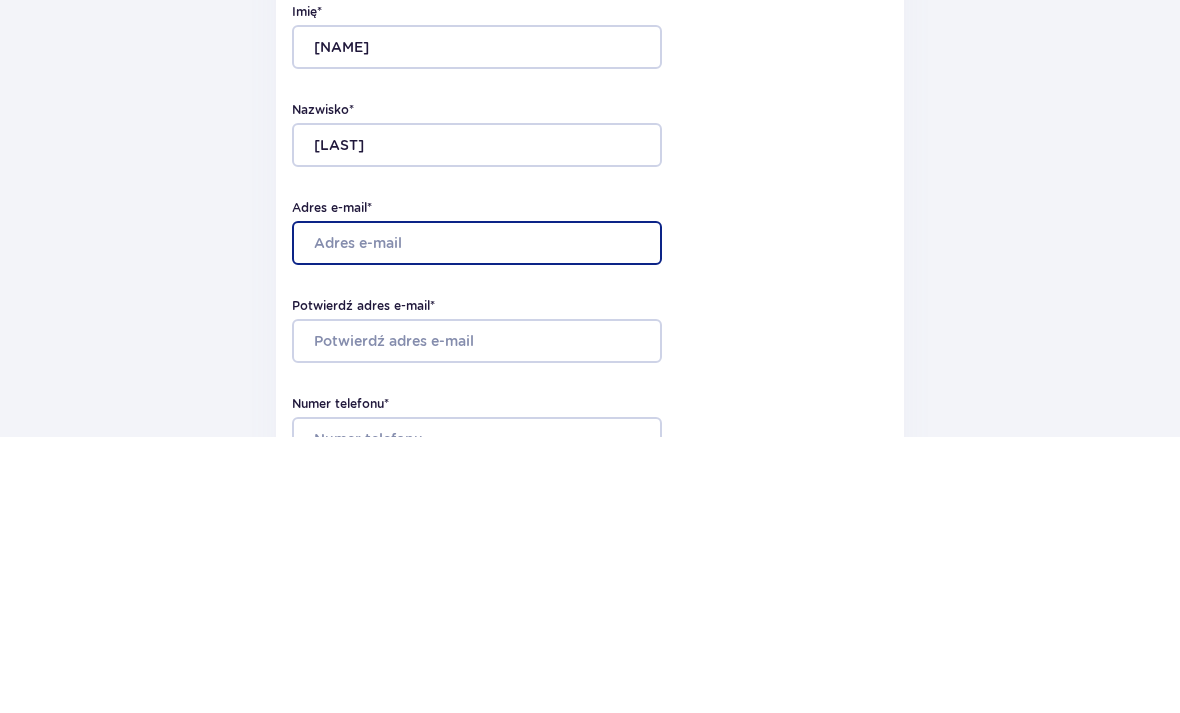 click on "Adres e-mail *" at bounding box center [477, 520] 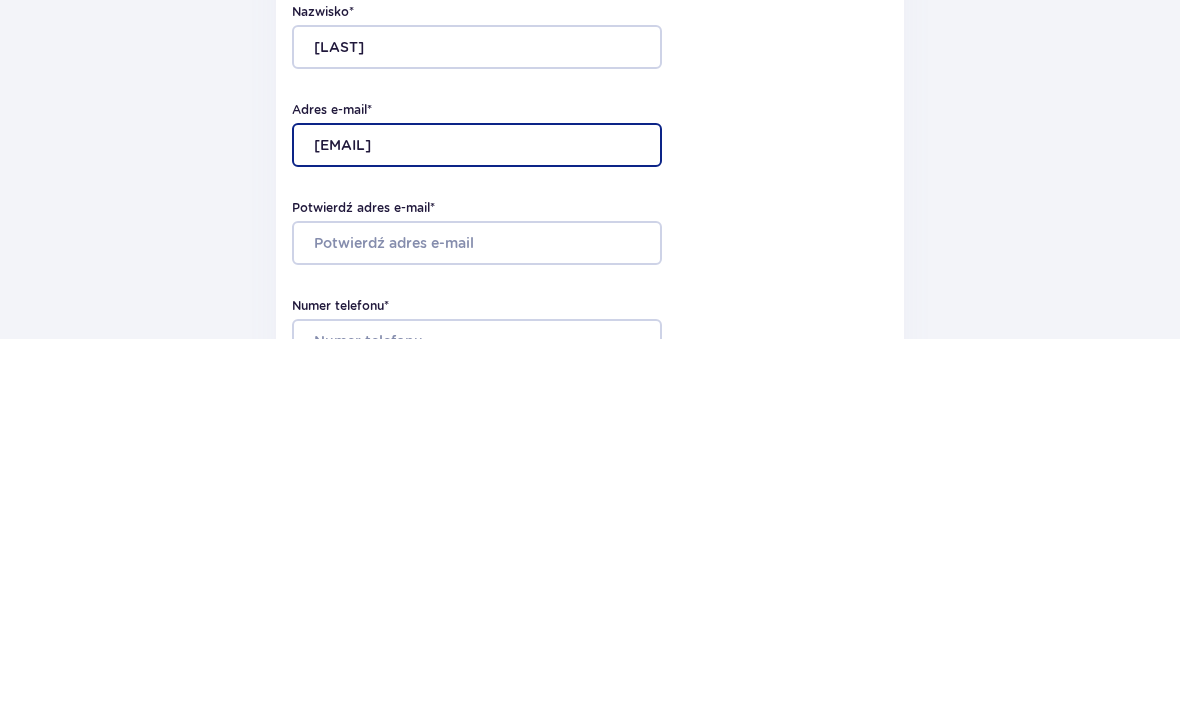 type on "[USERNAME]@[example.com]" 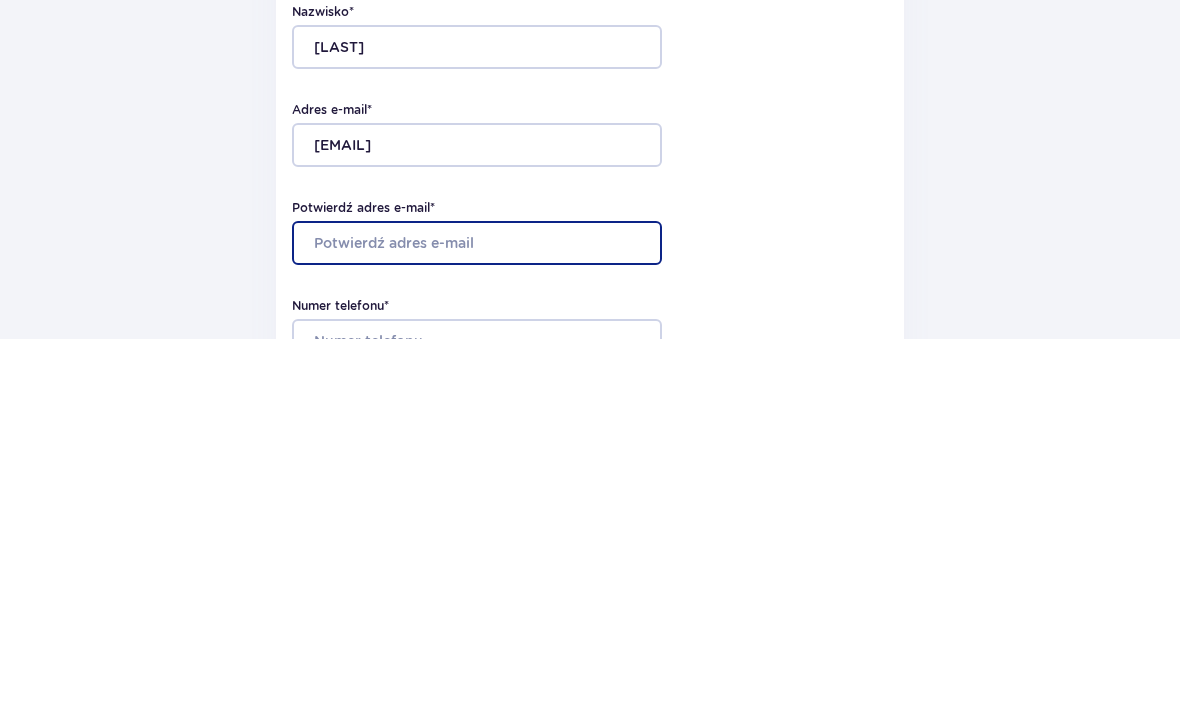 click on "Potwierdź adres e-mail *" at bounding box center [477, 618] 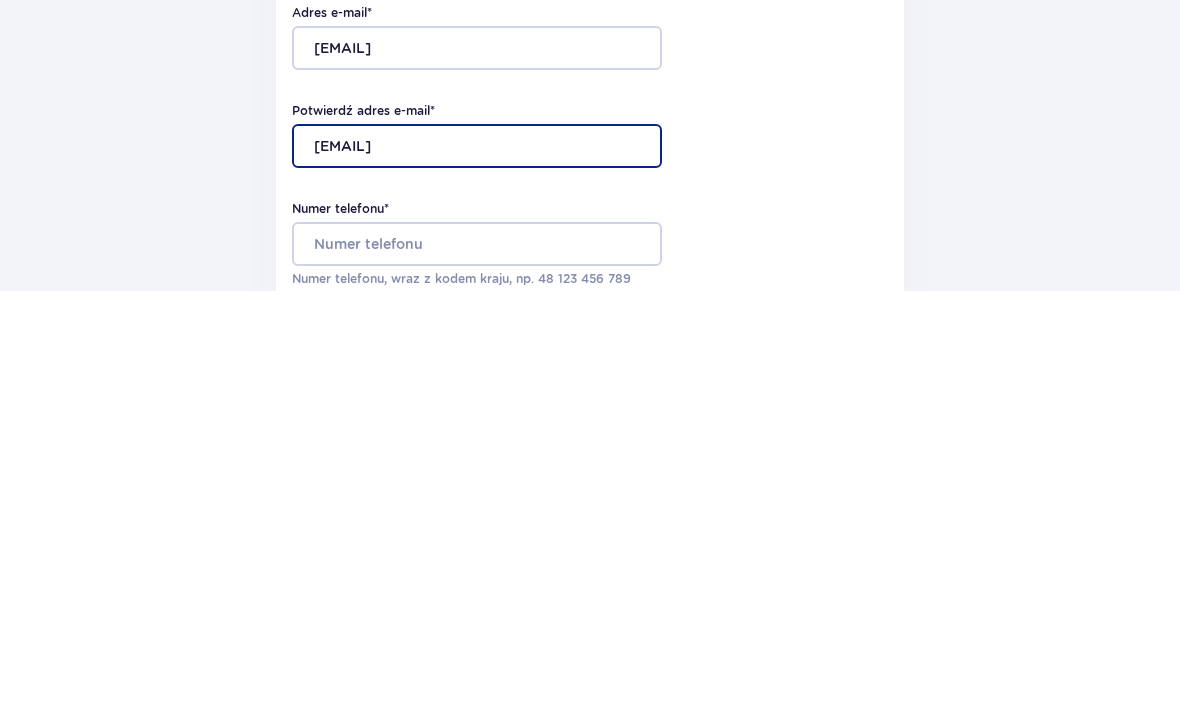 type on "[USERNAME]@[example.com]" 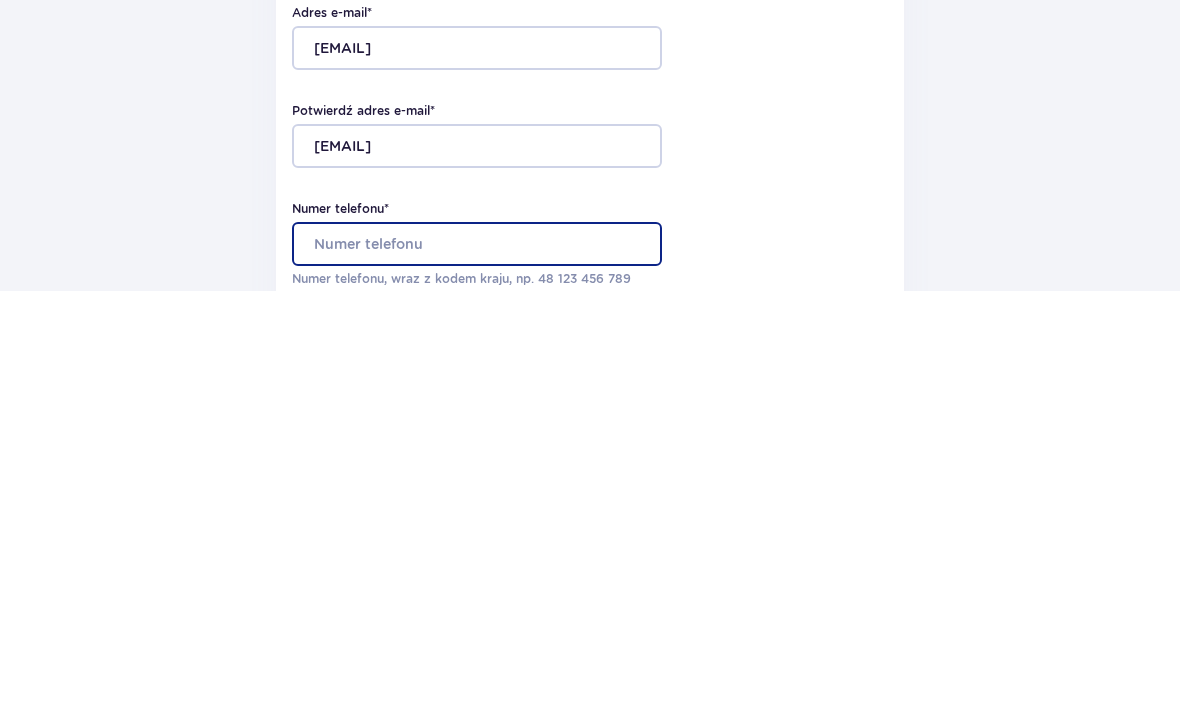 click on "Numer telefonu *" at bounding box center (477, 666) 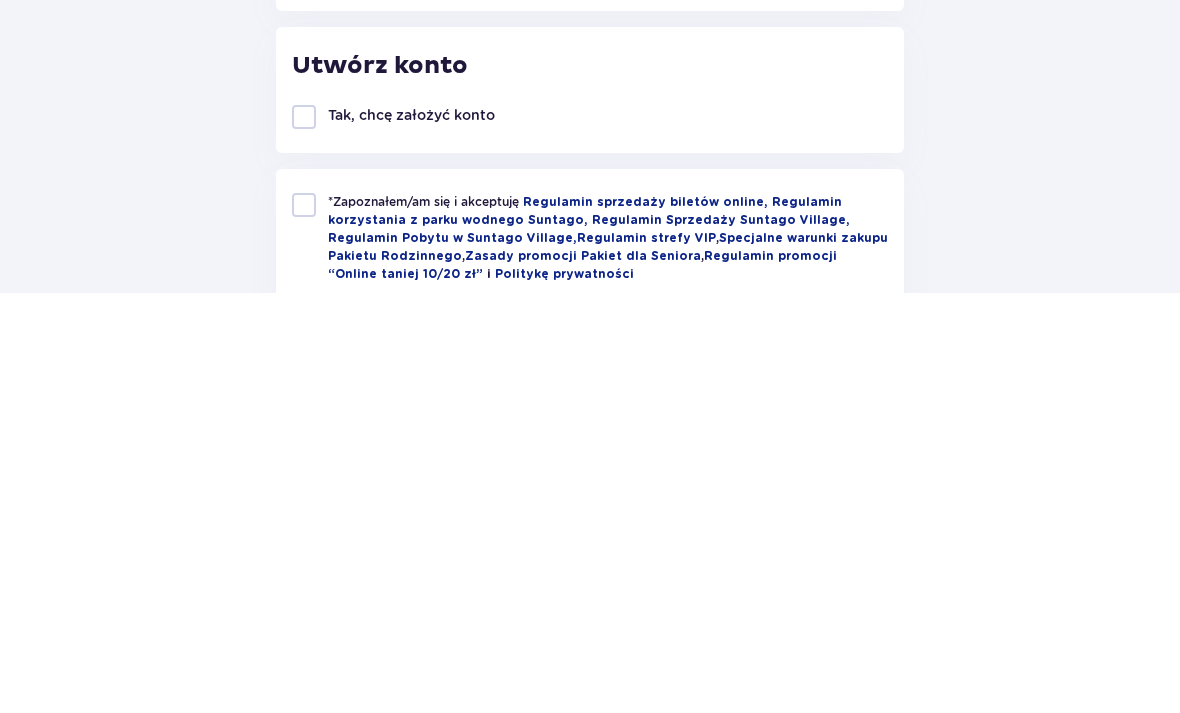 type on "48690261815" 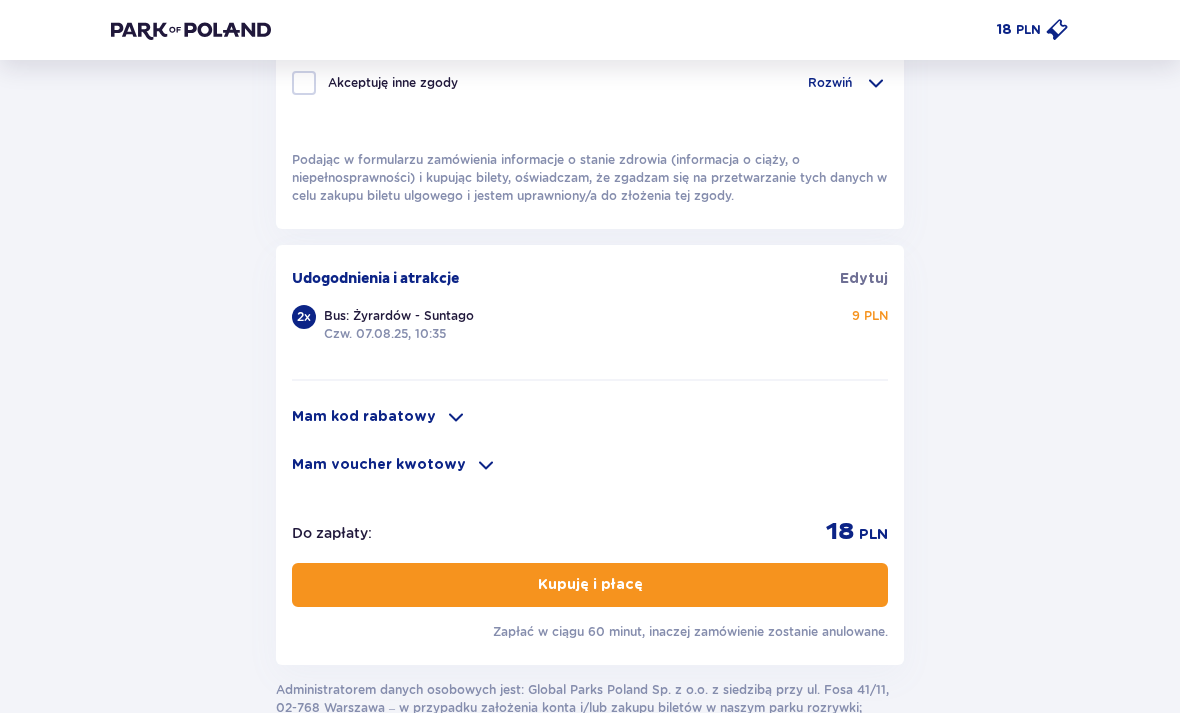click on "Kupuję i płacę" at bounding box center [590, 586] 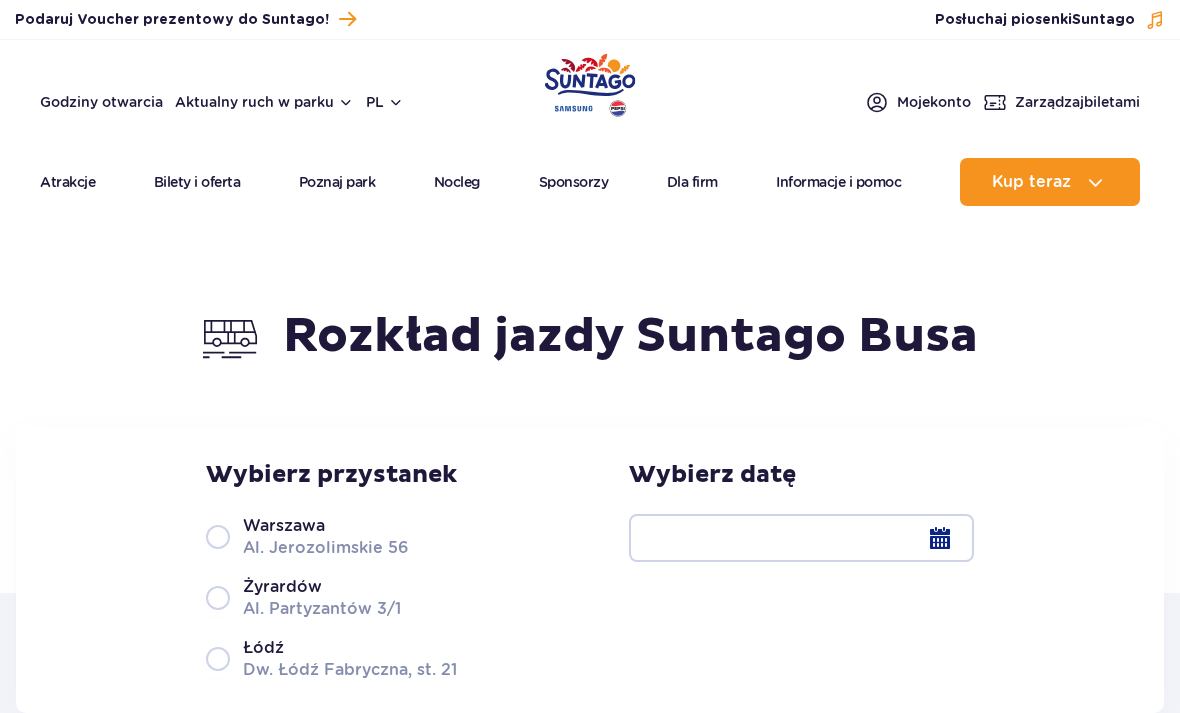 scroll, scrollTop: 0, scrollLeft: 0, axis: both 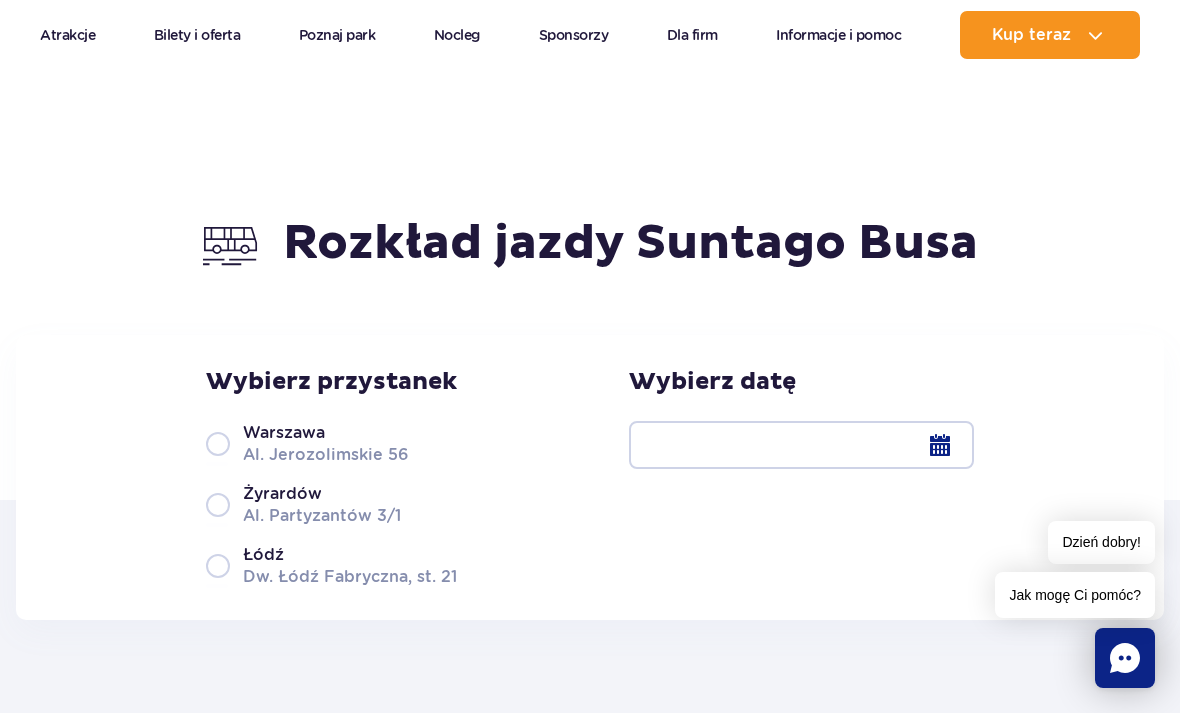 click on "Żyrardów Al. Partyzantów 3/1" at bounding box center (331, 504) 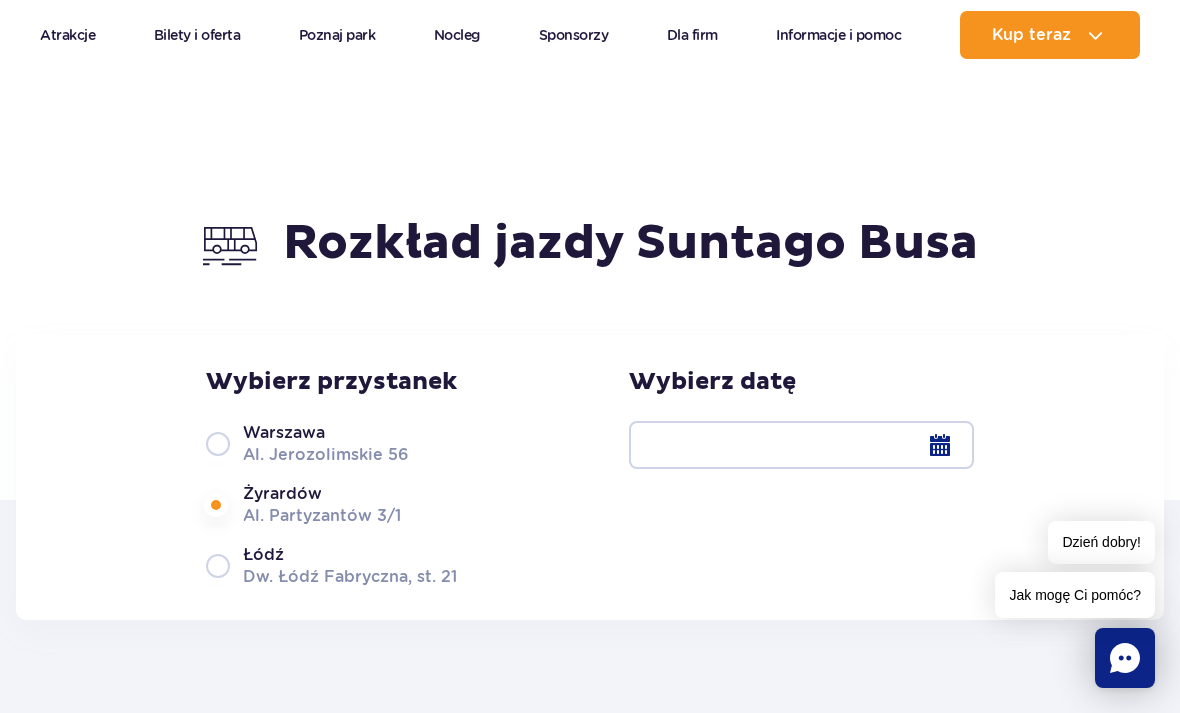 click on "Warszawa Al. Jerozolimskie 56" at bounding box center [331, 443] 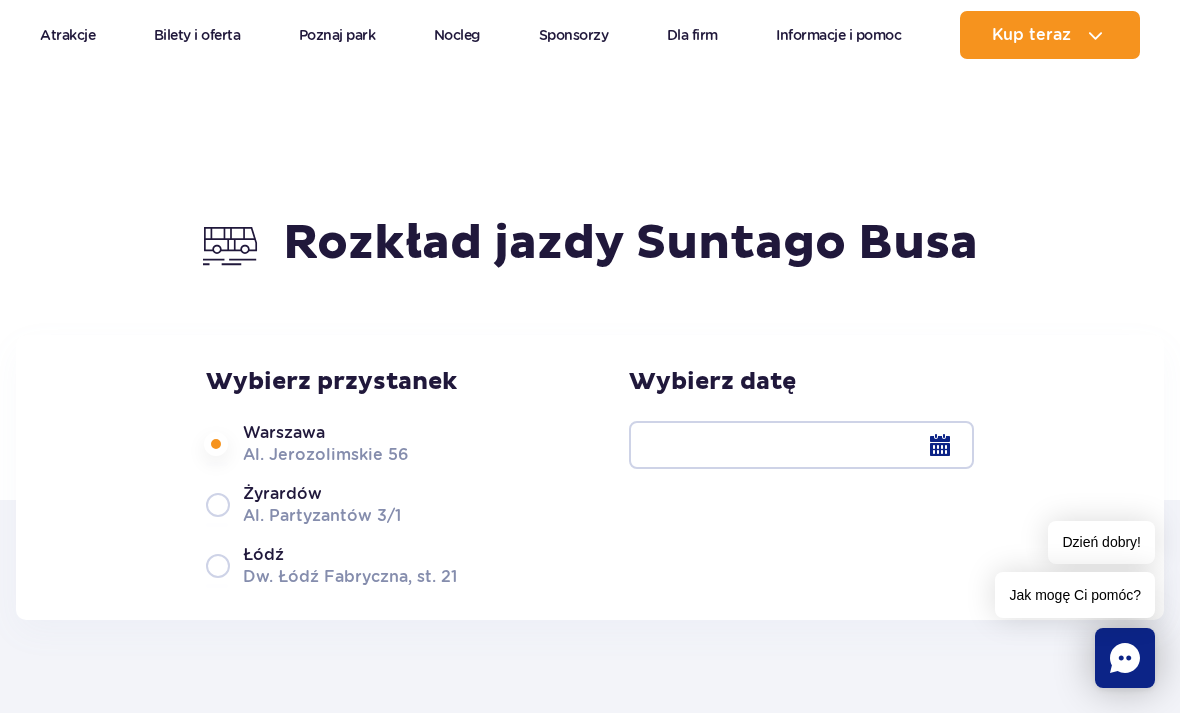 click at bounding box center (801, 445) 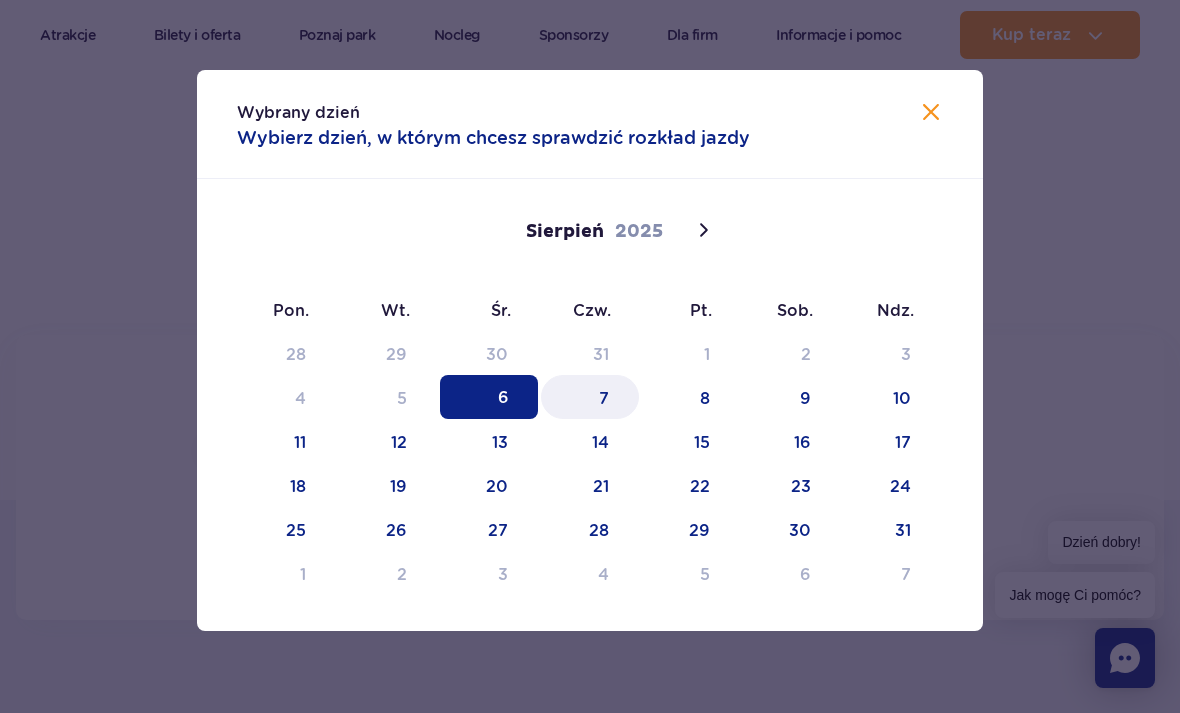 click on "7" at bounding box center [590, 397] 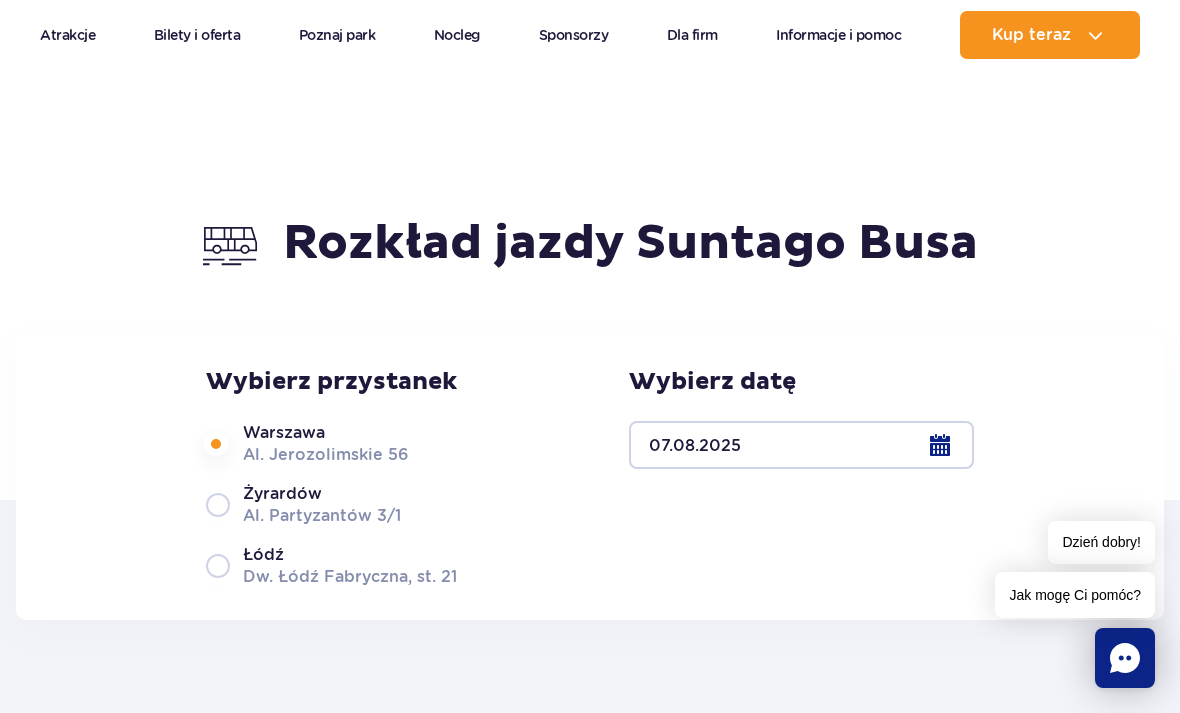 click on "Wybierz przystanek Warszawa Al. Jerozolimskie 56 Żyrardów Al. Partyzantów 3/1 Łódź Dw. Łódź Fabryczna, st. 21 Wybierz datę" at bounding box center [590, 477] 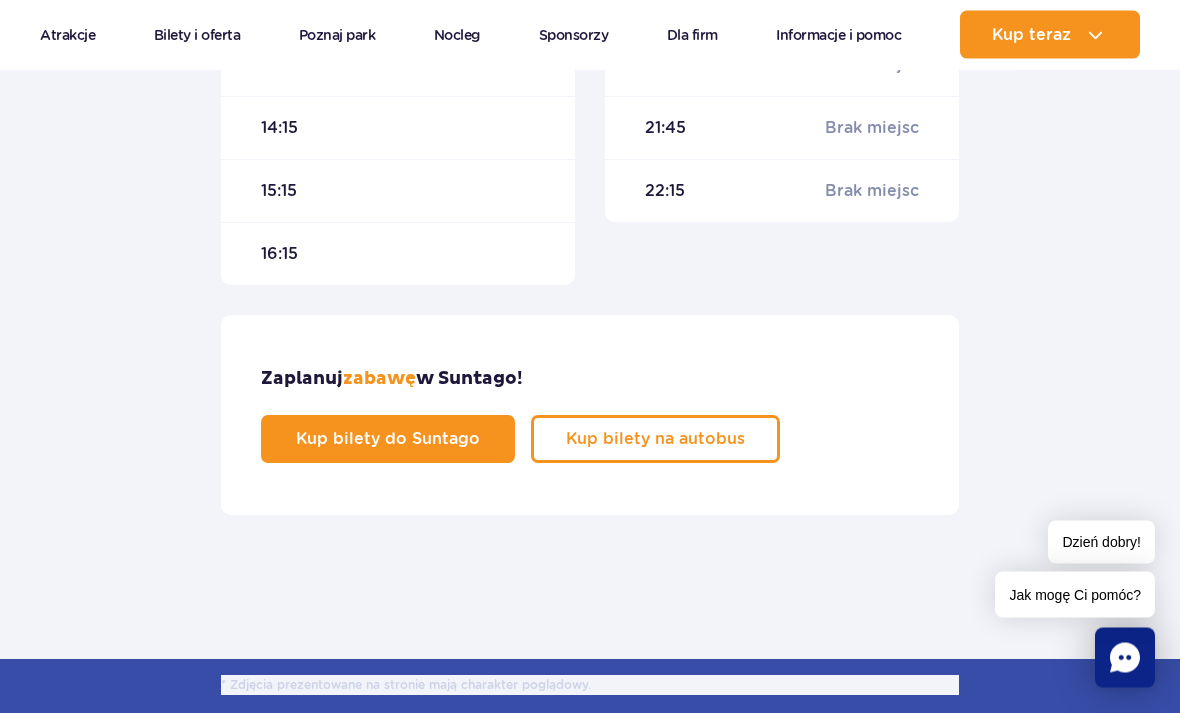 scroll, scrollTop: 1387, scrollLeft: 0, axis: vertical 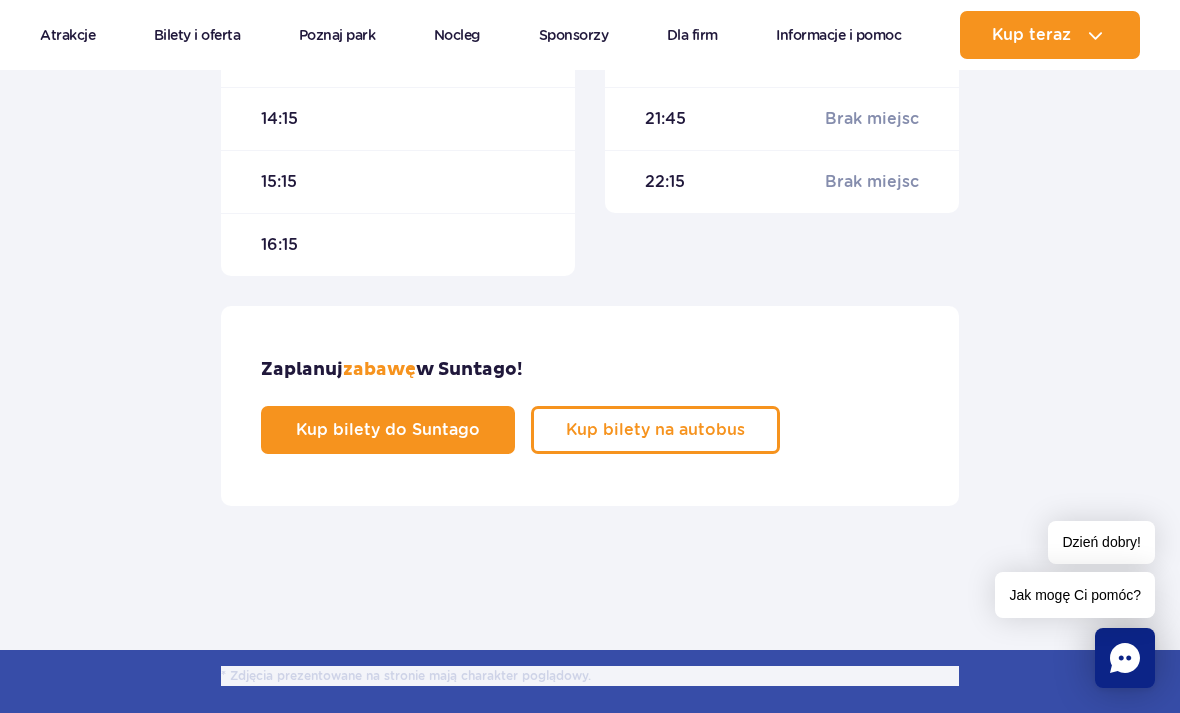 click on "Kup bilety na autobus" at bounding box center [655, 430] 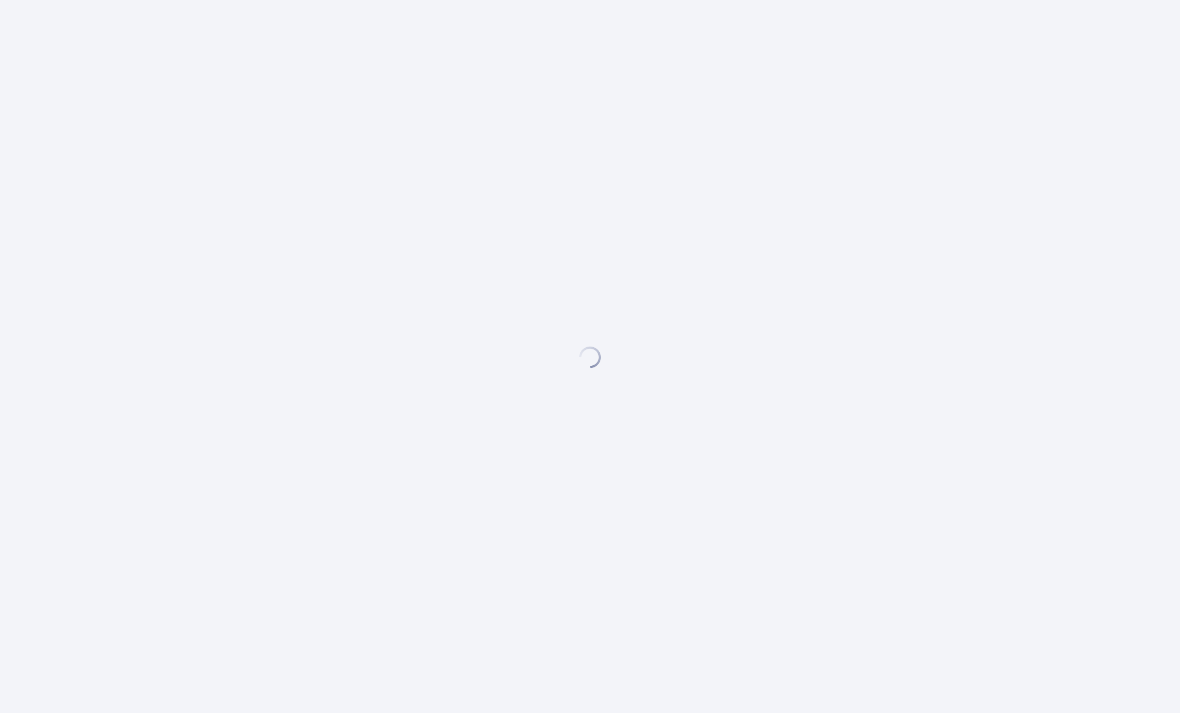 scroll, scrollTop: 0, scrollLeft: 0, axis: both 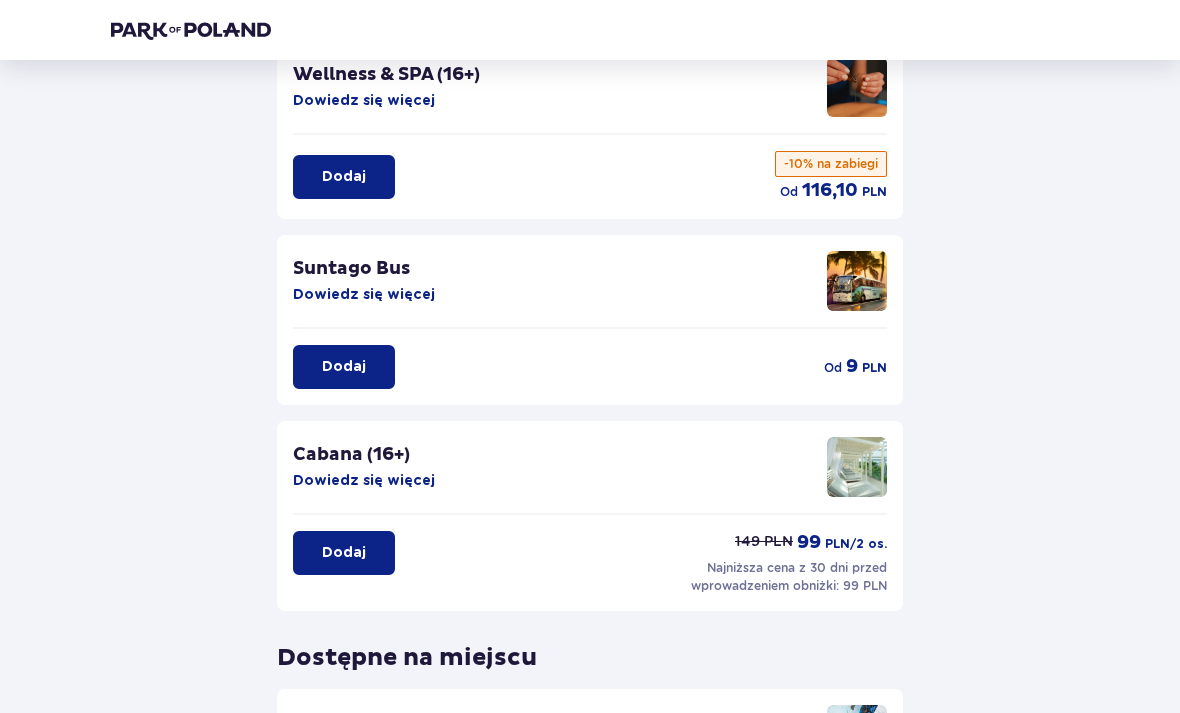 click on "Dodaj" at bounding box center (344, 367) 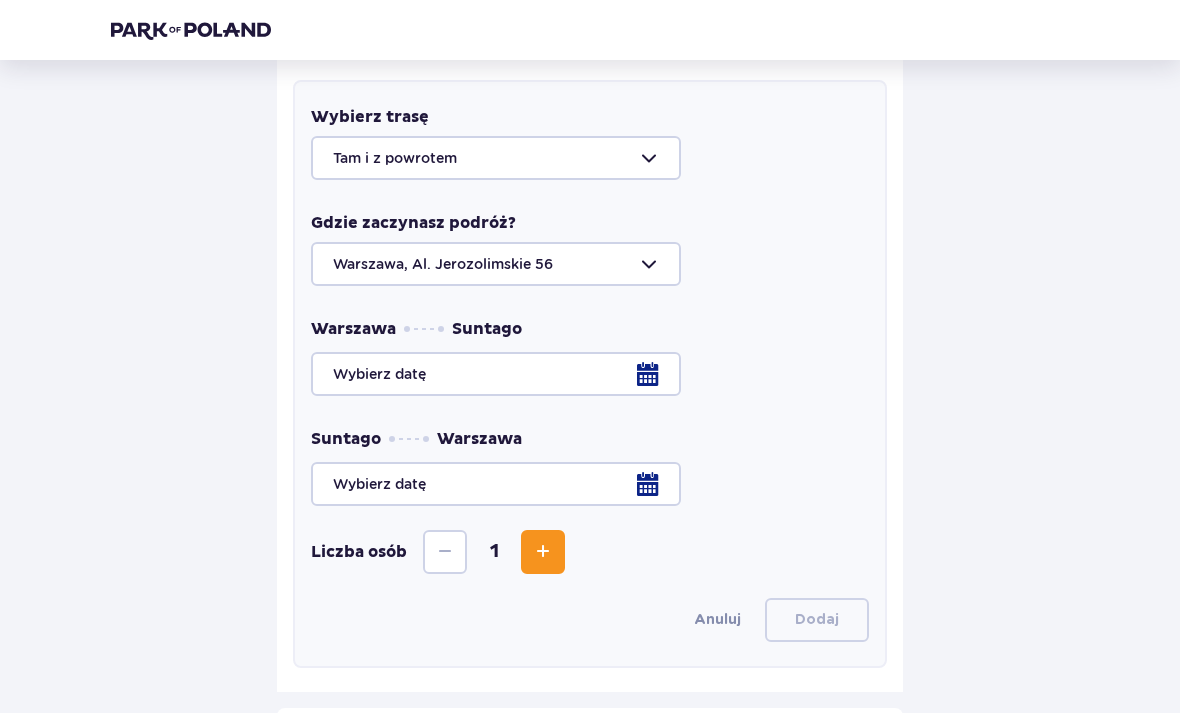 scroll, scrollTop: 656, scrollLeft: 0, axis: vertical 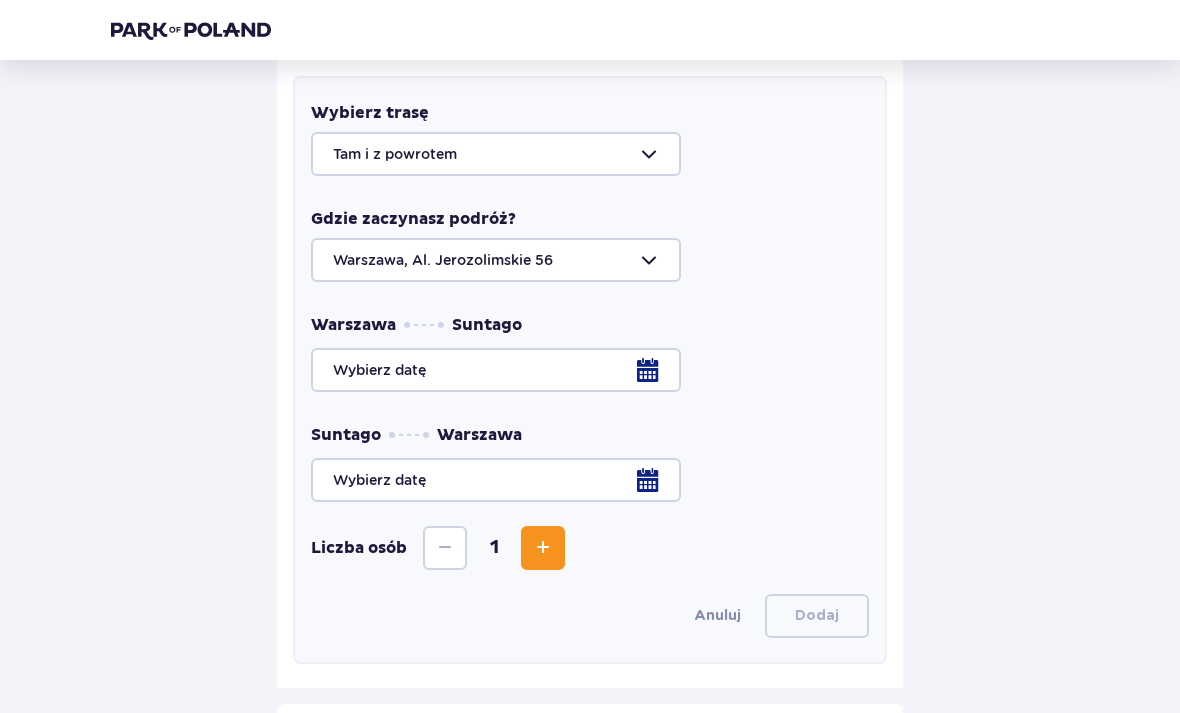 click at bounding box center (590, 154) 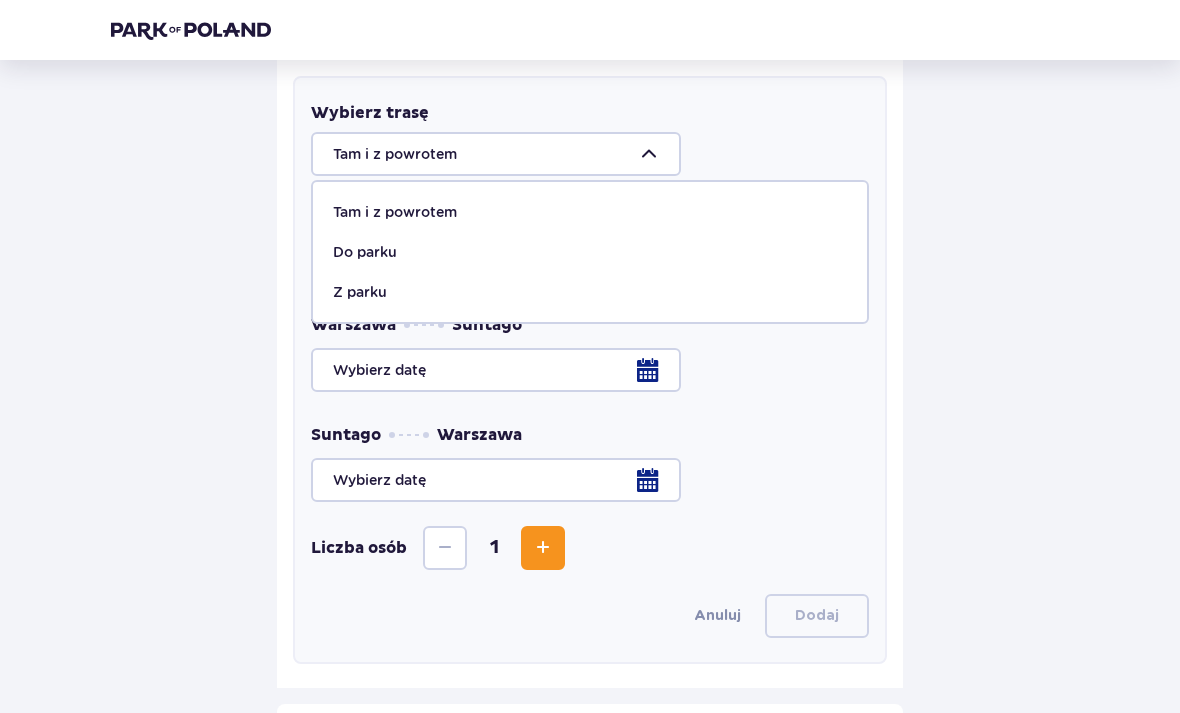 click on "Z parku" at bounding box center [590, 292] 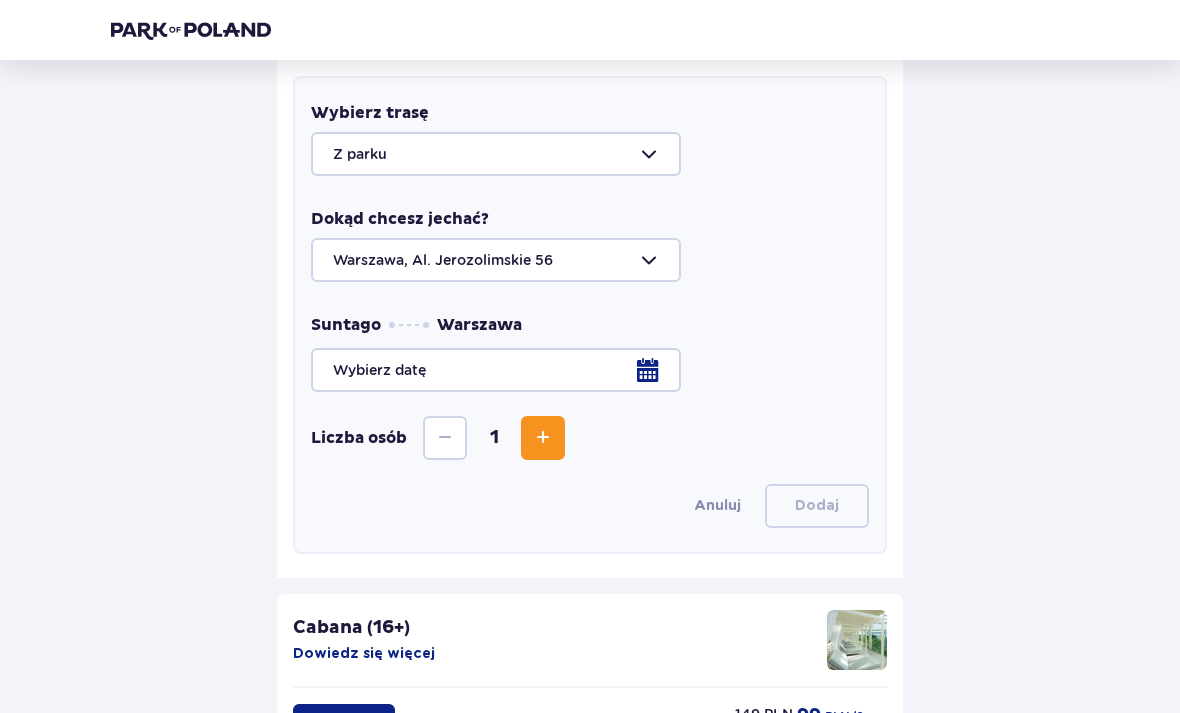 click at bounding box center [590, 370] 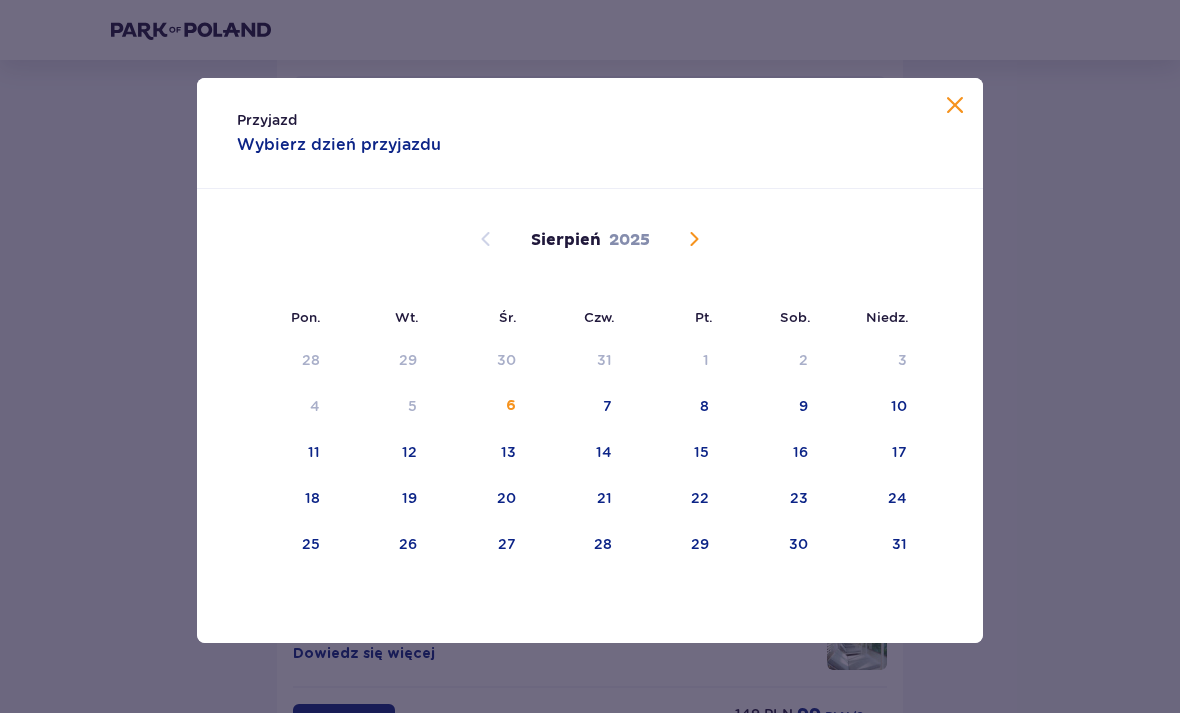 click on "7" at bounding box center (578, 407) 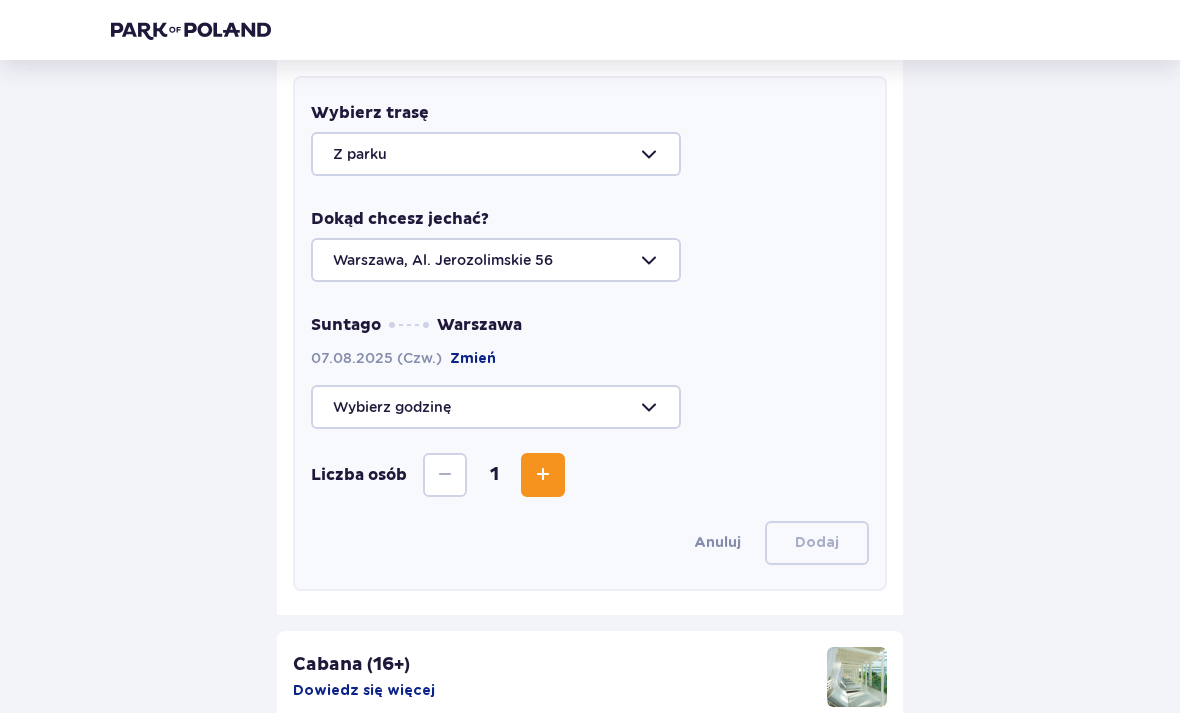 click at bounding box center (590, 407) 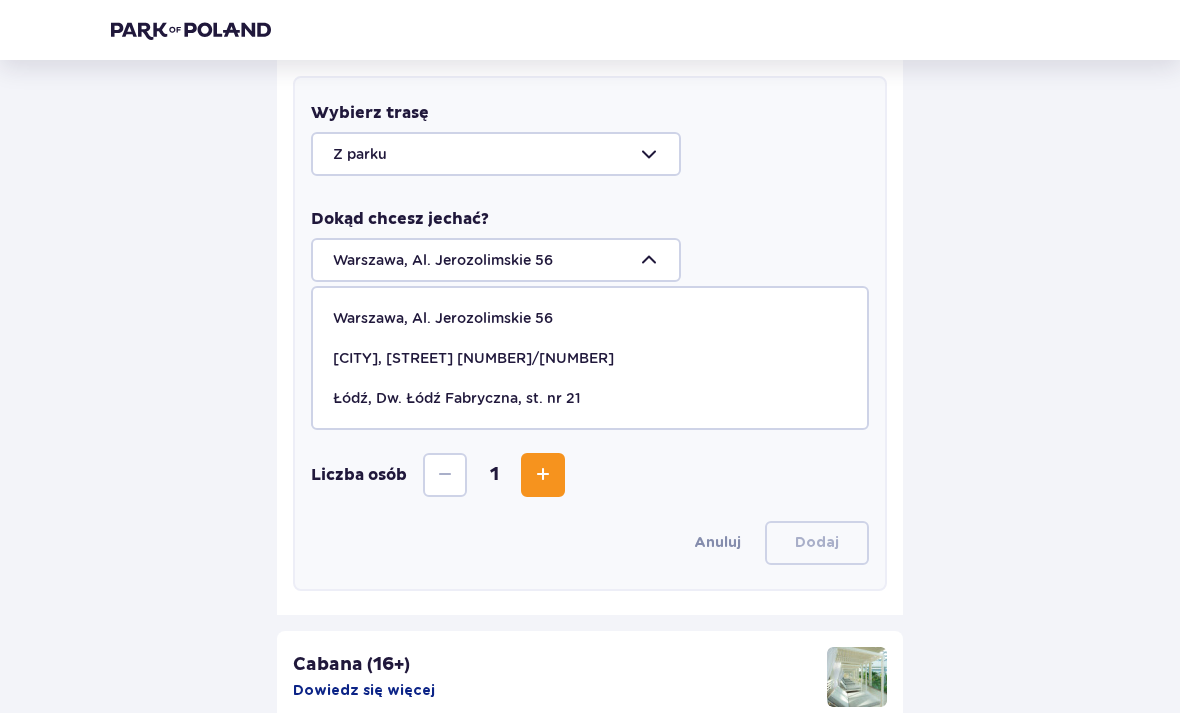 click on "[CITY], [STREET] [NUMBER]/[NUMBER]" at bounding box center (590, 358) 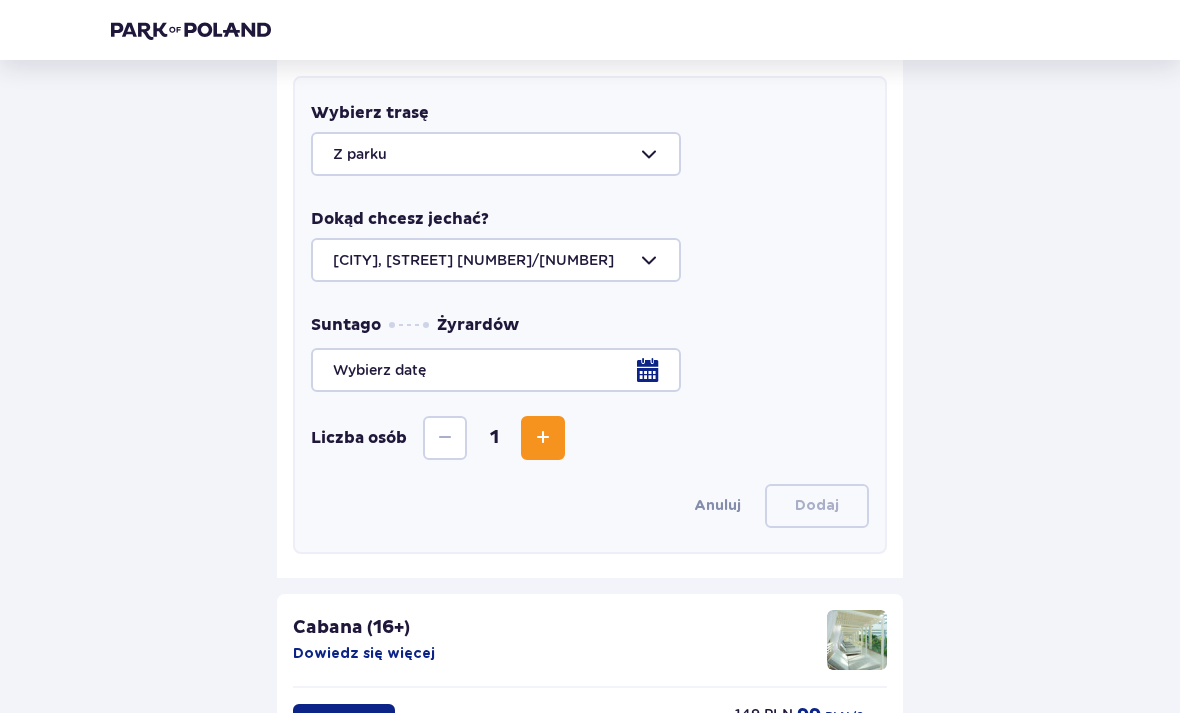click at bounding box center (590, 370) 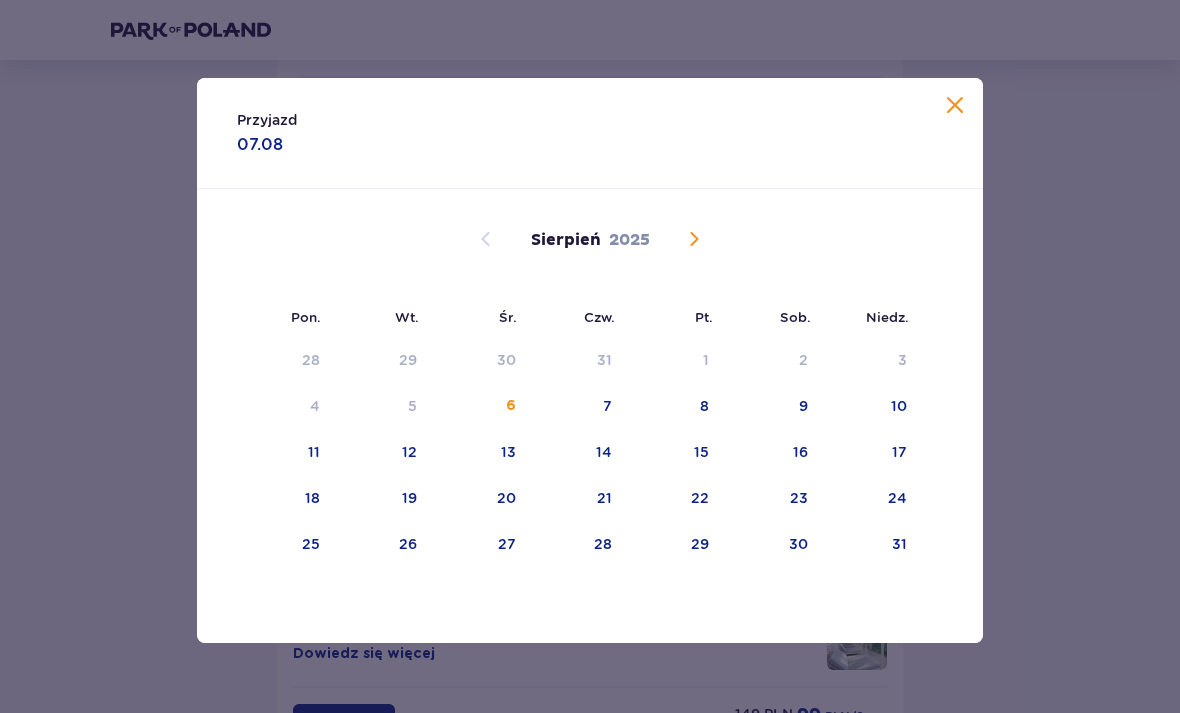 click on "7" at bounding box center [578, 407] 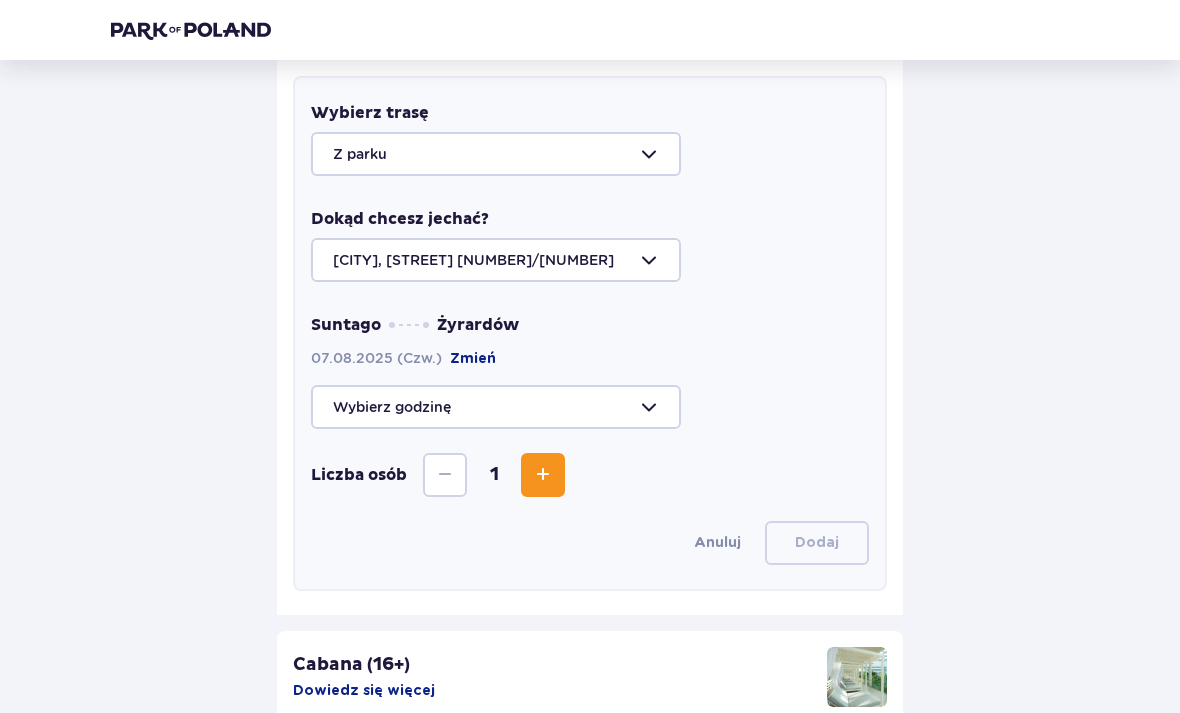 click at bounding box center (590, 407) 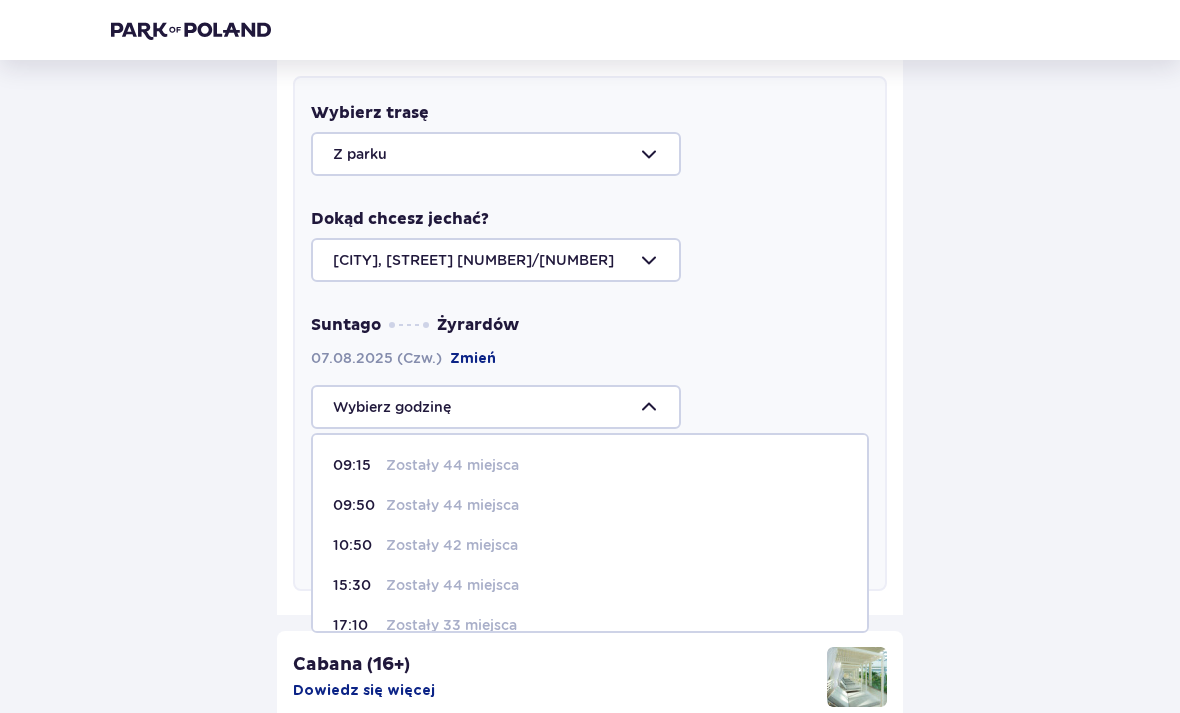 click on "15:30" at bounding box center (355, 585) 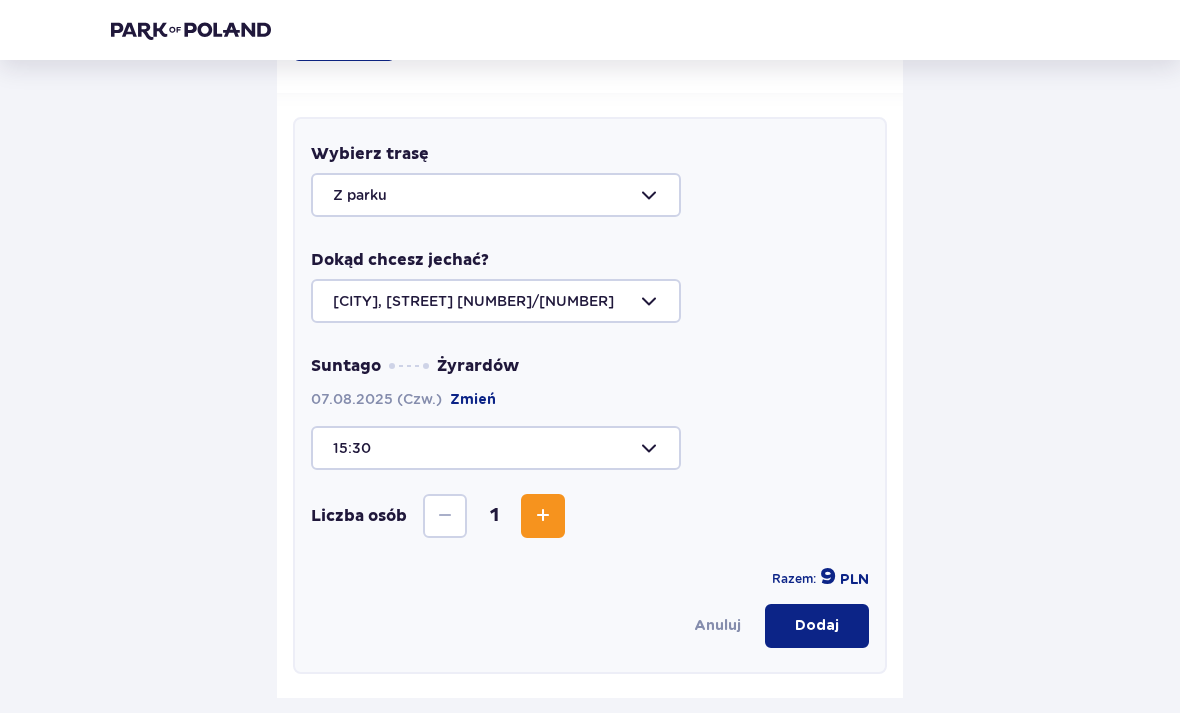 click at bounding box center [543, 517] 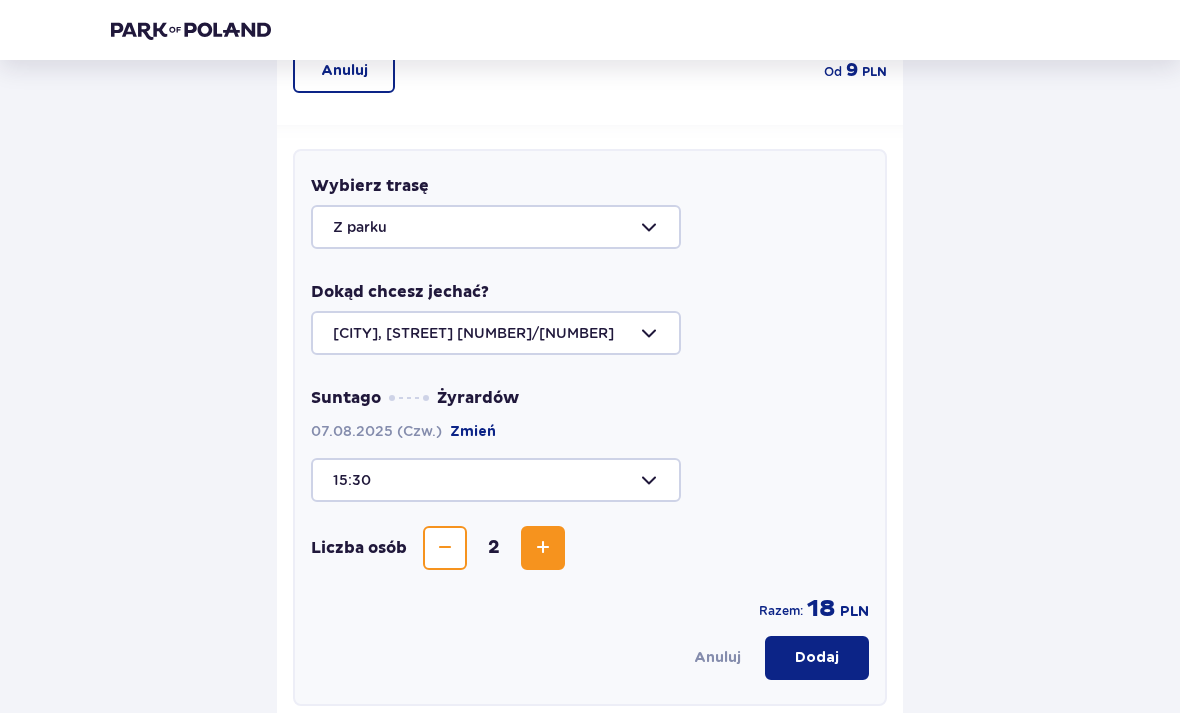 scroll, scrollTop: 580, scrollLeft: 0, axis: vertical 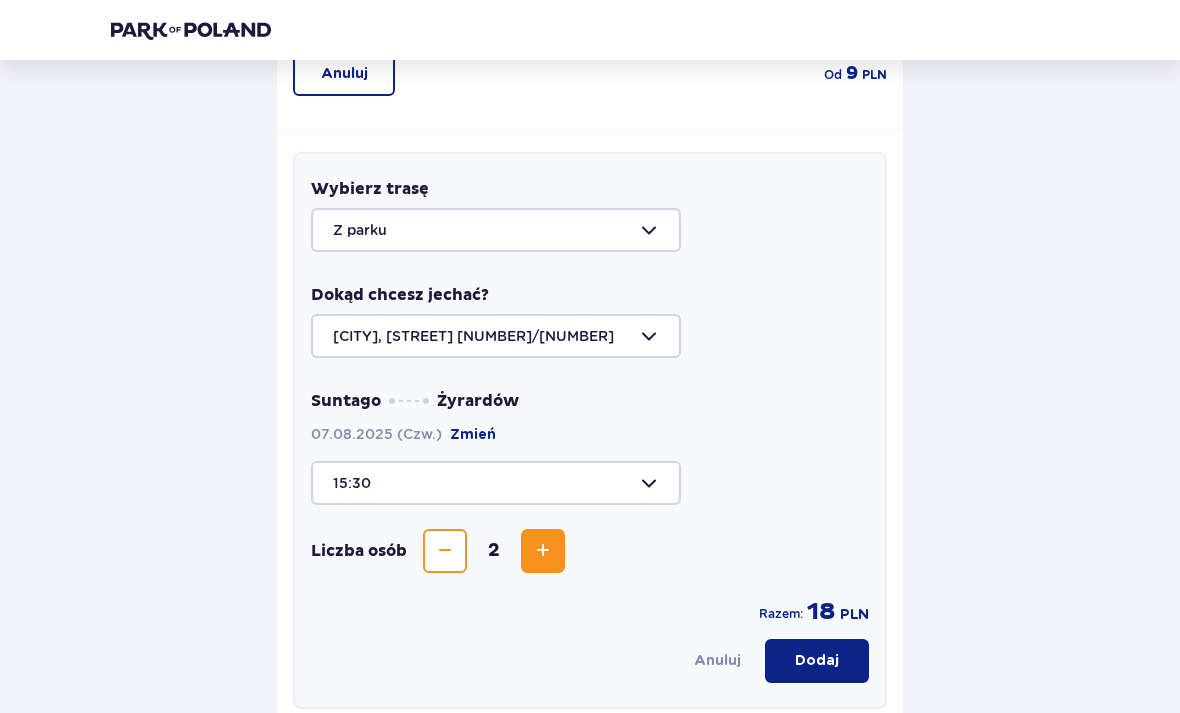 click on "Dodaj" at bounding box center [817, 661] 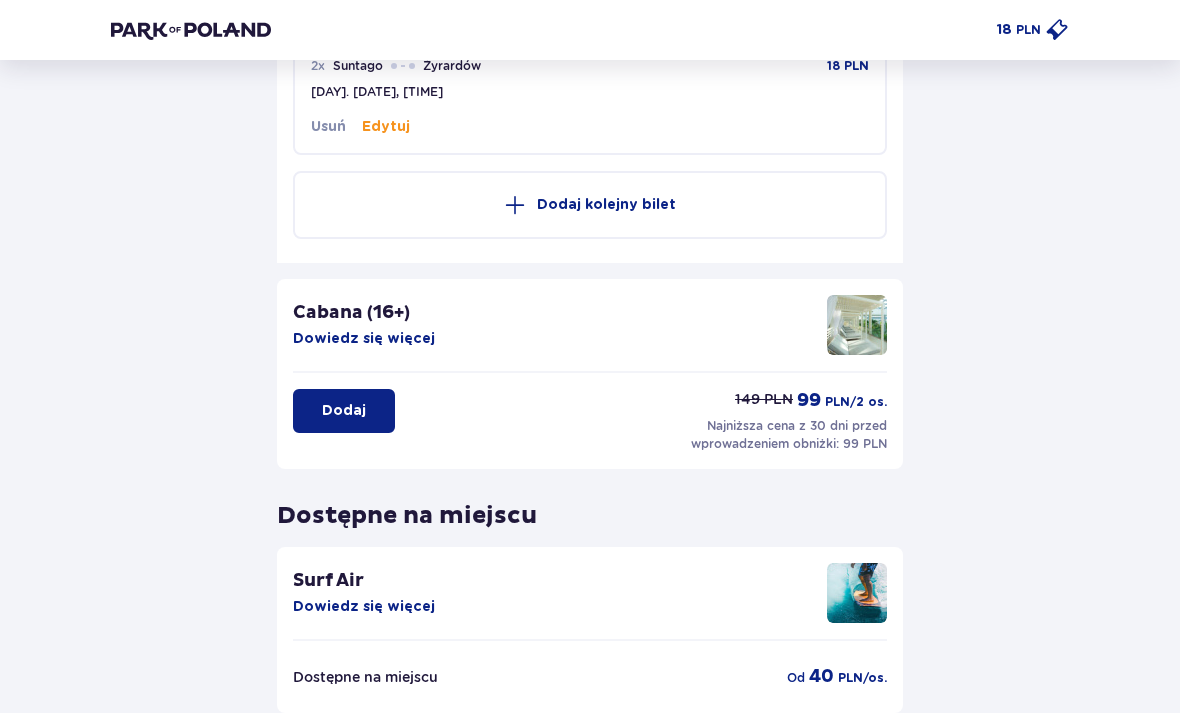scroll, scrollTop: 877, scrollLeft: 0, axis: vertical 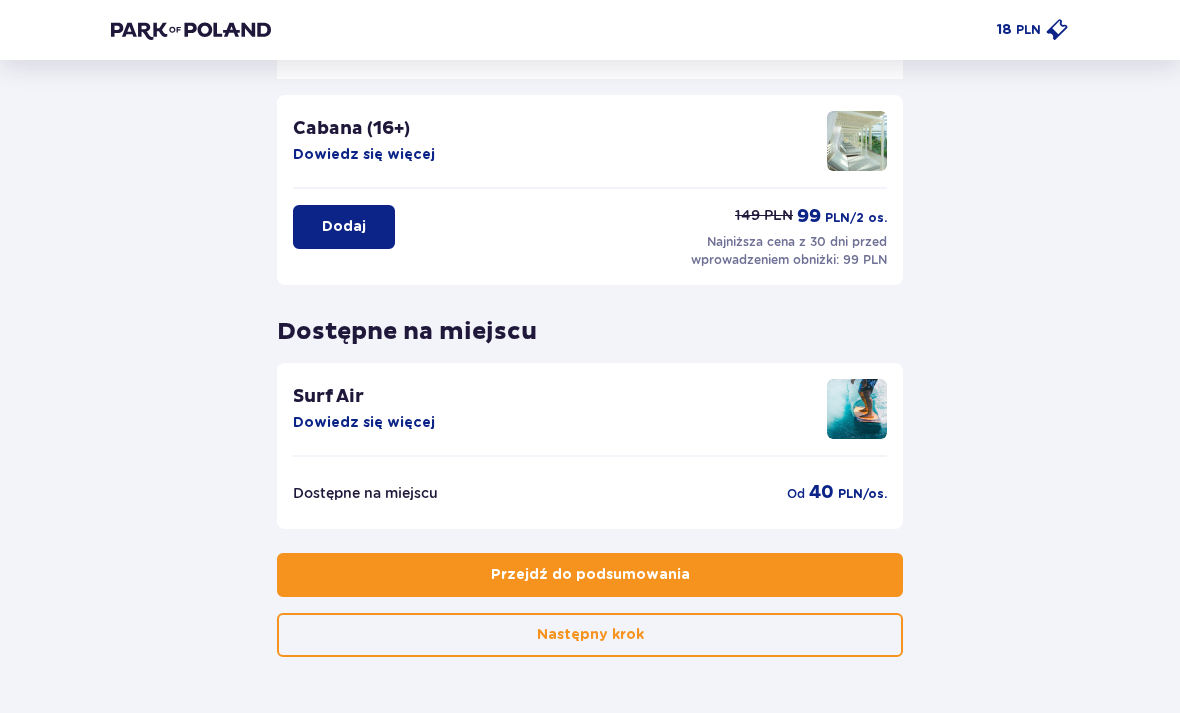 click on "Przejdź do podsumowania" at bounding box center [590, 575] 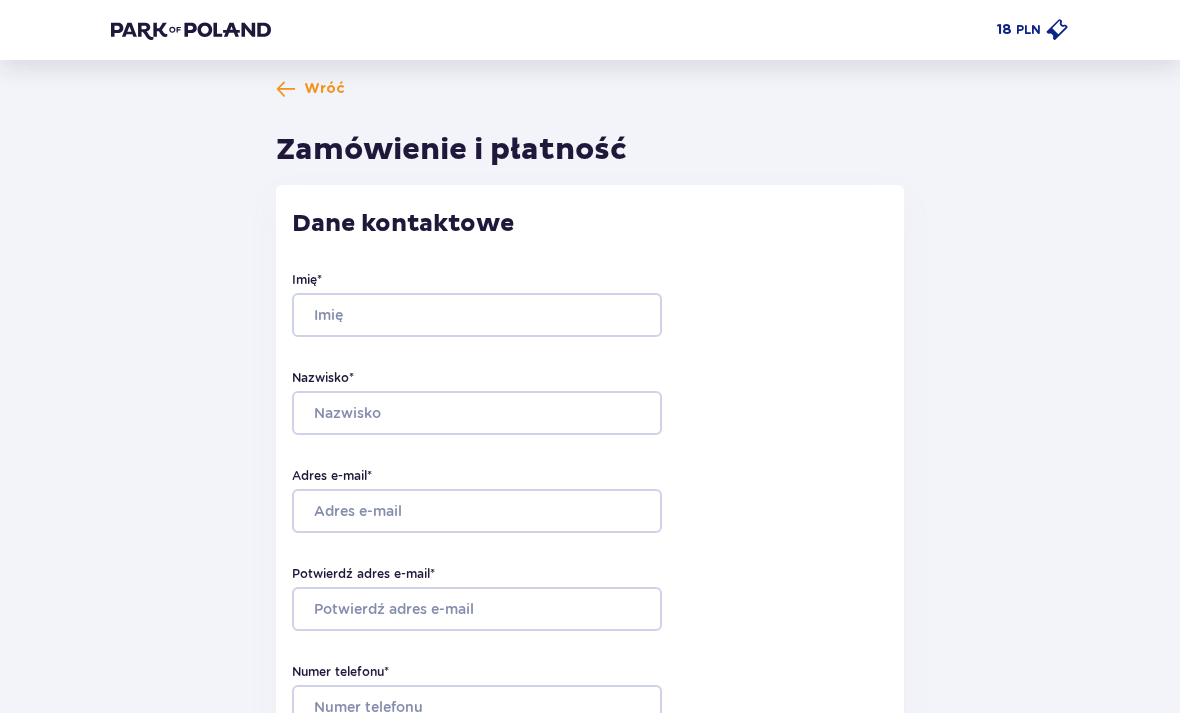scroll, scrollTop: 0, scrollLeft: 0, axis: both 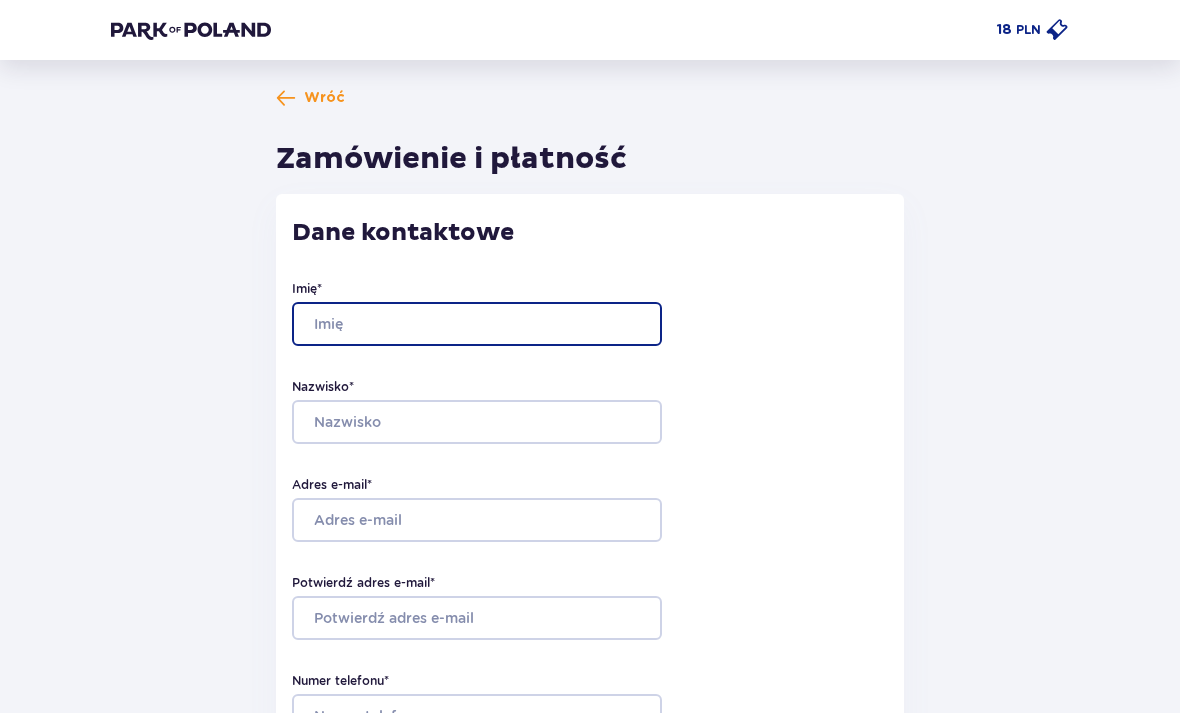 click on "Imię *" at bounding box center (477, 324) 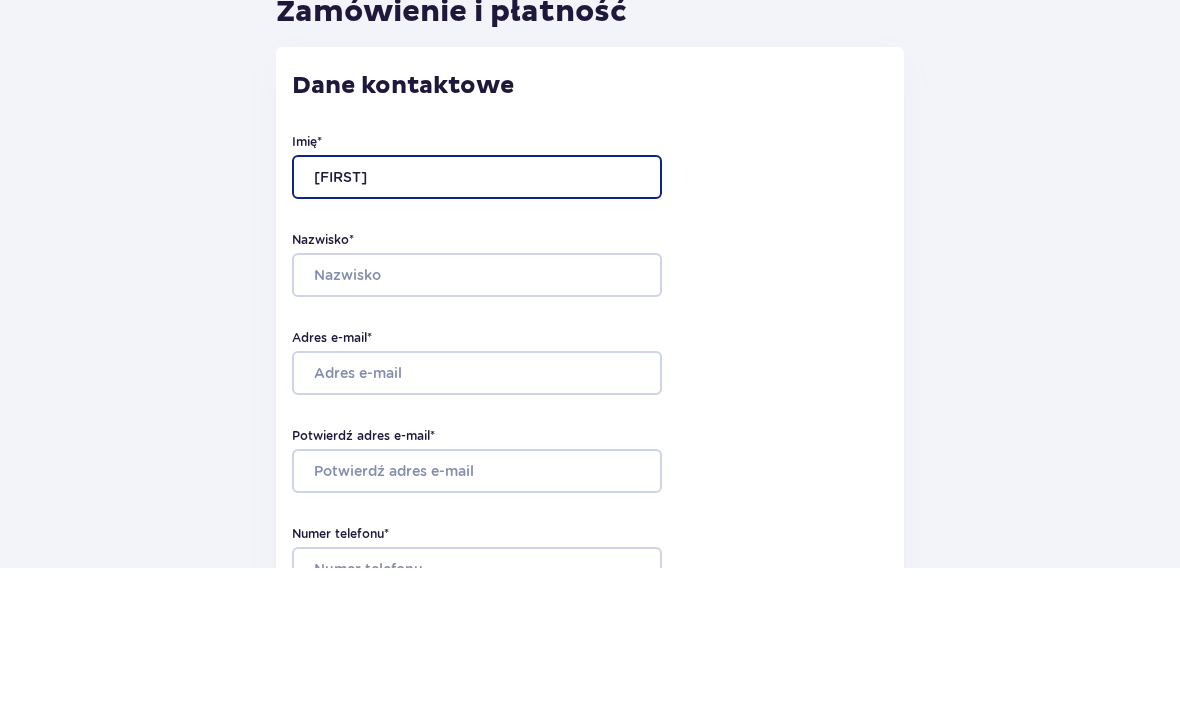 type on "Alesia" 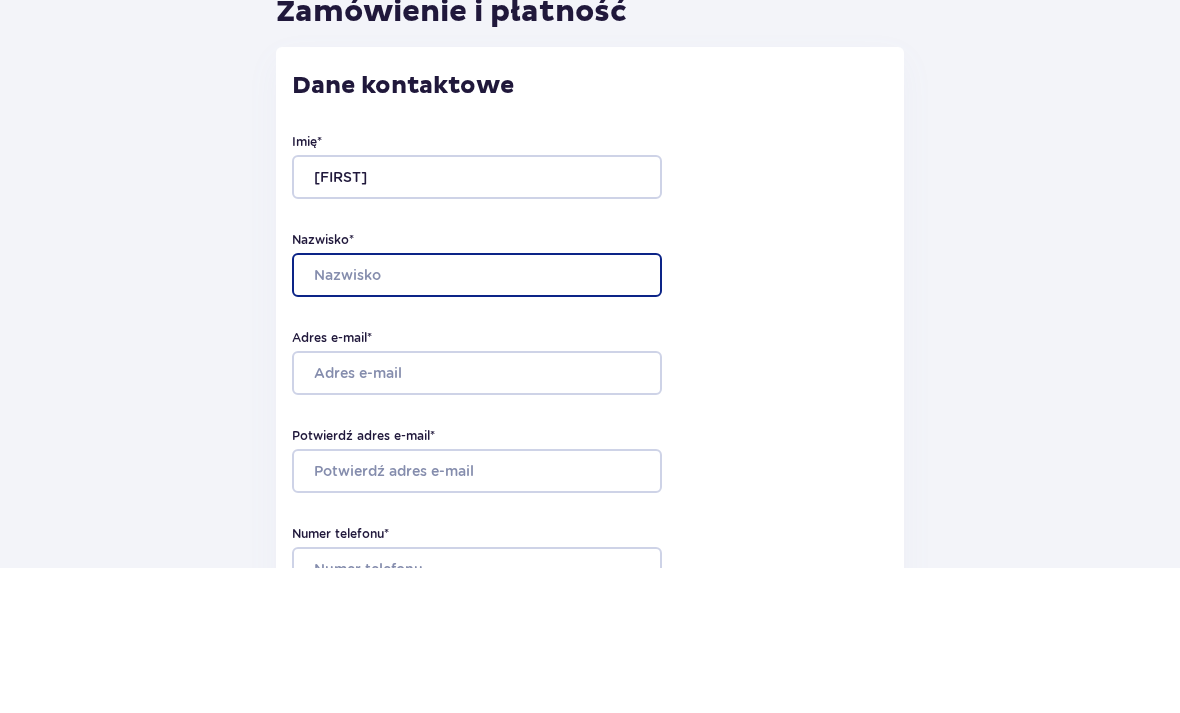 click on "Nazwisko *" at bounding box center (477, 421) 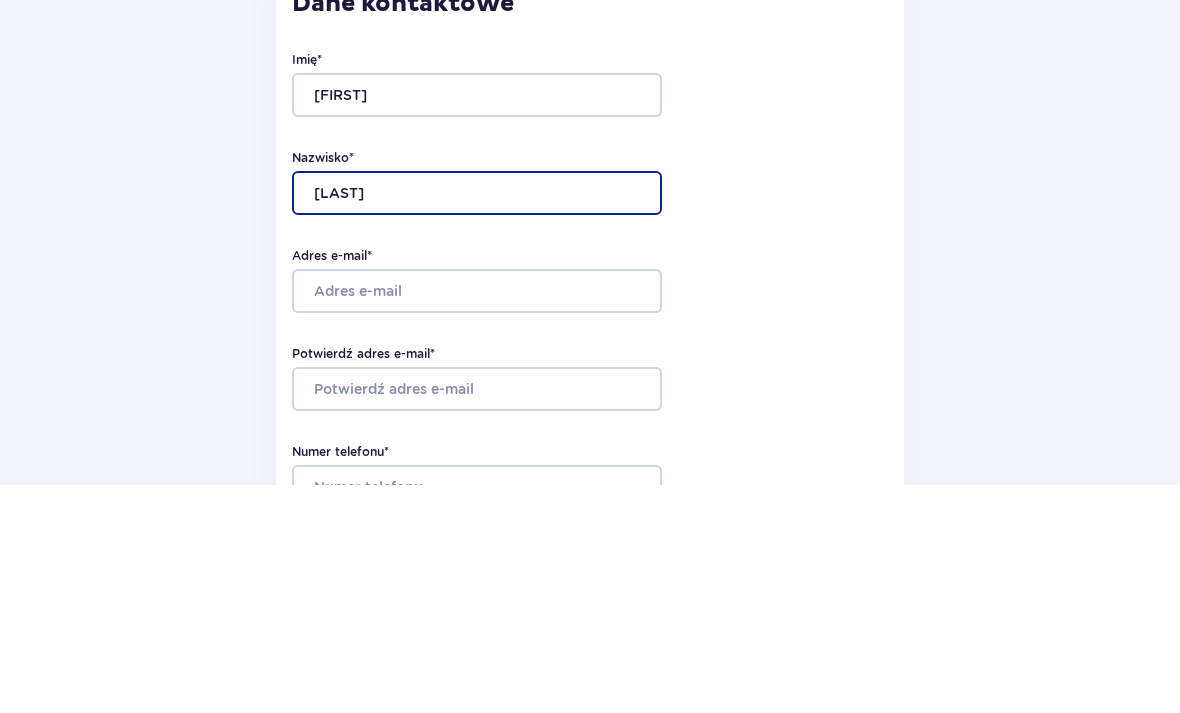 type on "Shyrynskaya" 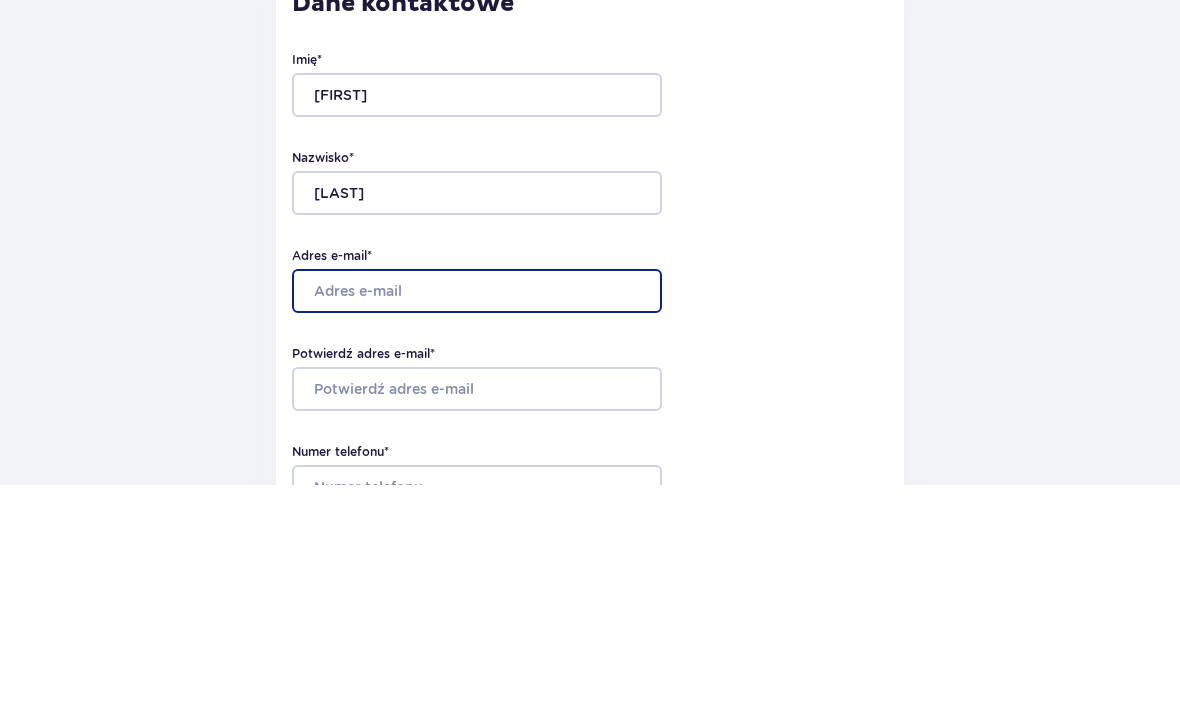 click on "Adres e-mail *" at bounding box center (477, 519) 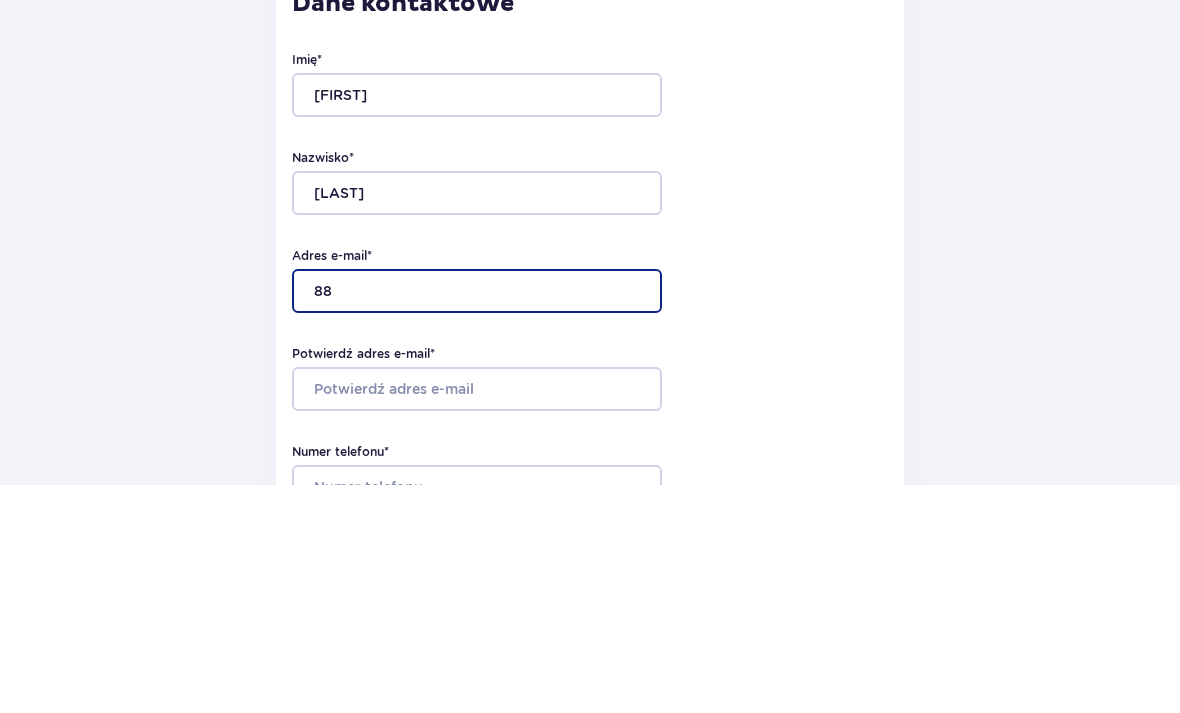 type on "8" 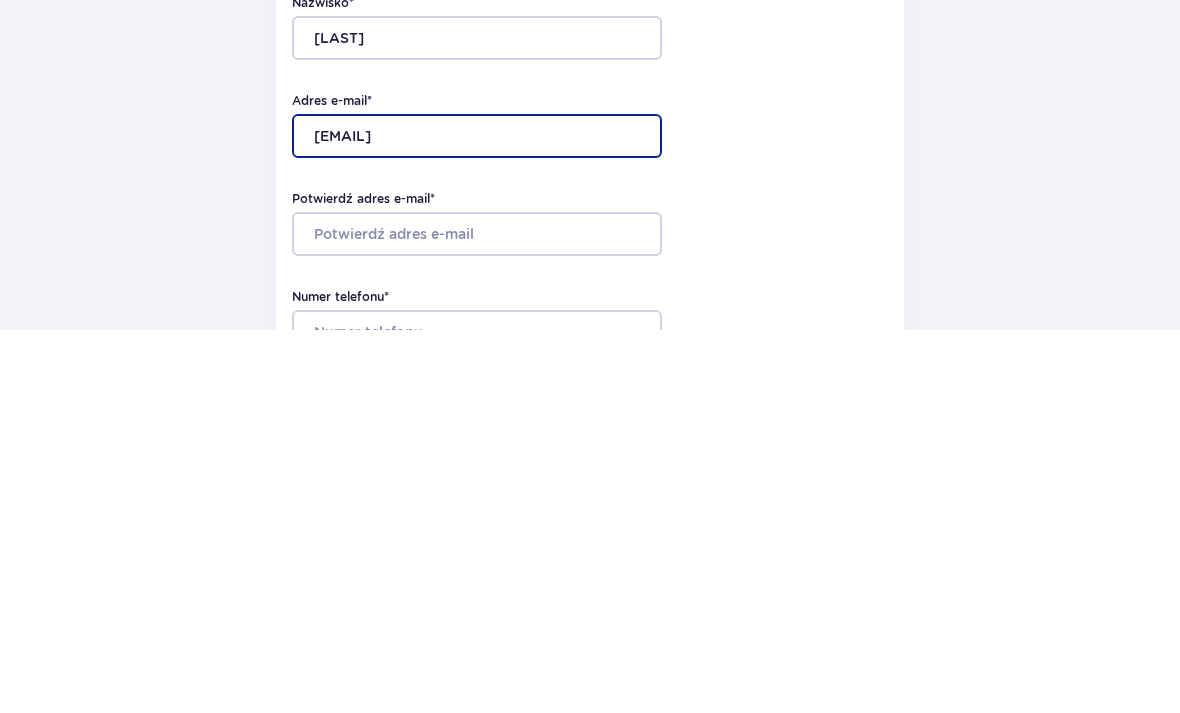 type on "[USERNAME]@[example.com]" 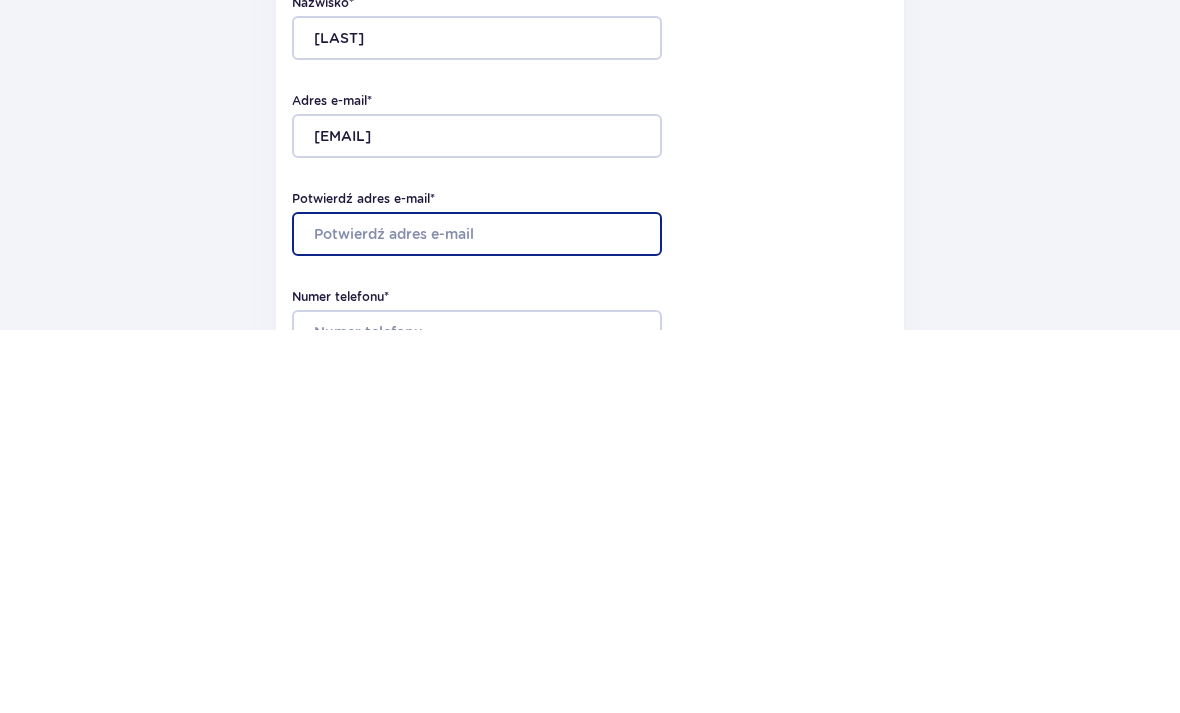 click on "Potwierdź adres e-mail *" at bounding box center [477, 617] 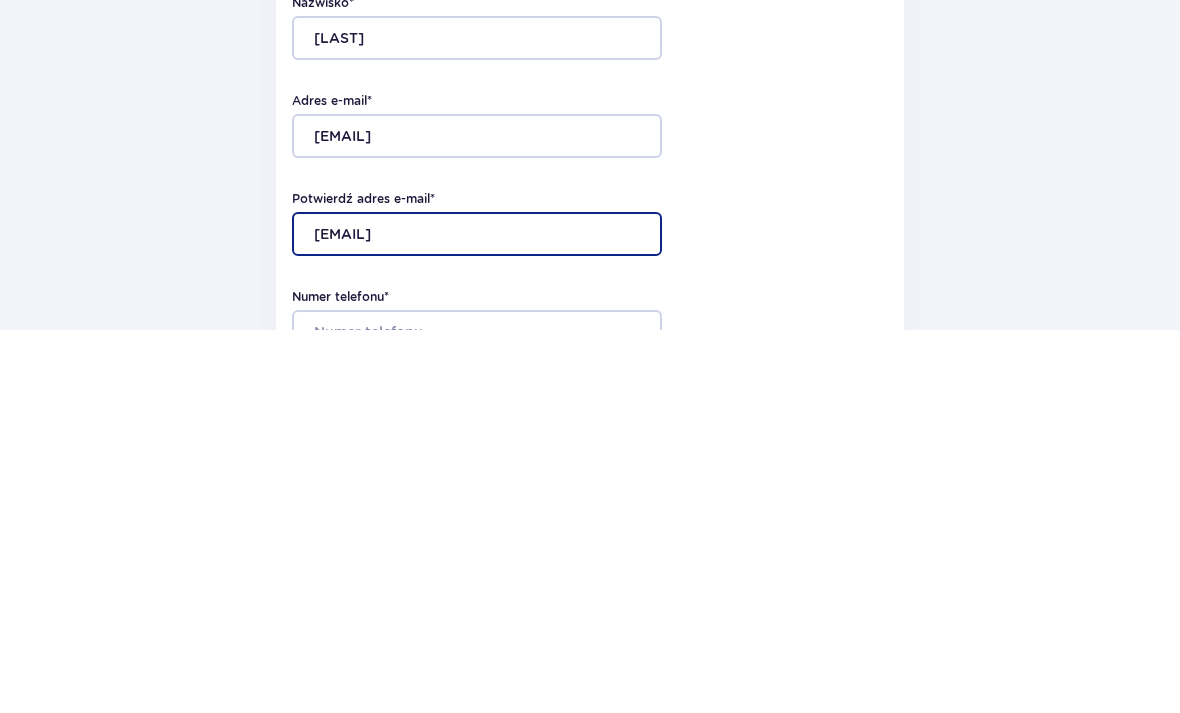 type on "[USERNAME]@[example.com]" 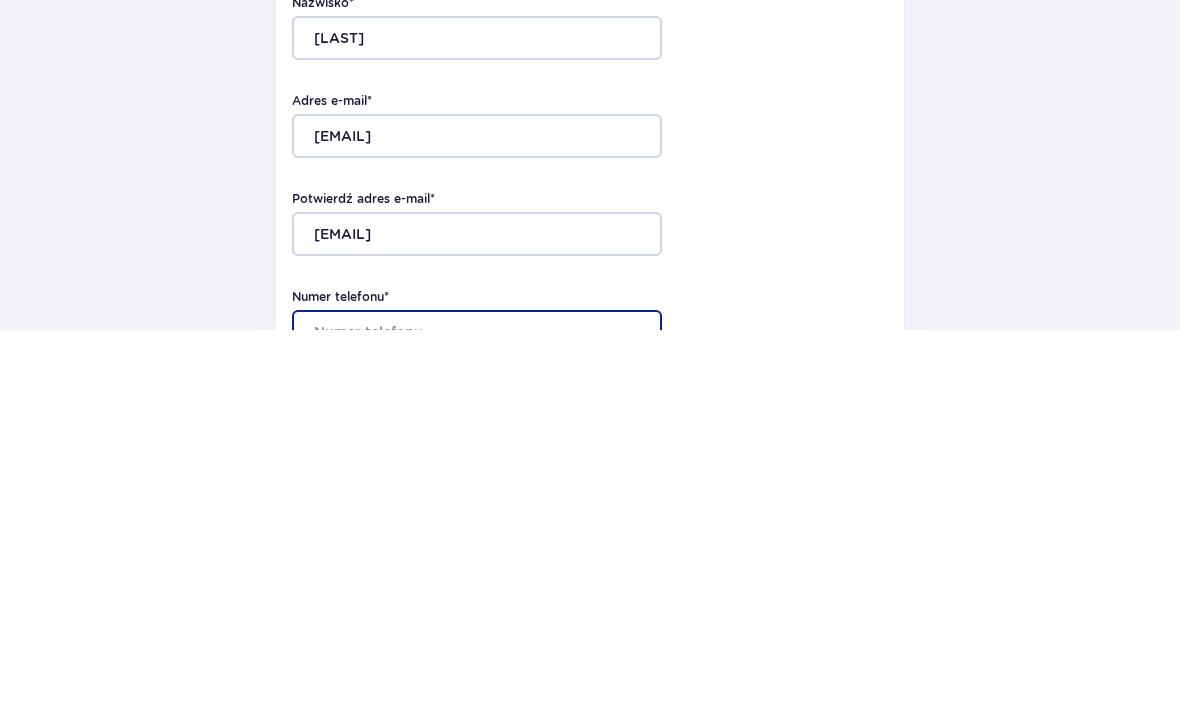 click on "Numer telefonu *" at bounding box center [477, 715] 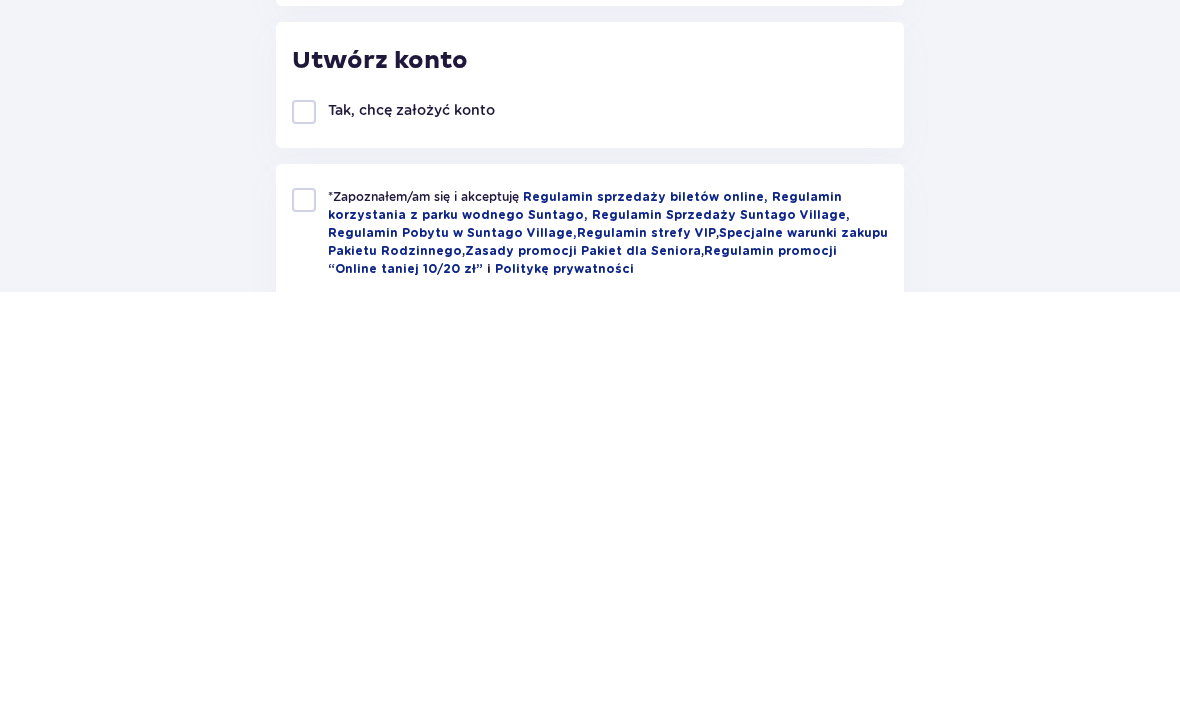 type on "48690261815" 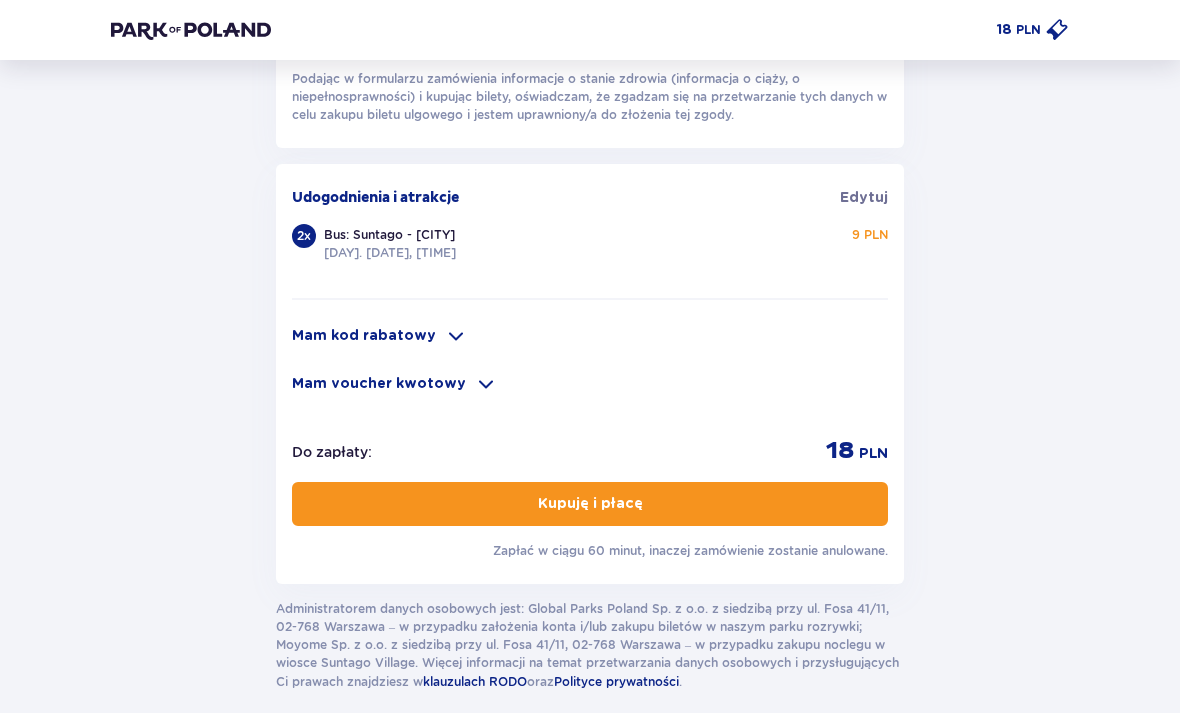 scroll, scrollTop: 1264, scrollLeft: 0, axis: vertical 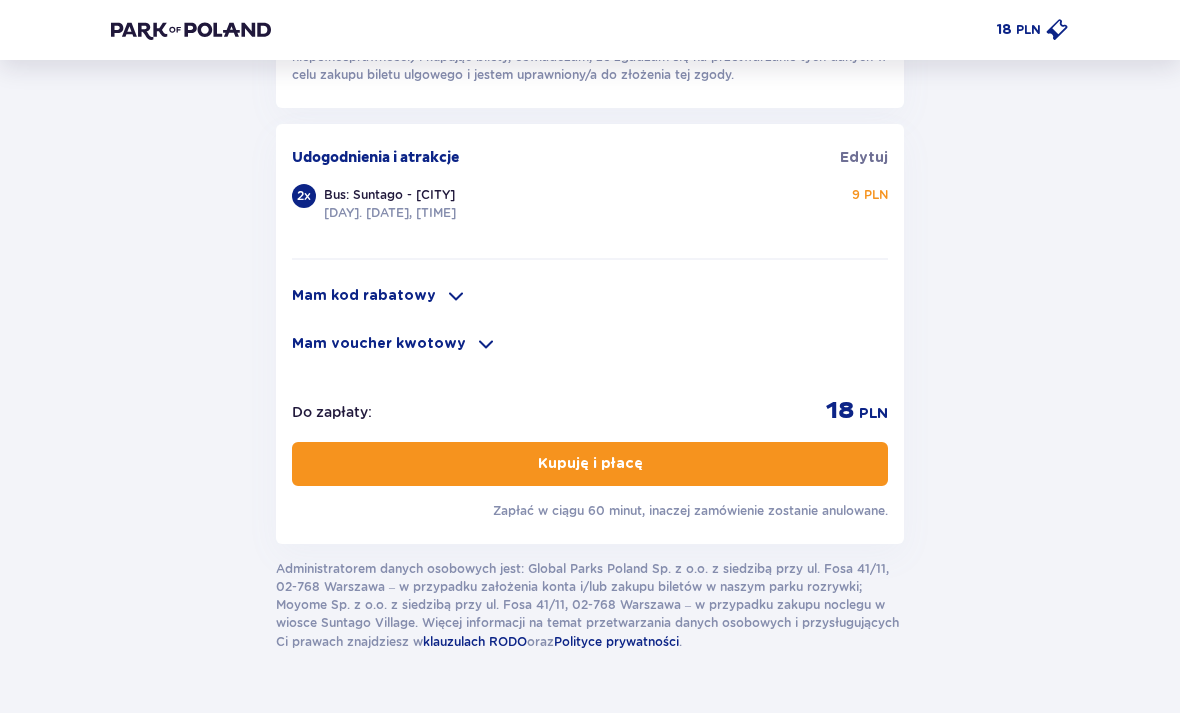 click on "Kupuję i płacę" at bounding box center (590, 464) 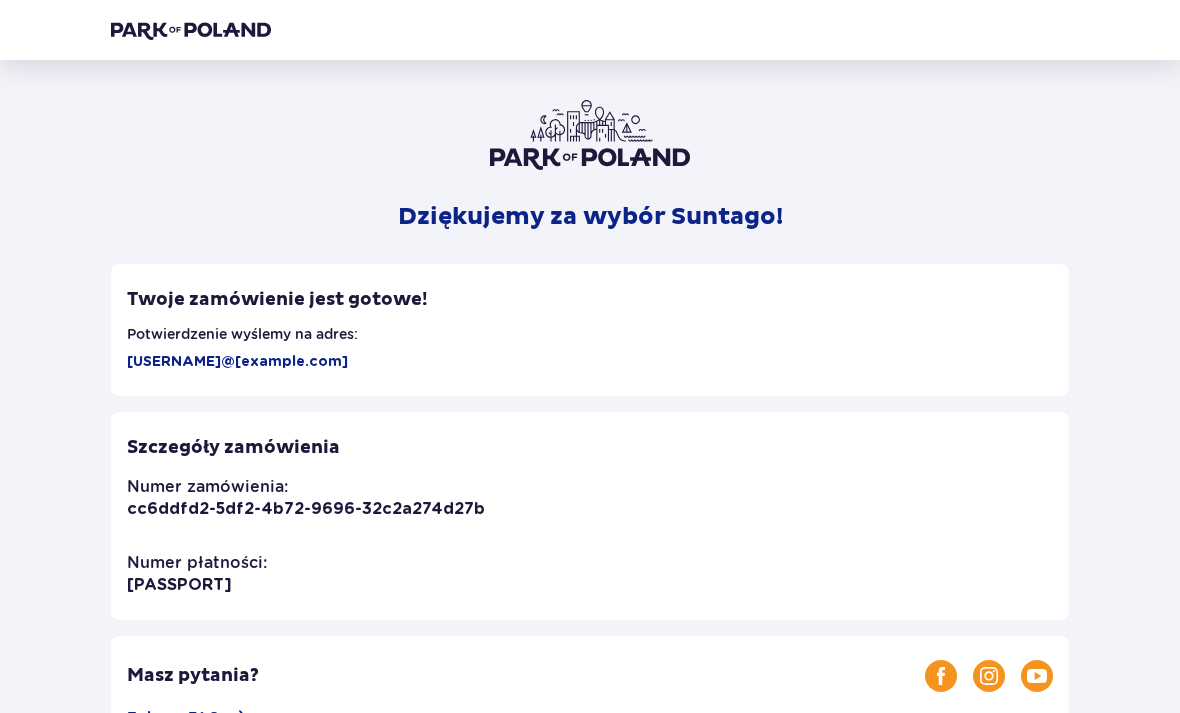 scroll, scrollTop: 0, scrollLeft: 0, axis: both 